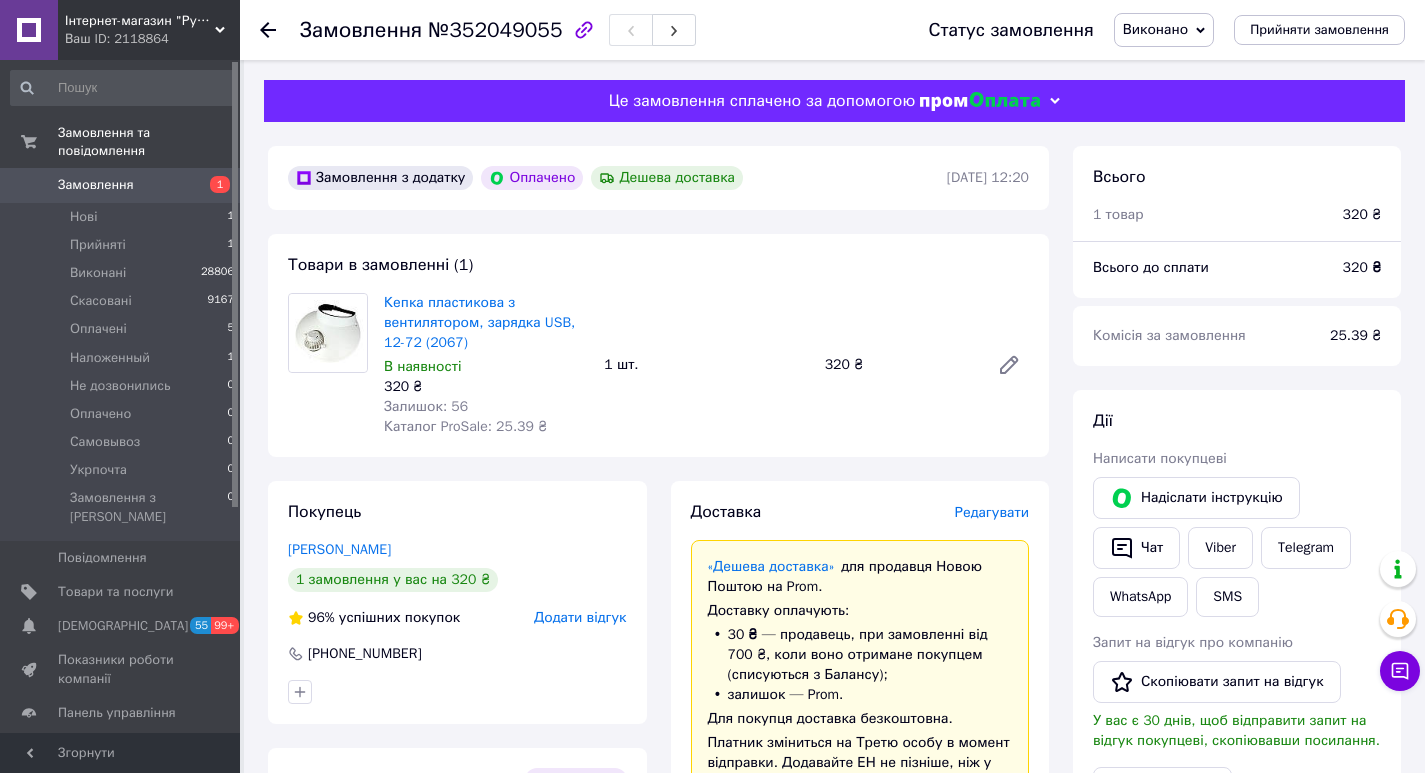 scroll, scrollTop: 0, scrollLeft: 0, axis: both 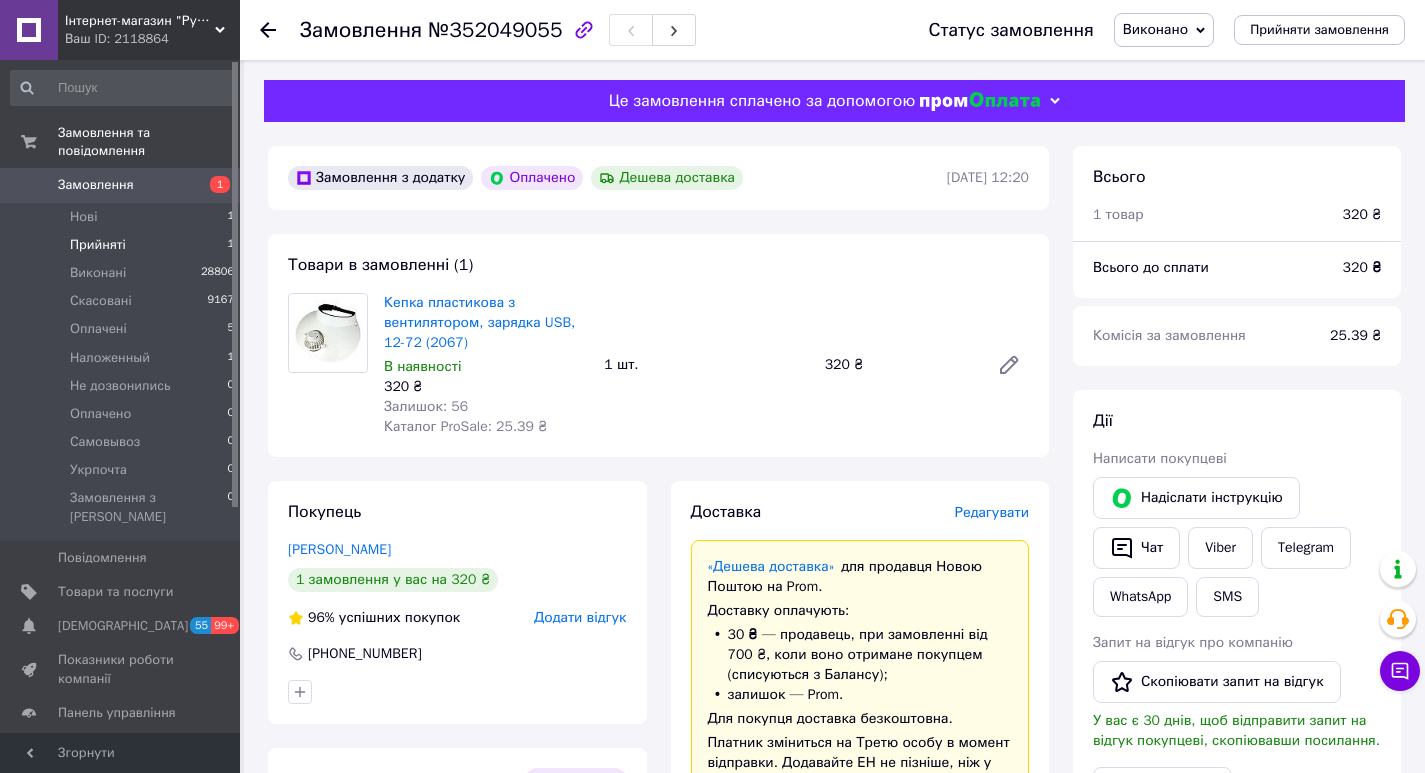 click on "Прийняті 1" at bounding box center [123, 245] 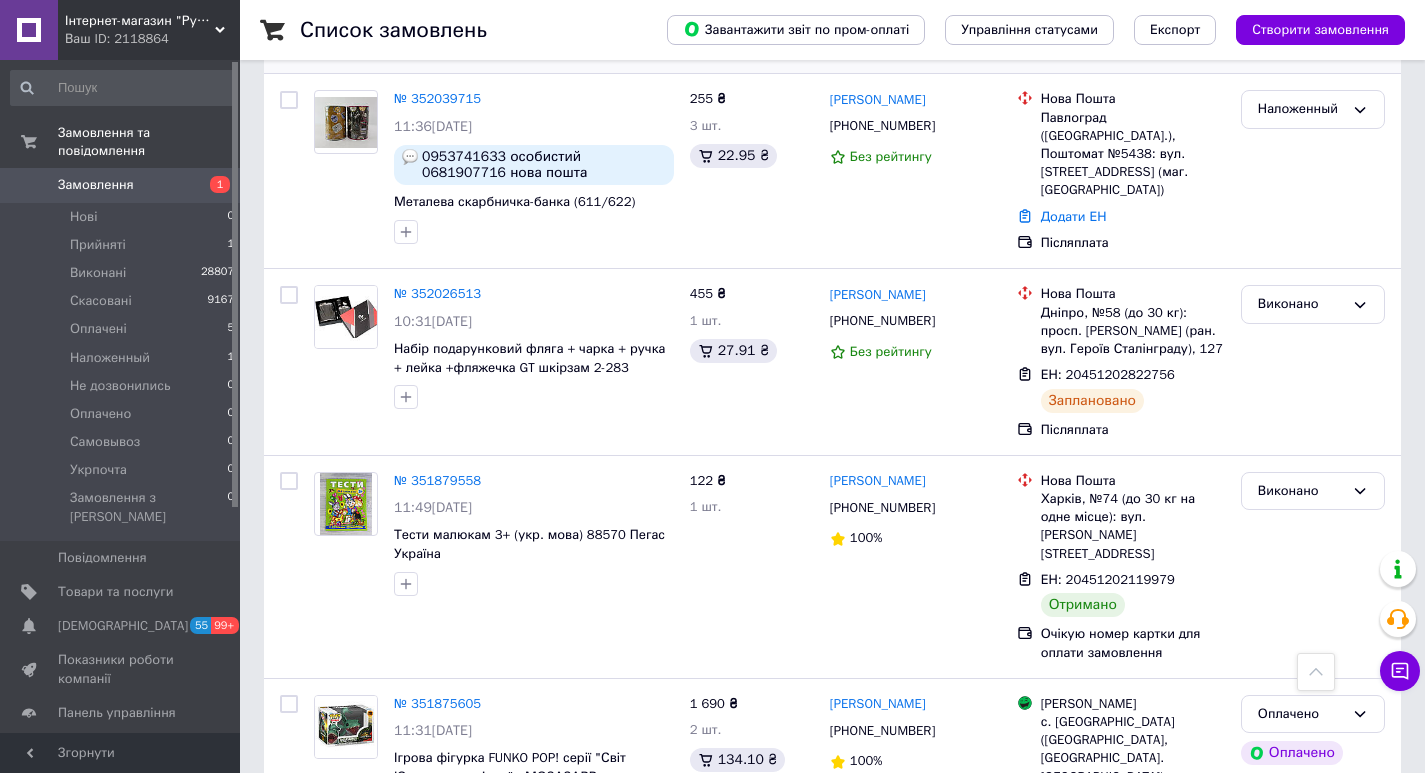 scroll, scrollTop: 0, scrollLeft: 0, axis: both 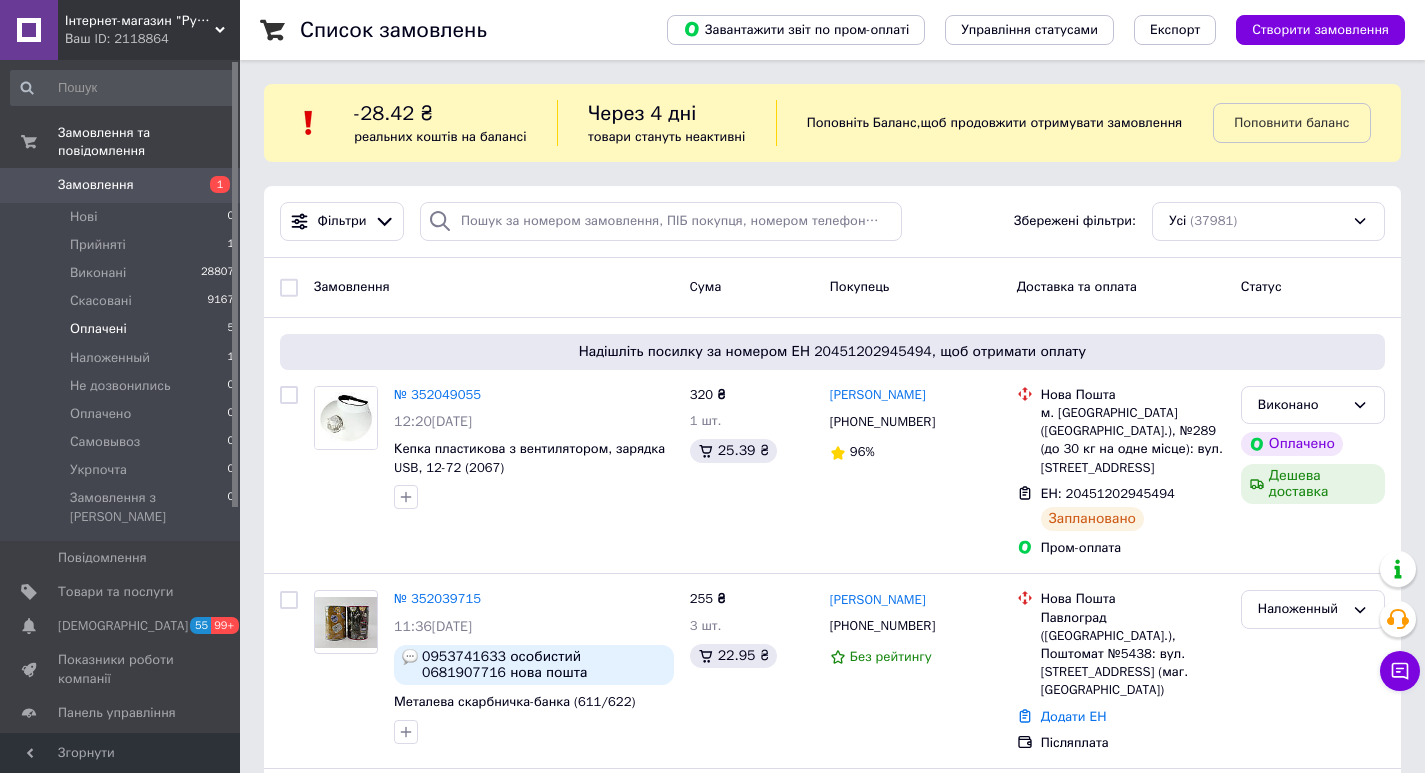 click on "Оплачені 5" at bounding box center [123, 329] 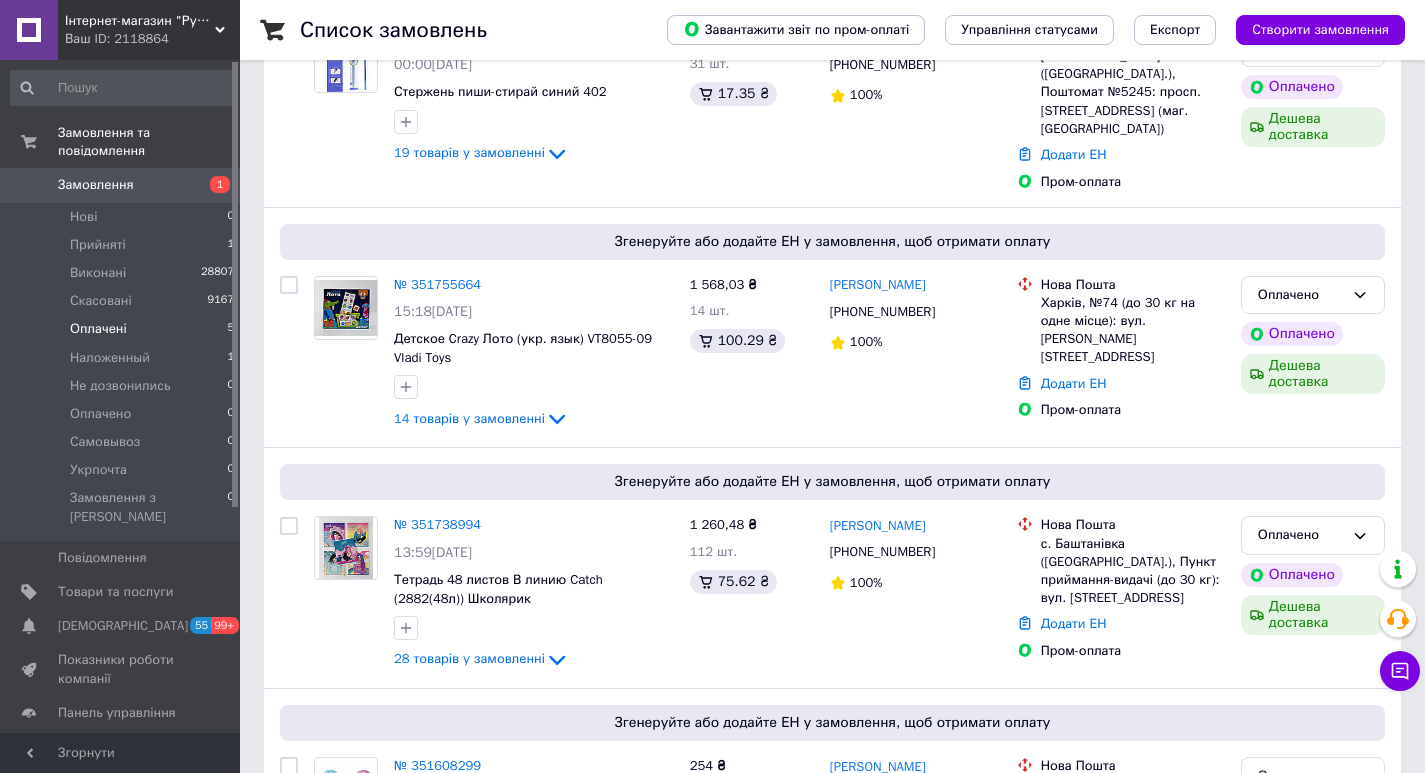 scroll, scrollTop: 891, scrollLeft: 0, axis: vertical 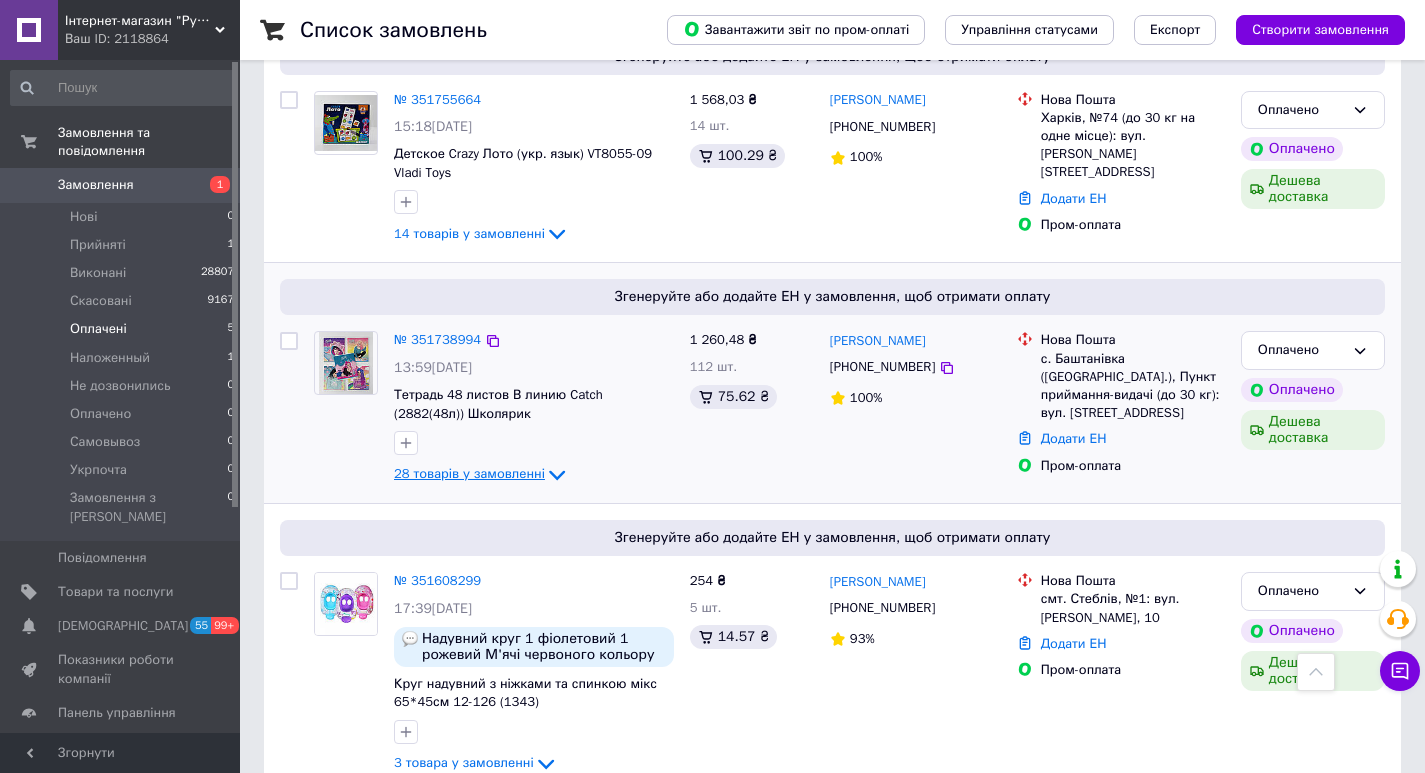 click on "28 товарів у замовленні" at bounding box center (469, 474) 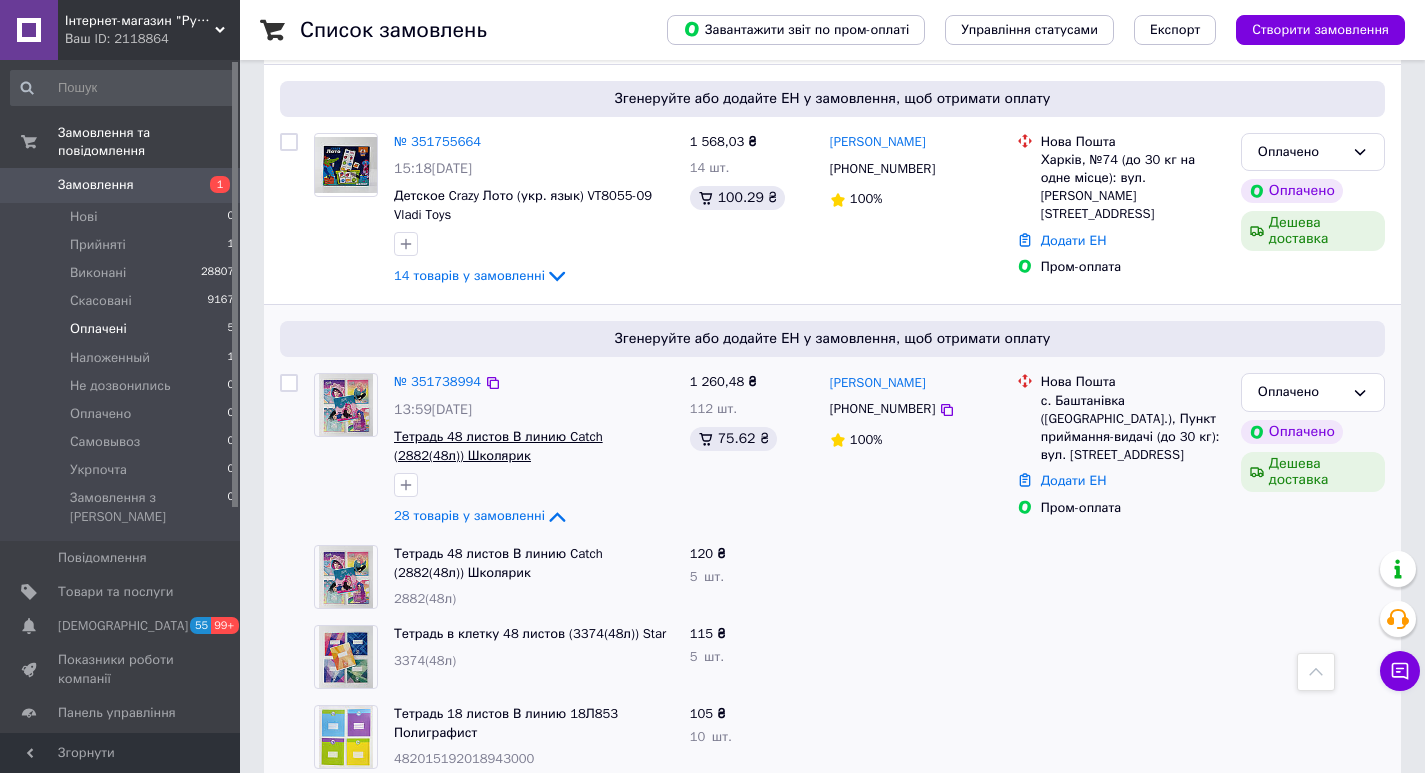 scroll, scrollTop: 591, scrollLeft: 0, axis: vertical 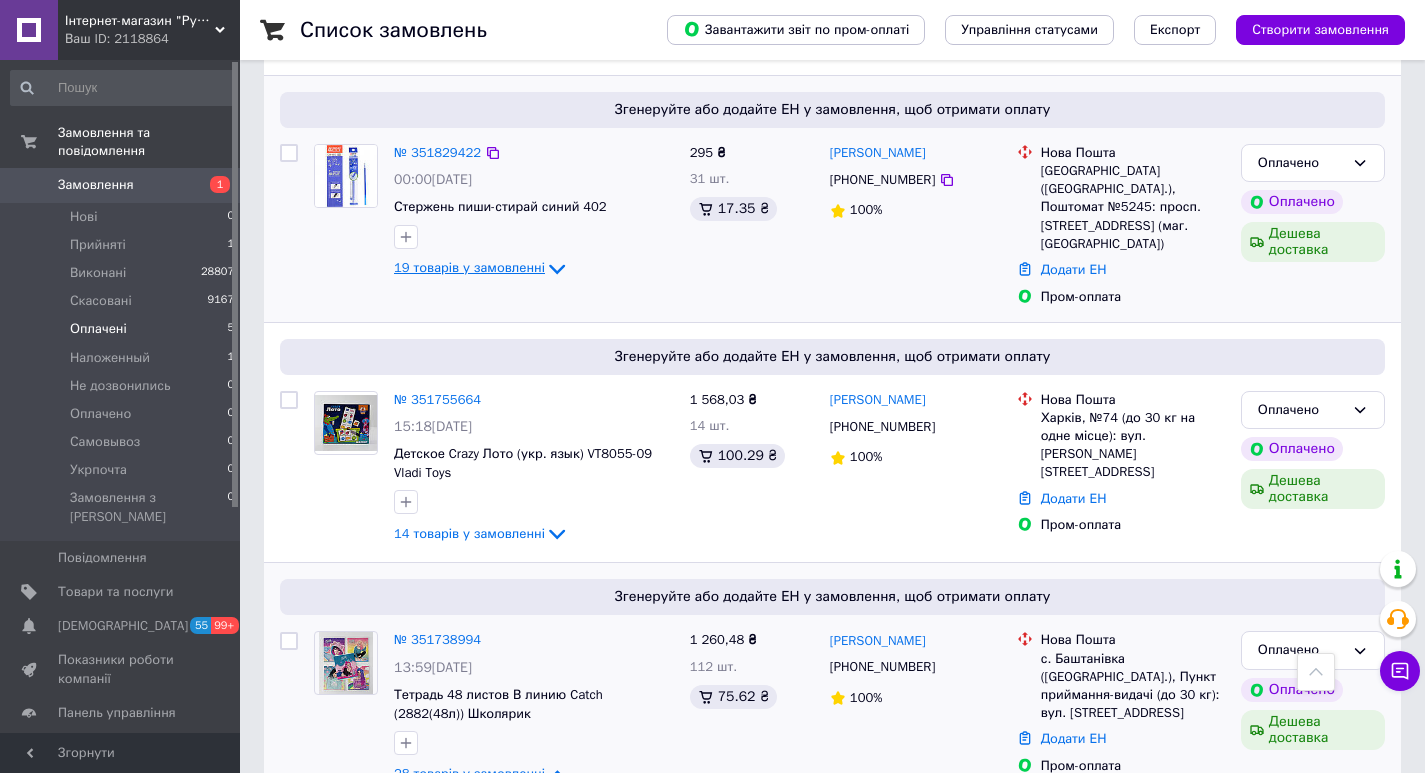 click on "19 товарів у замовленні" at bounding box center [469, 268] 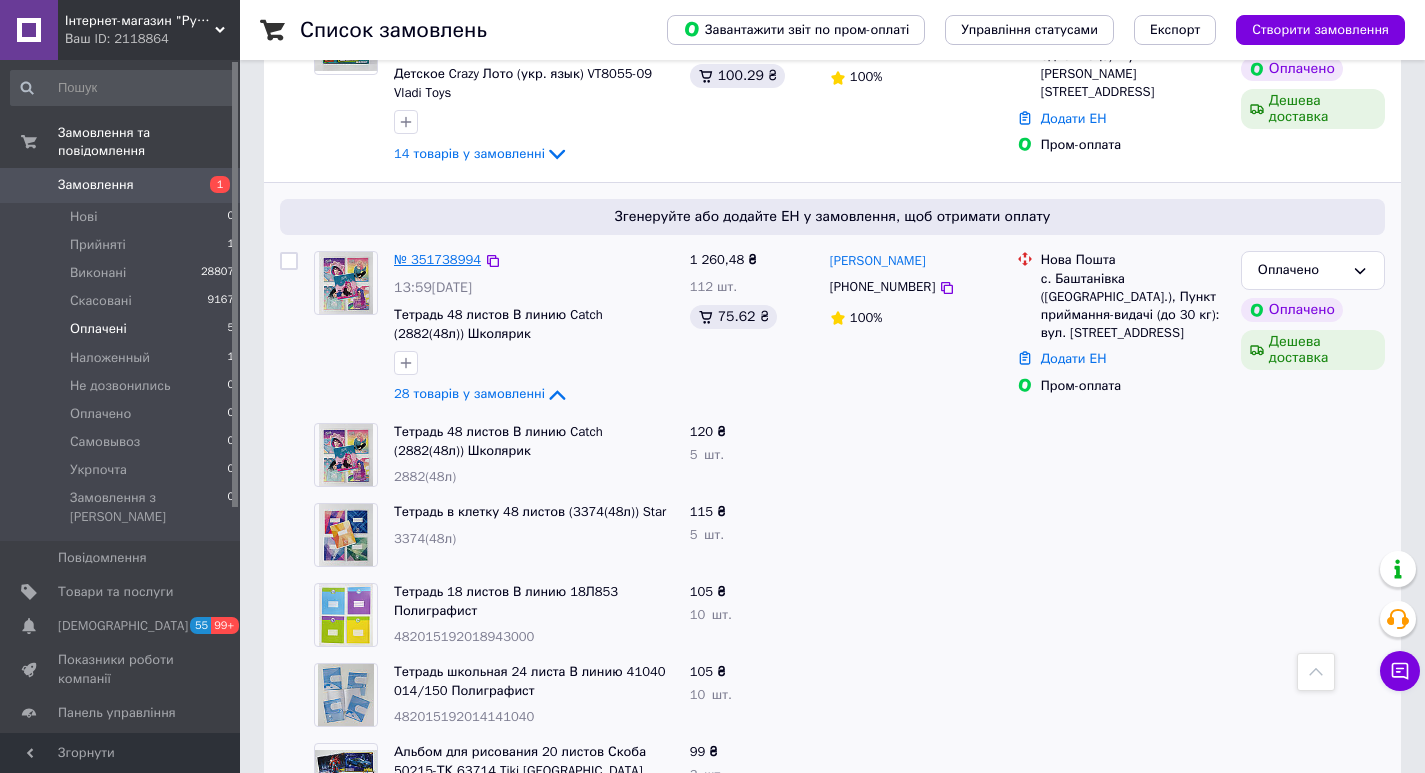 click on "№ 351738994" at bounding box center [437, 259] 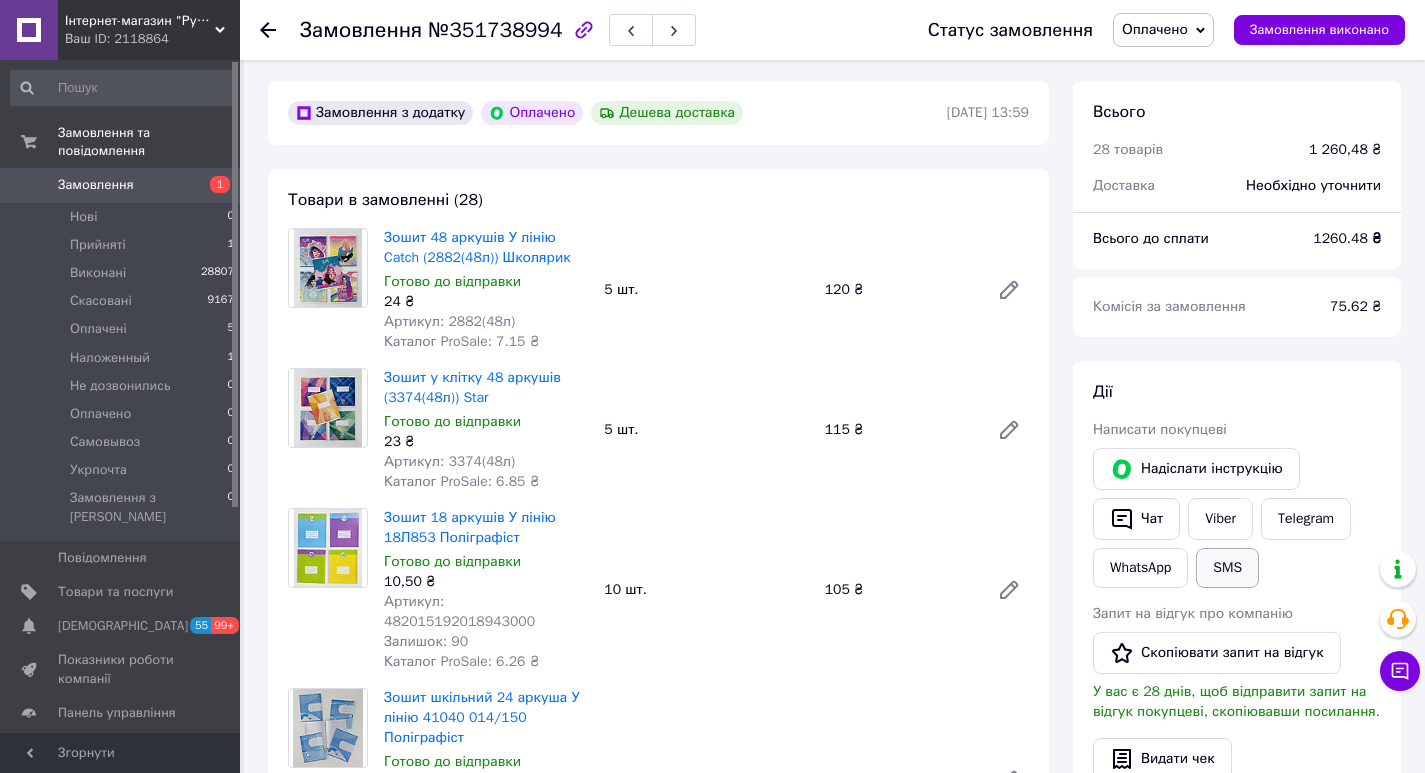 scroll, scrollTop: 100, scrollLeft: 0, axis: vertical 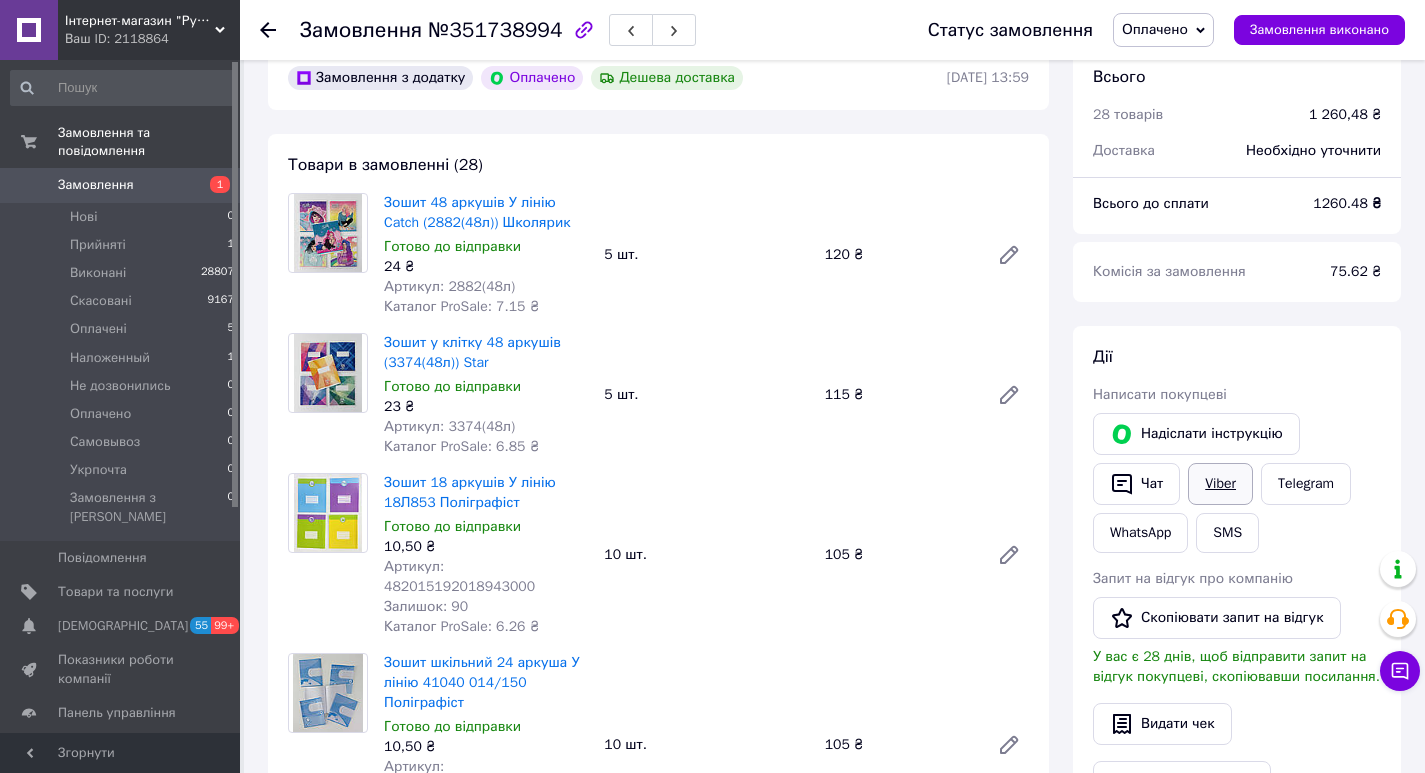 click on "Viber" at bounding box center (1220, 484) 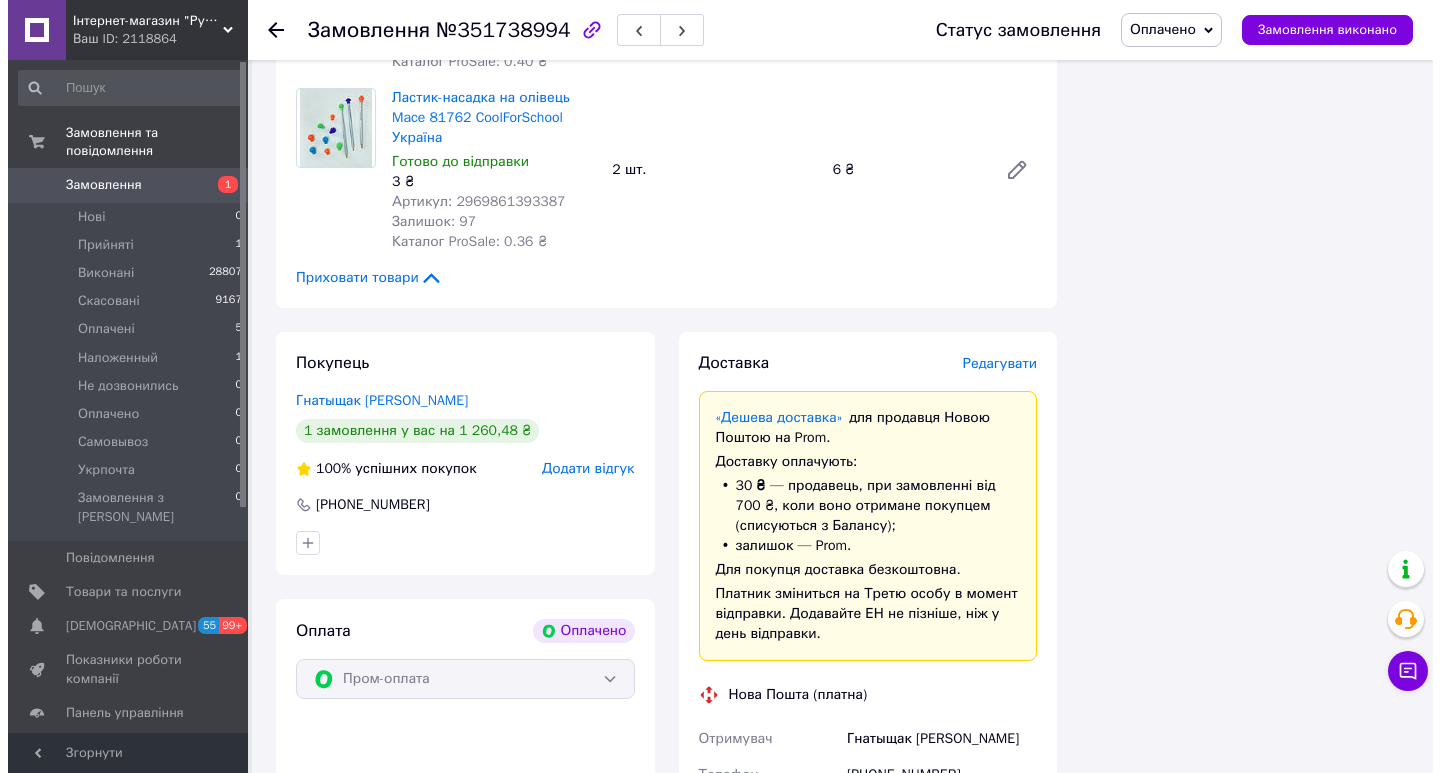 scroll, scrollTop: 4500, scrollLeft: 0, axis: vertical 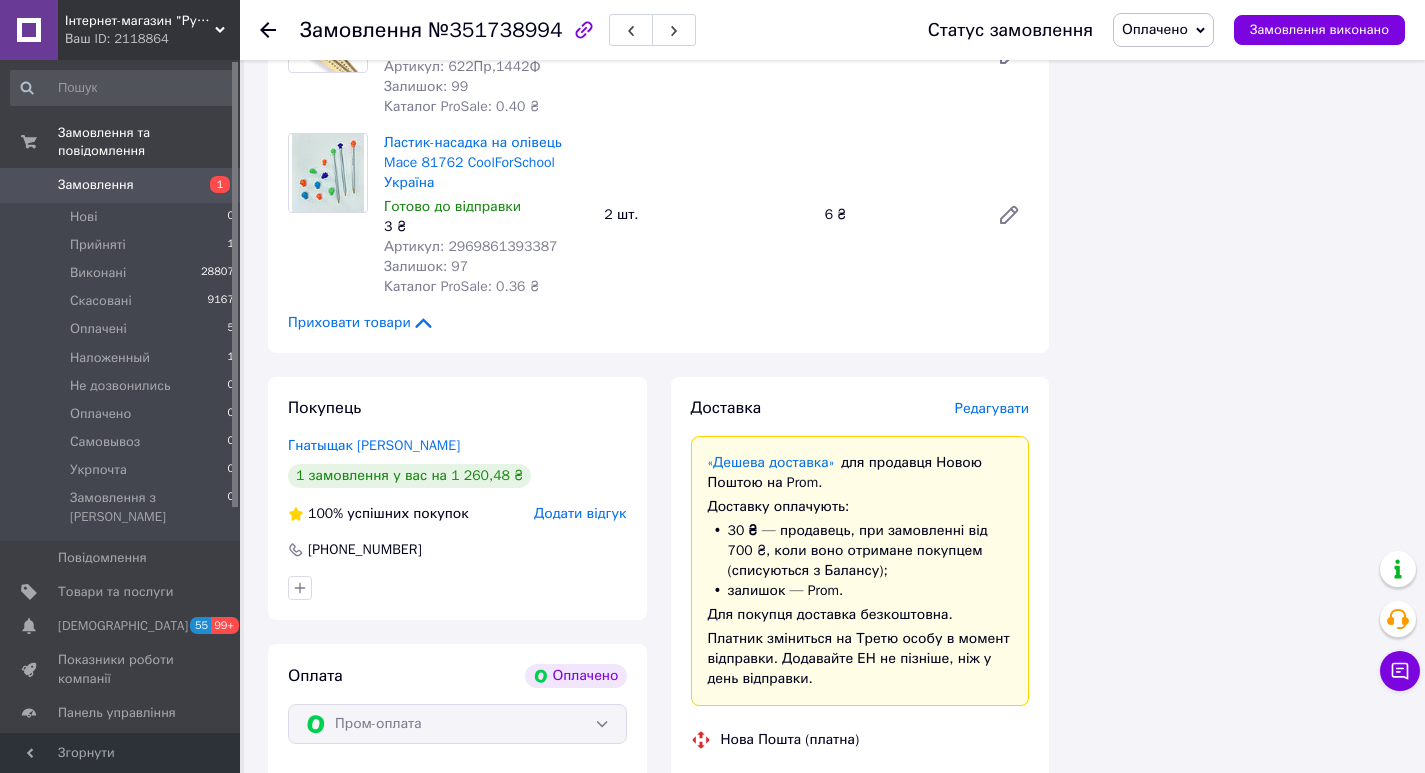 click on "Редагувати" at bounding box center (992, 408) 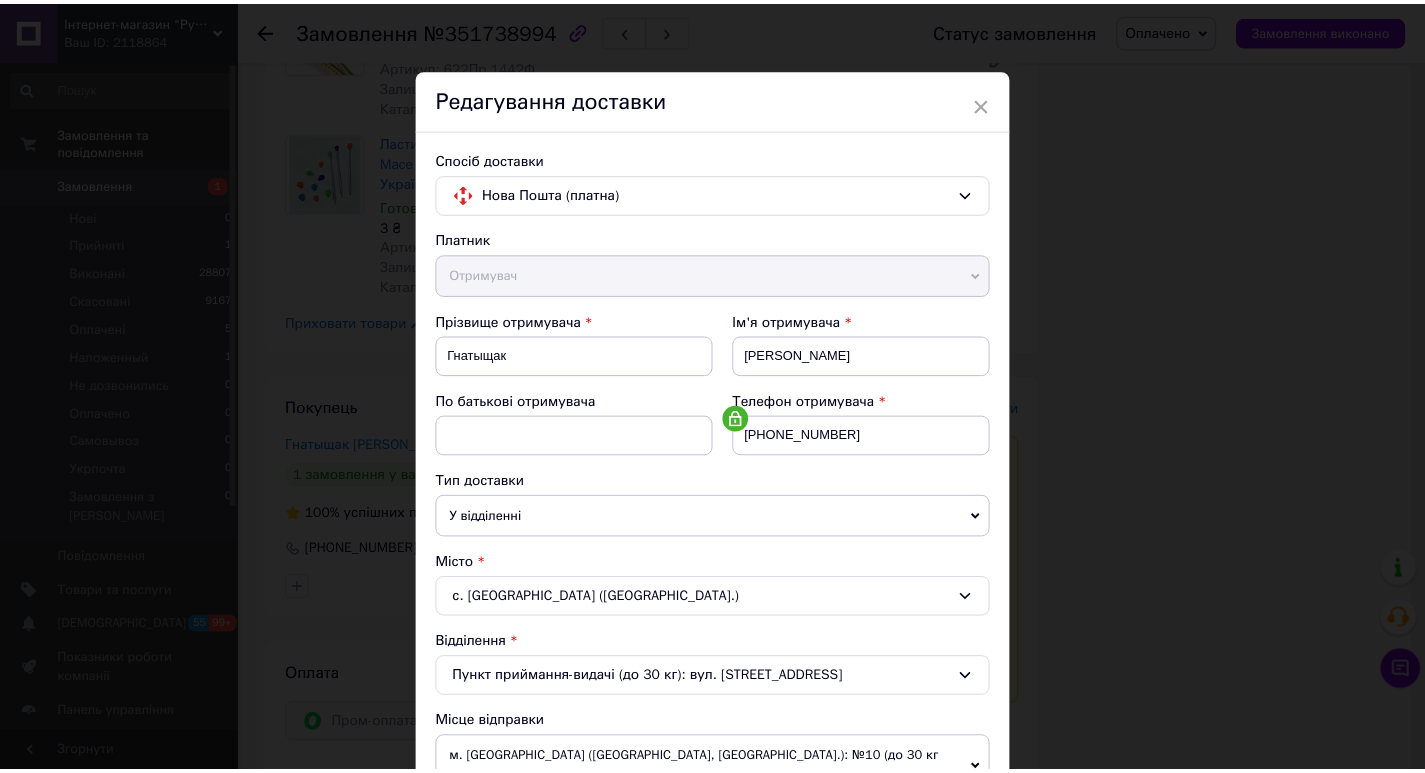 scroll, scrollTop: 0, scrollLeft: 0, axis: both 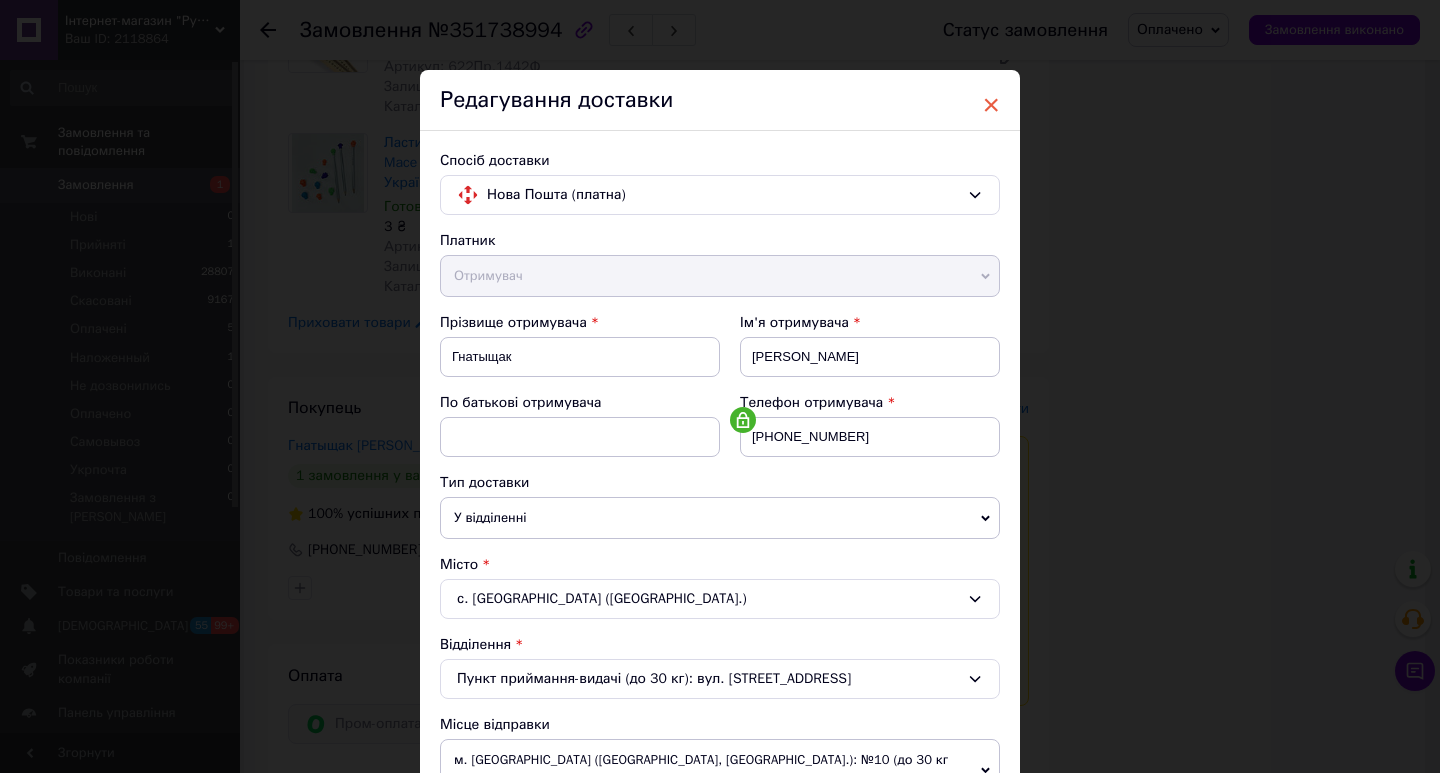 click on "×" at bounding box center [991, 105] 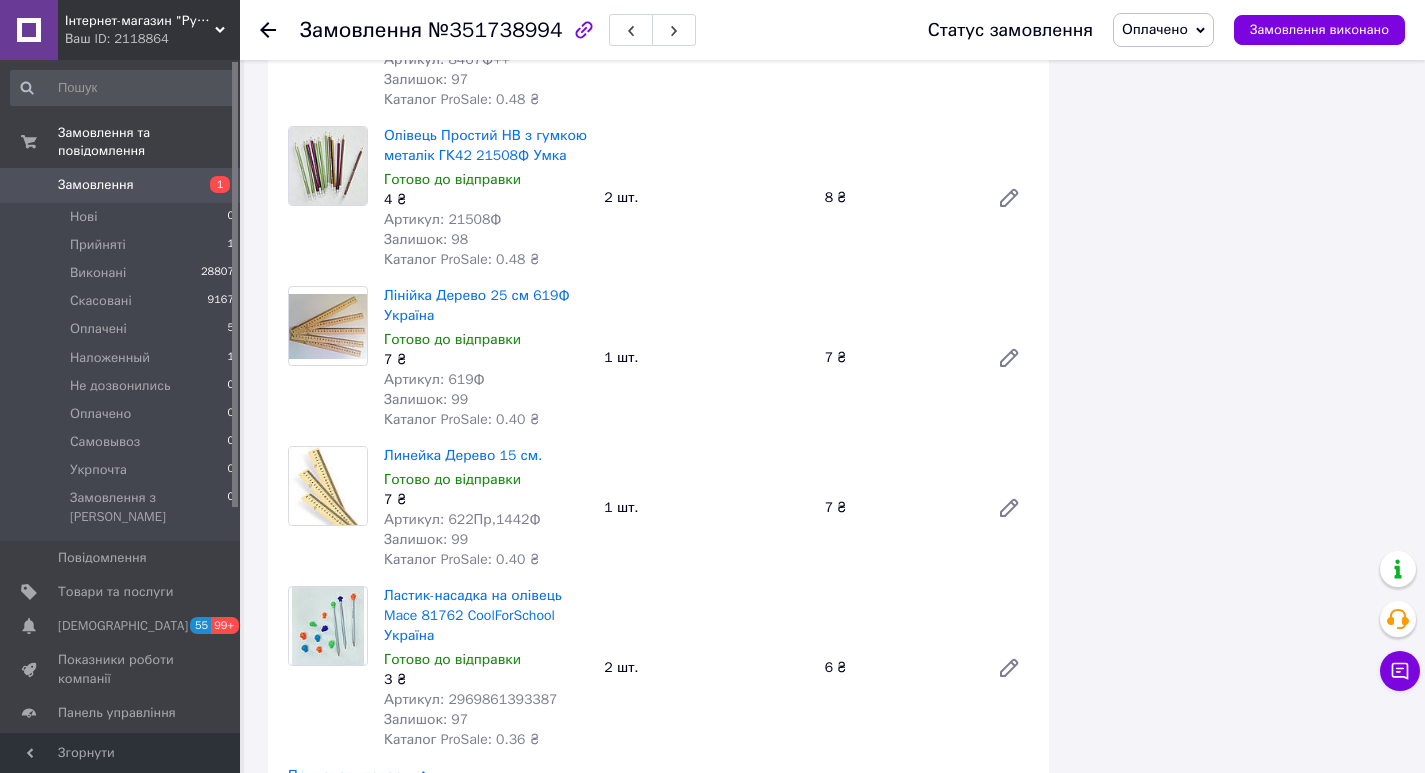 scroll, scrollTop: 4000, scrollLeft: 0, axis: vertical 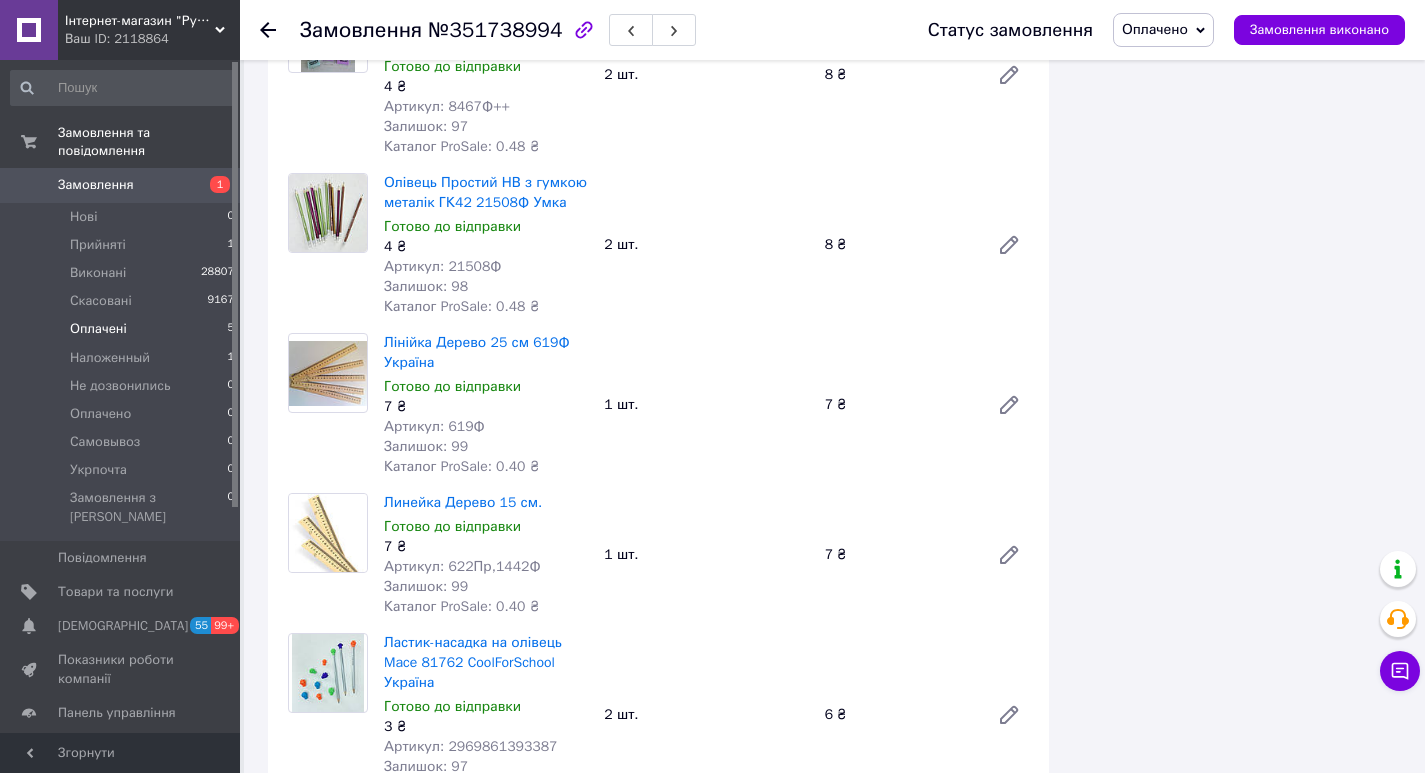 click on "Оплачені 5" at bounding box center (123, 329) 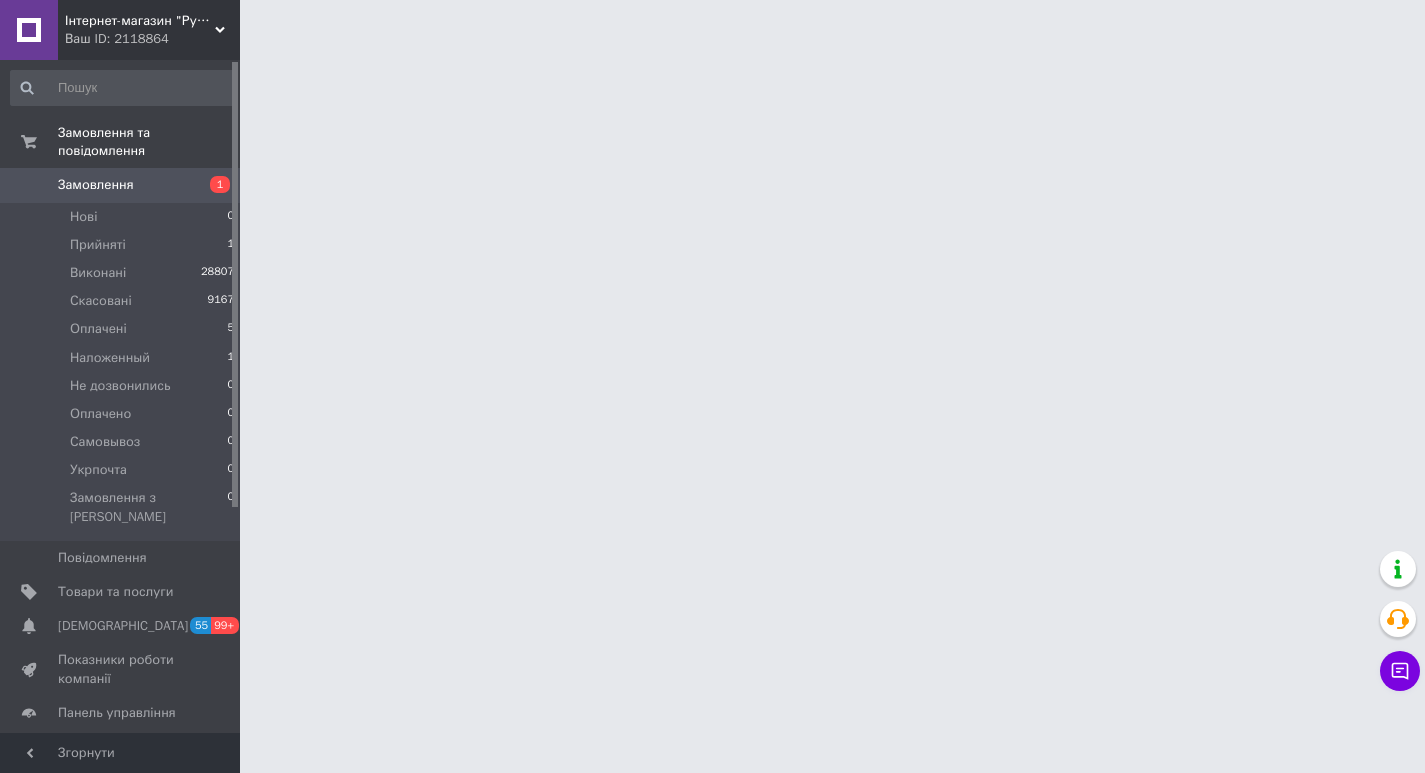 scroll, scrollTop: 0, scrollLeft: 0, axis: both 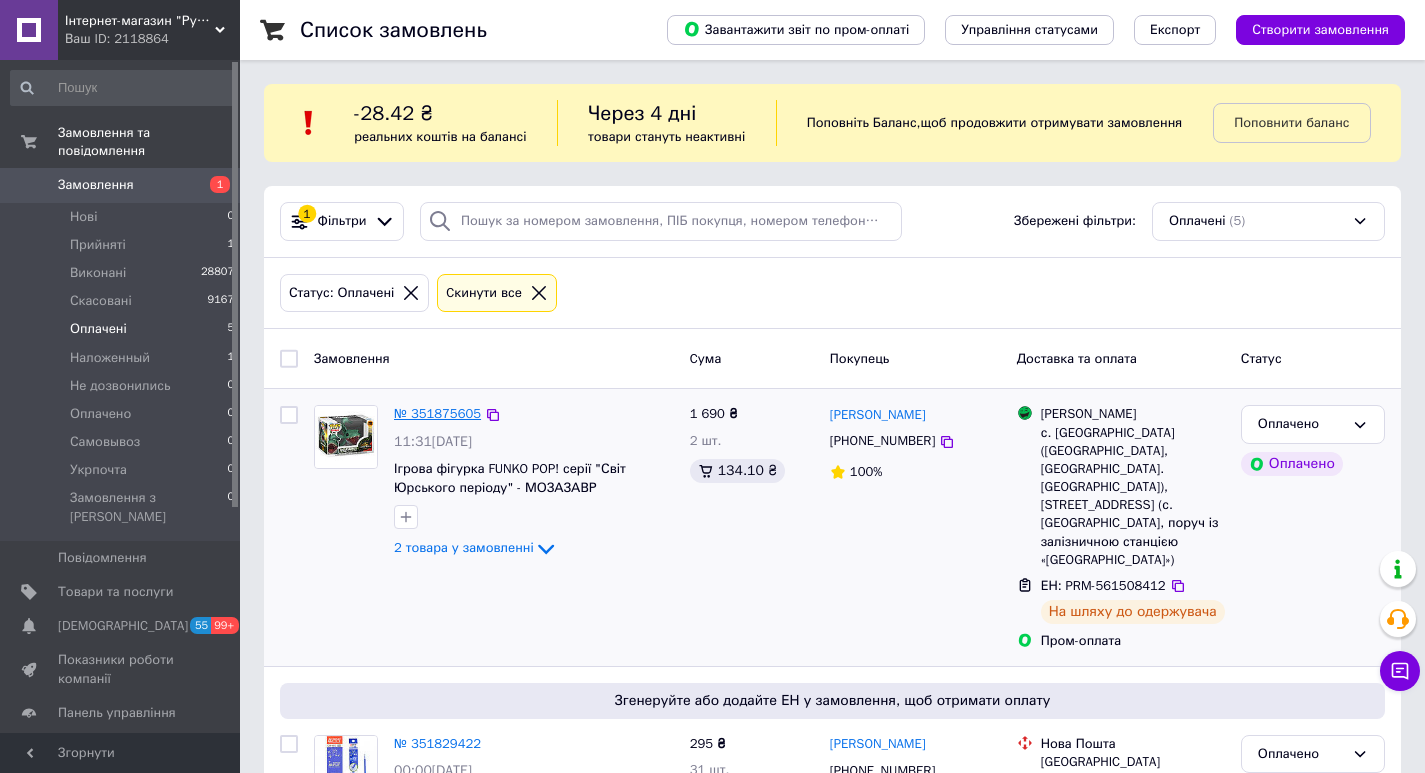 click on "№ 351875605" at bounding box center [437, 413] 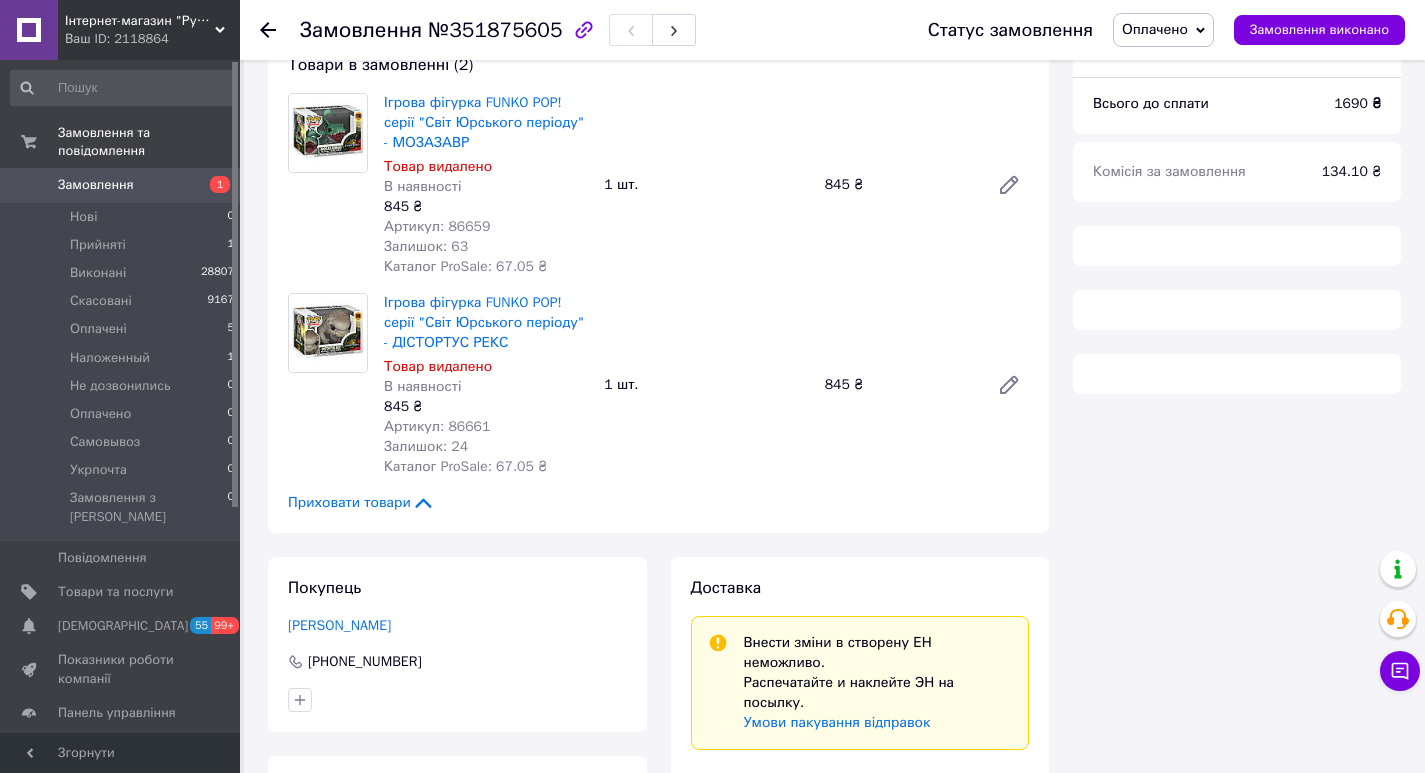 scroll, scrollTop: 600, scrollLeft: 0, axis: vertical 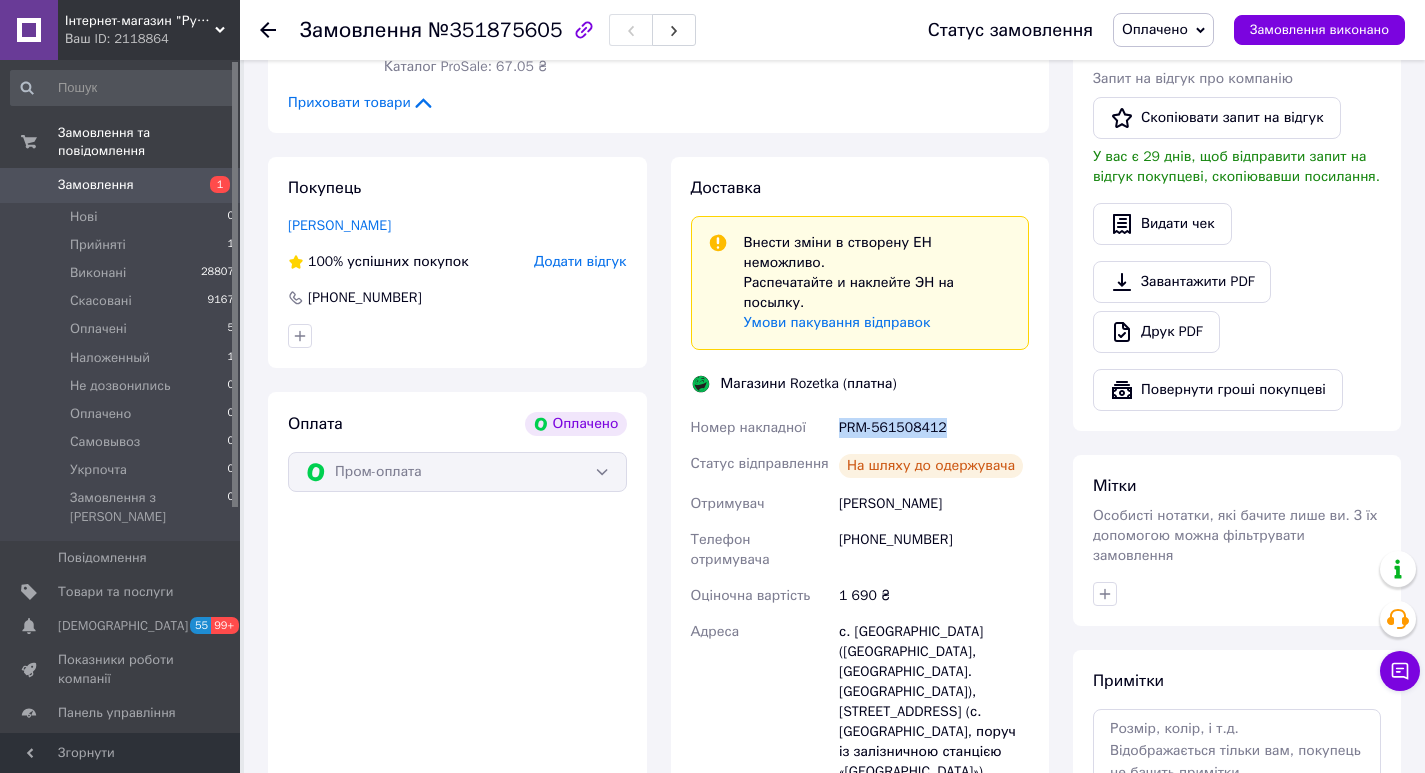 drag, startPoint x: 919, startPoint y: 407, endPoint x: 834, endPoint y: 400, distance: 85.28775 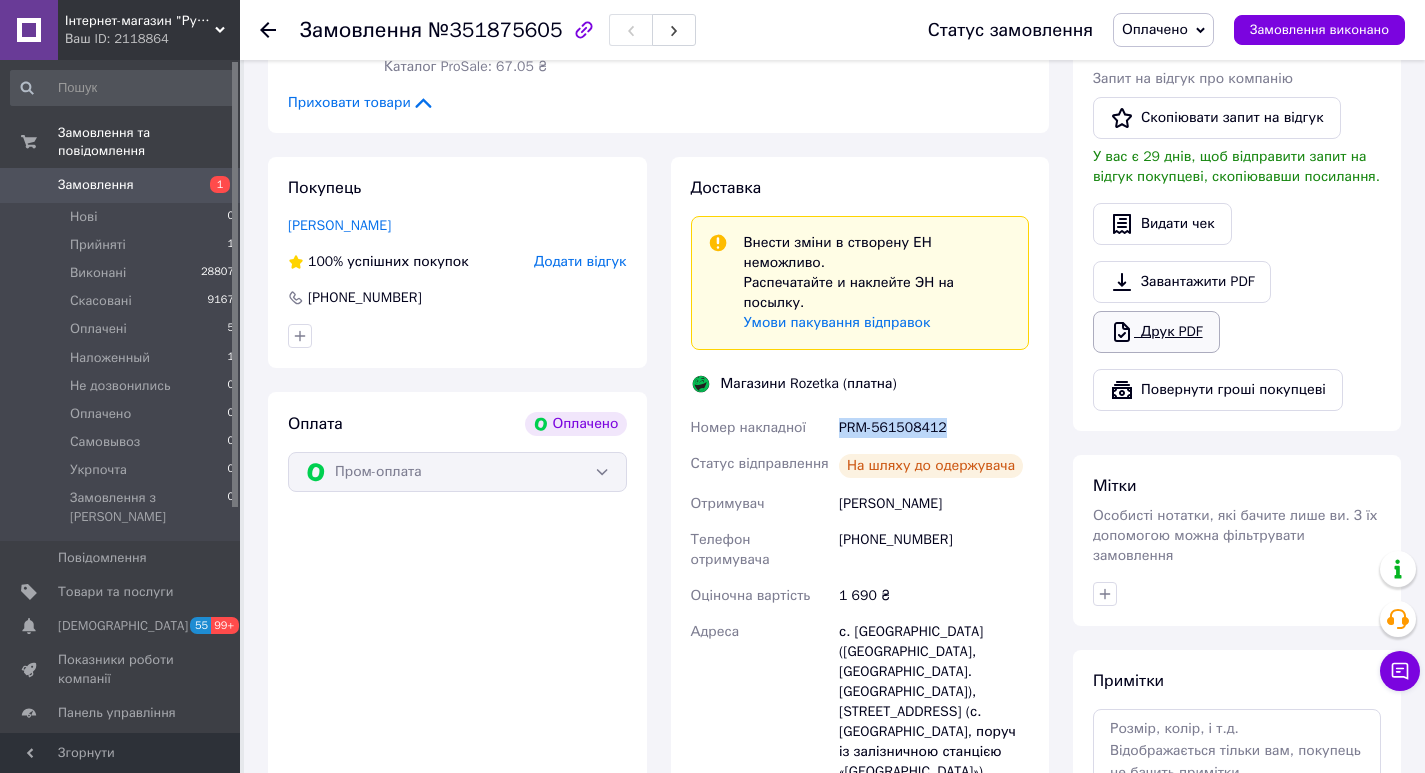 copy on "Номер накладної PRM-561508412" 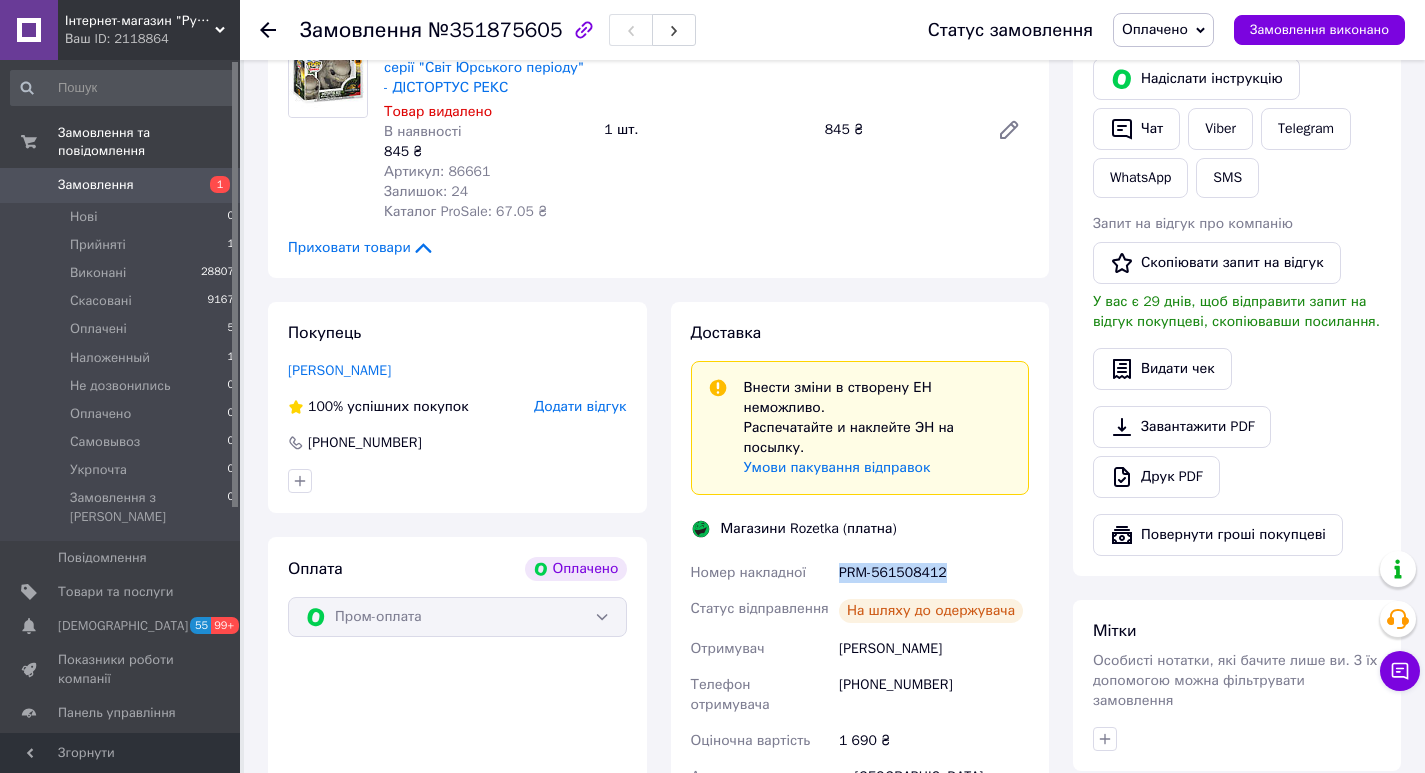 scroll, scrollTop: 300, scrollLeft: 0, axis: vertical 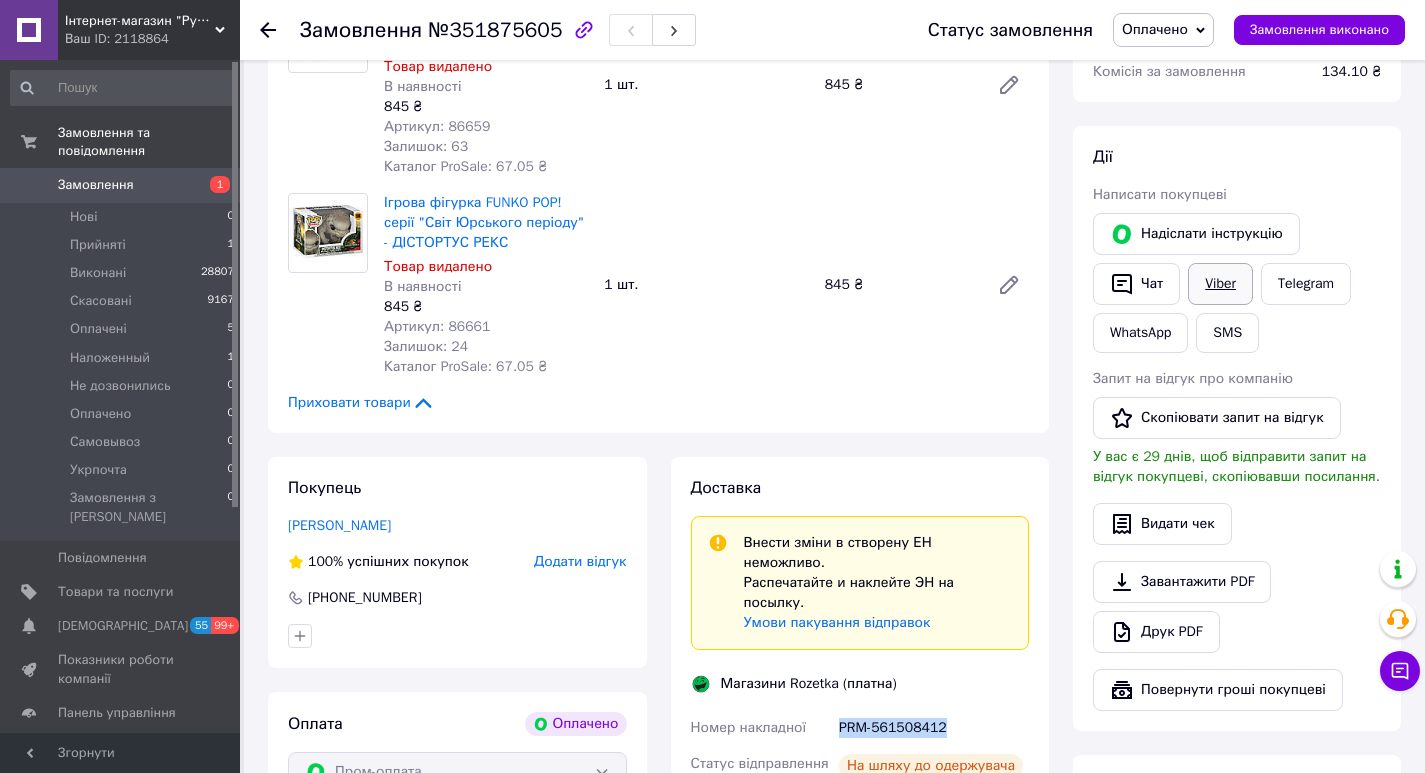 click on "Viber" at bounding box center (1220, 284) 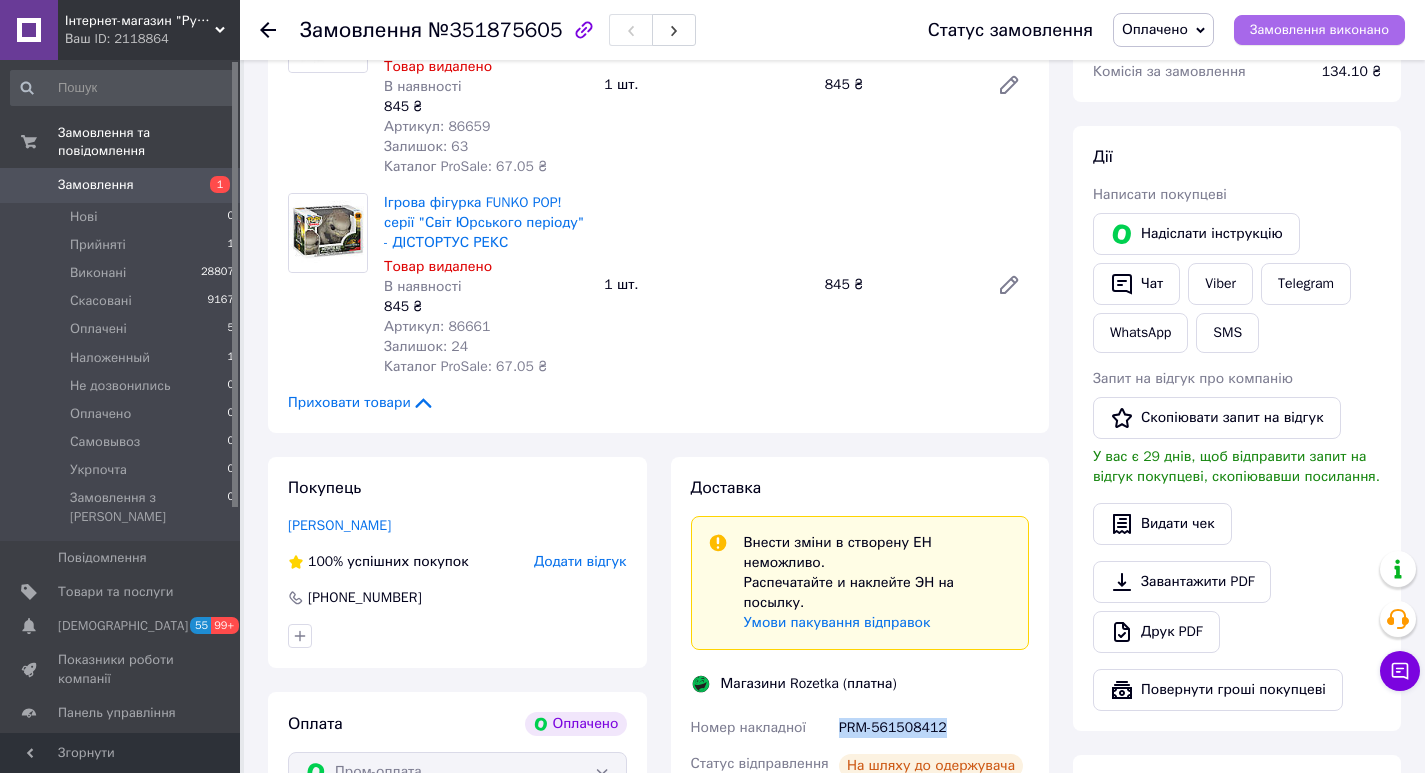 click on "Замовлення виконано" at bounding box center [1319, 30] 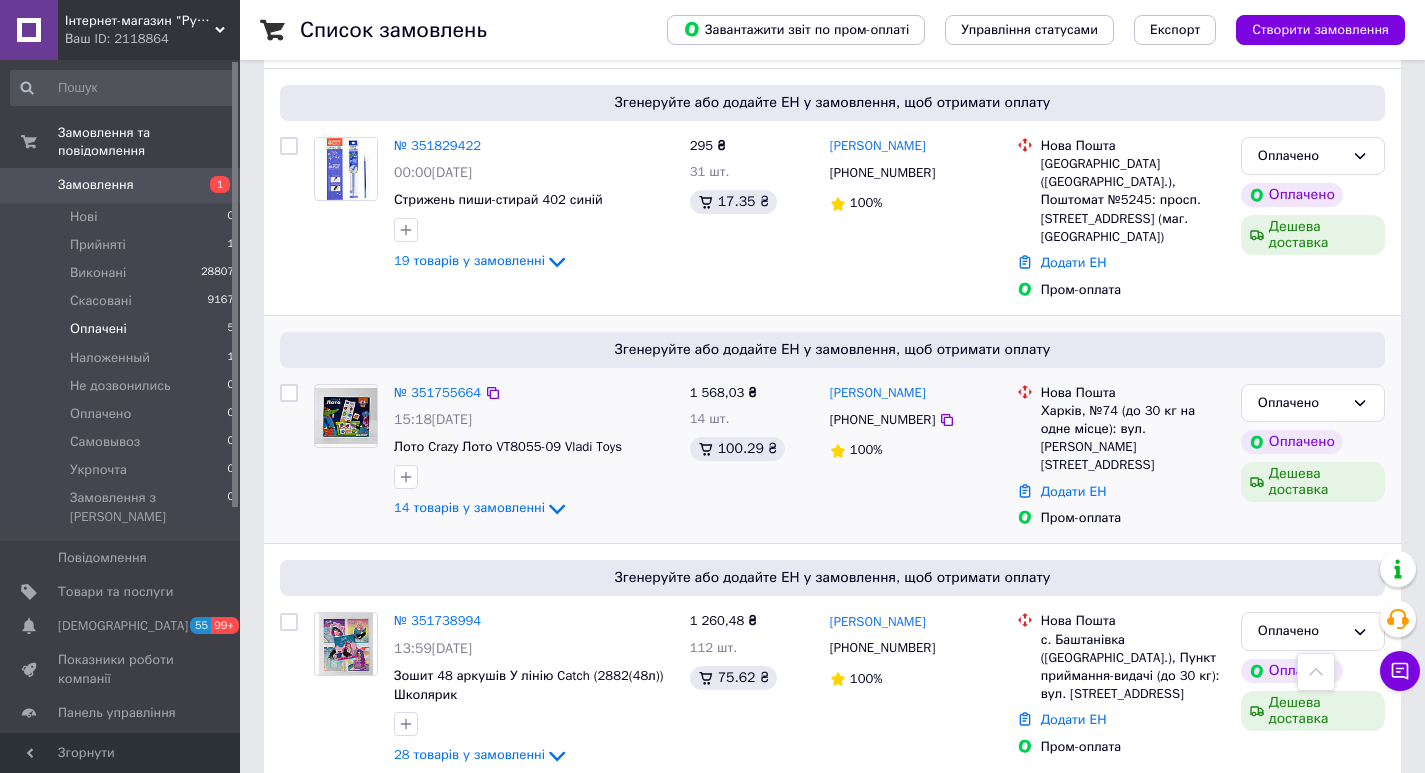 scroll, scrollTop: 472, scrollLeft: 0, axis: vertical 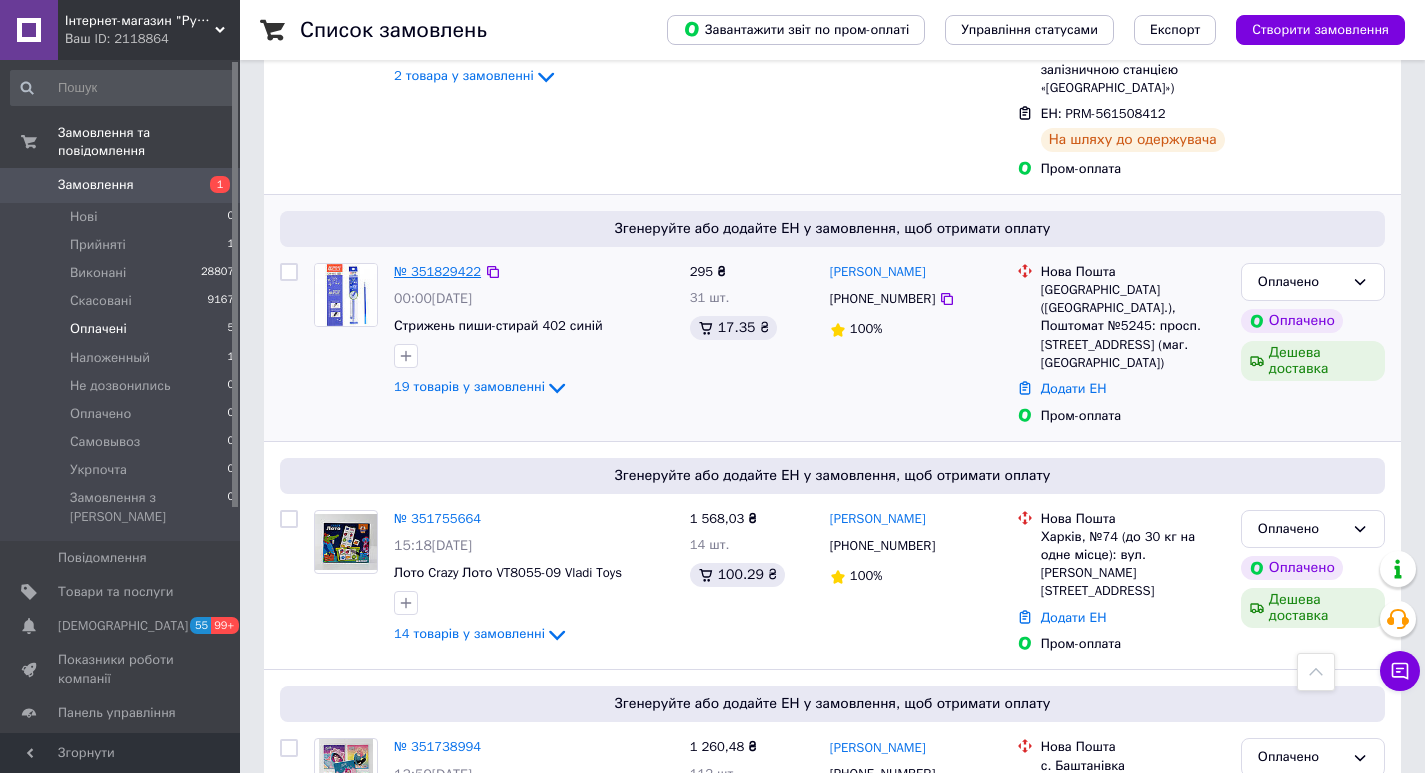 click on "№ 351829422" at bounding box center (437, 271) 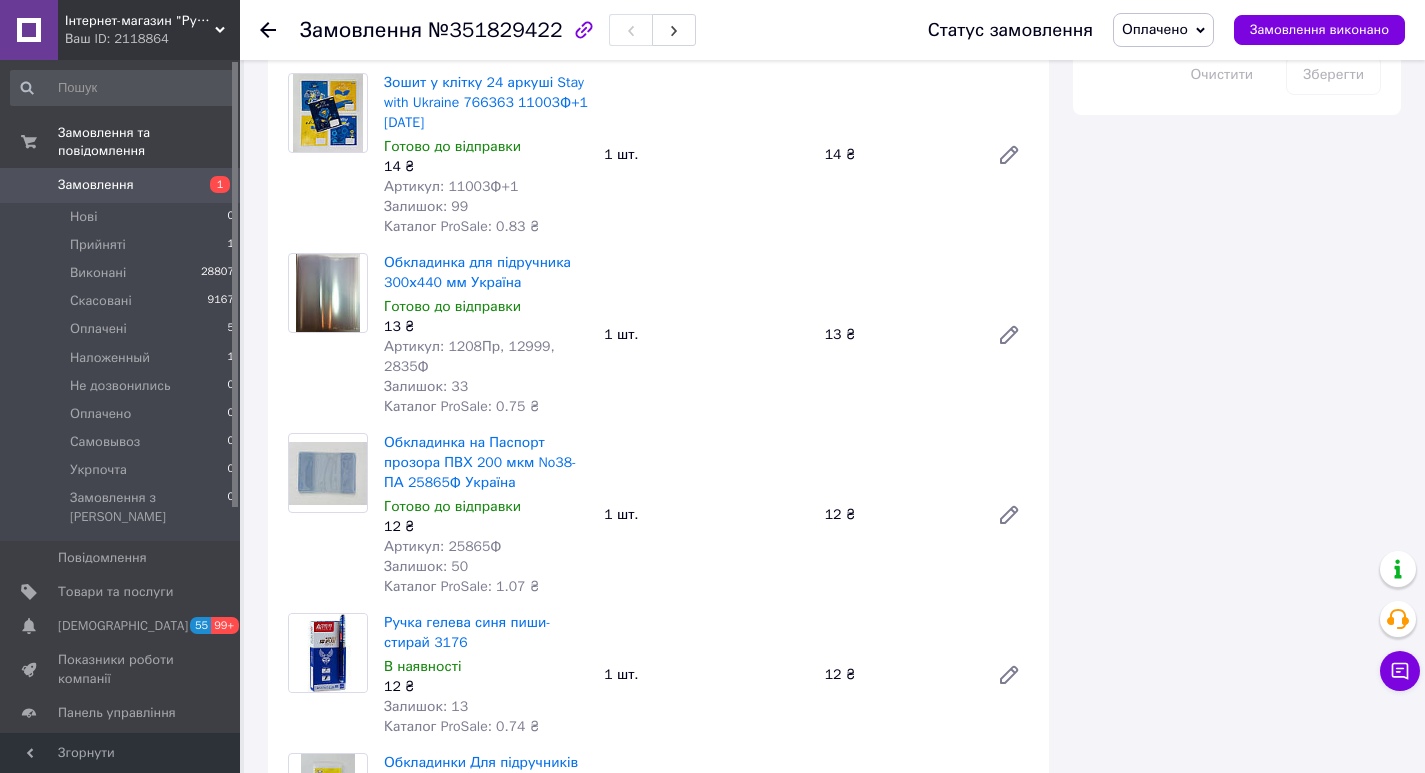 scroll, scrollTop: 1900, scrollLeft: 0, axis: vertical 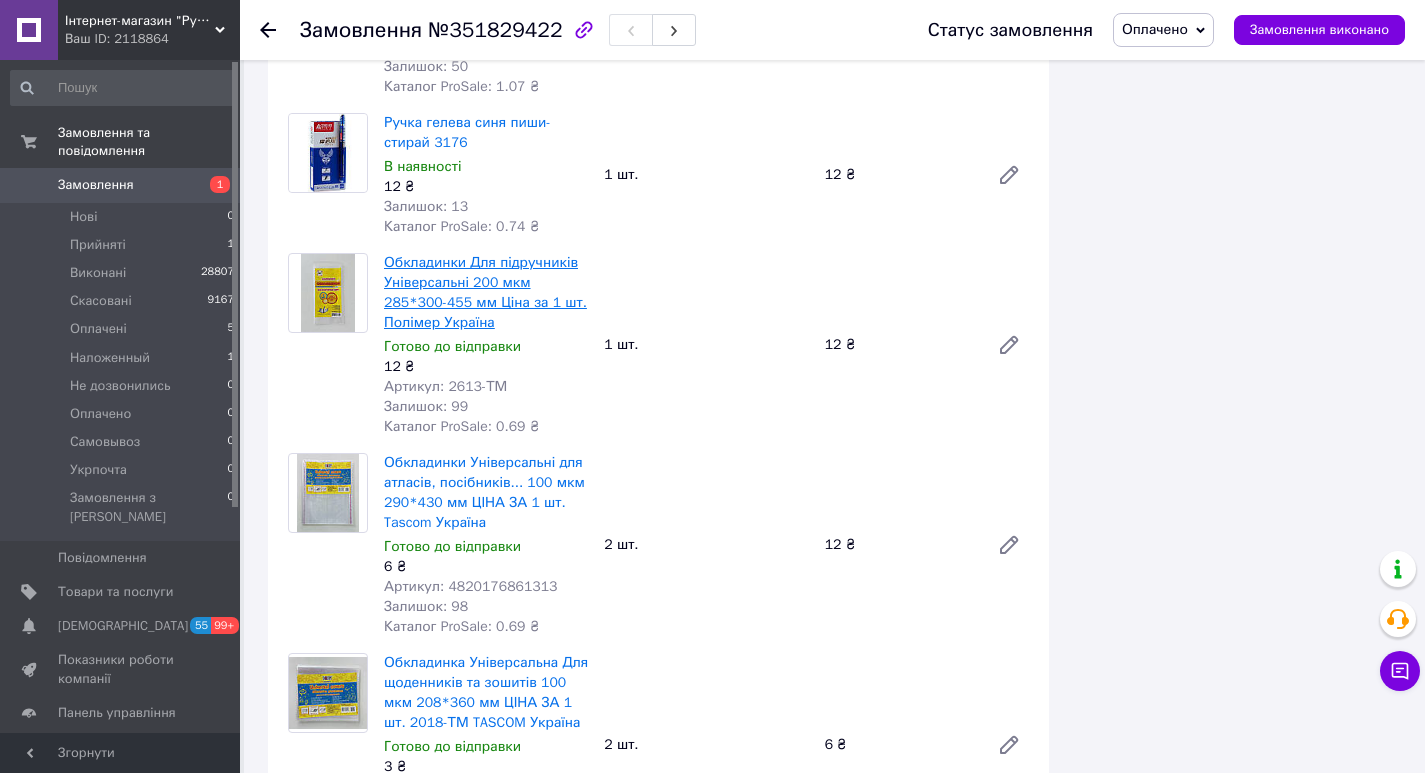 click on "Обкладинки Для підручників Універсальні 200 мкм 285*300-455 мм Ціна за 1 шт. Полімер Україна" at bounding box center (485, 292) 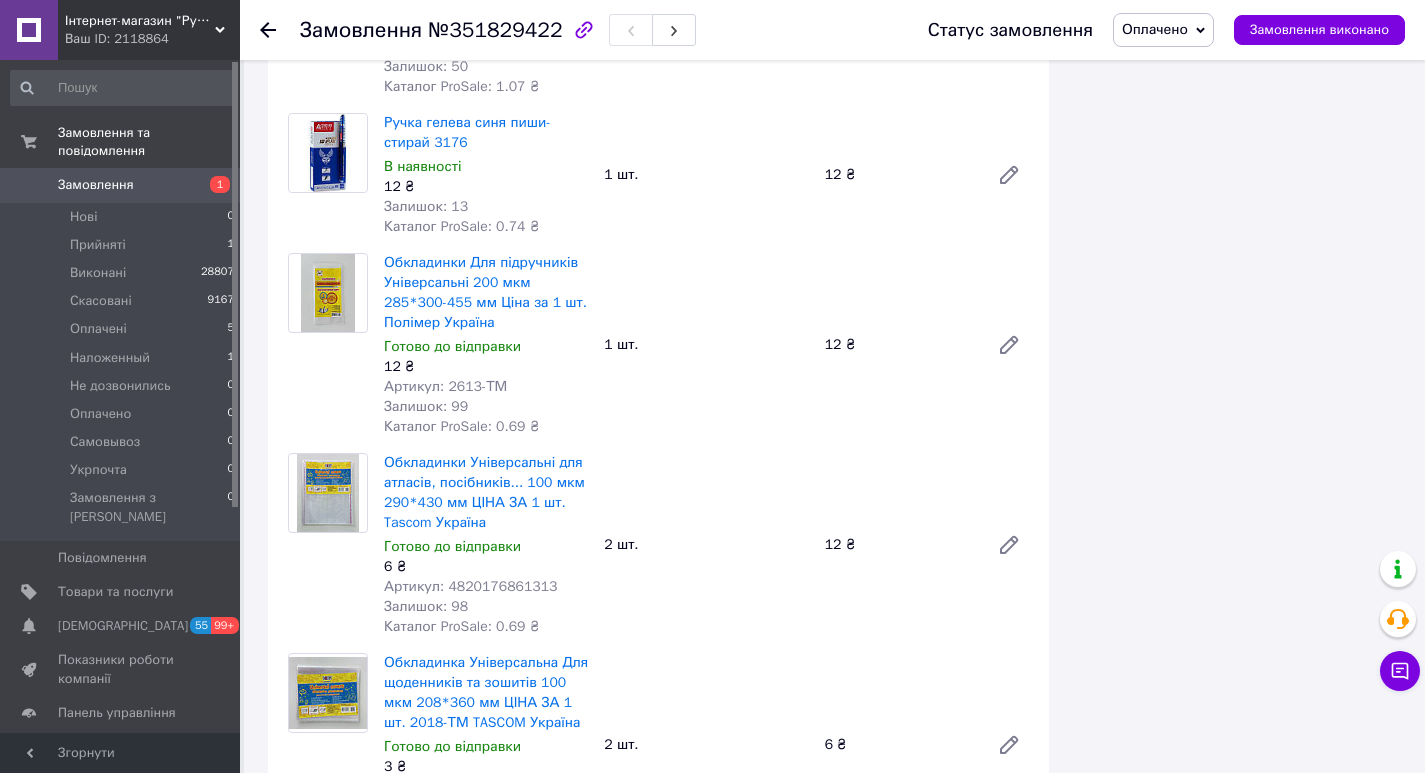 click on "Артикул: 4820176861313" at bounding box center [471, 586] 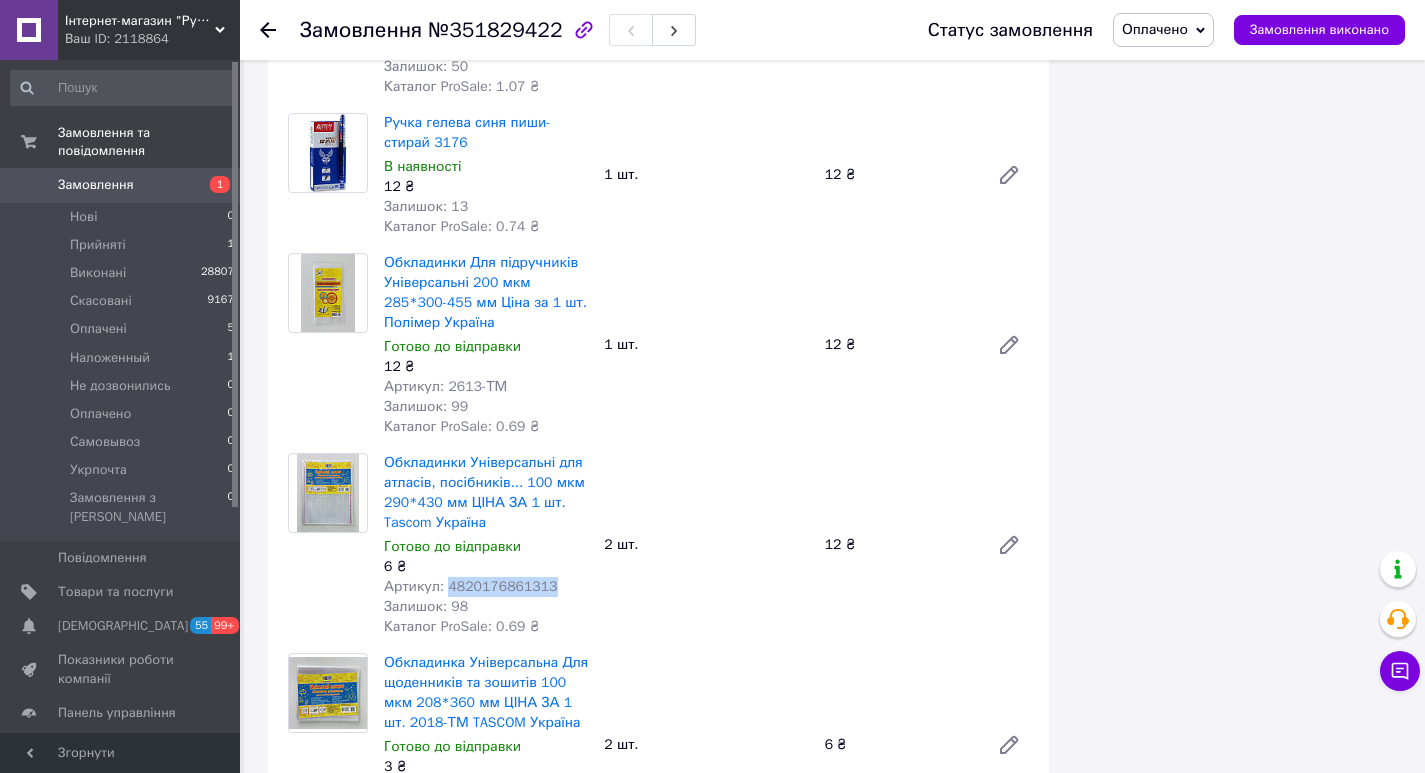 click on "Артикул: 4820176861313" at bounding box center [471, 586] 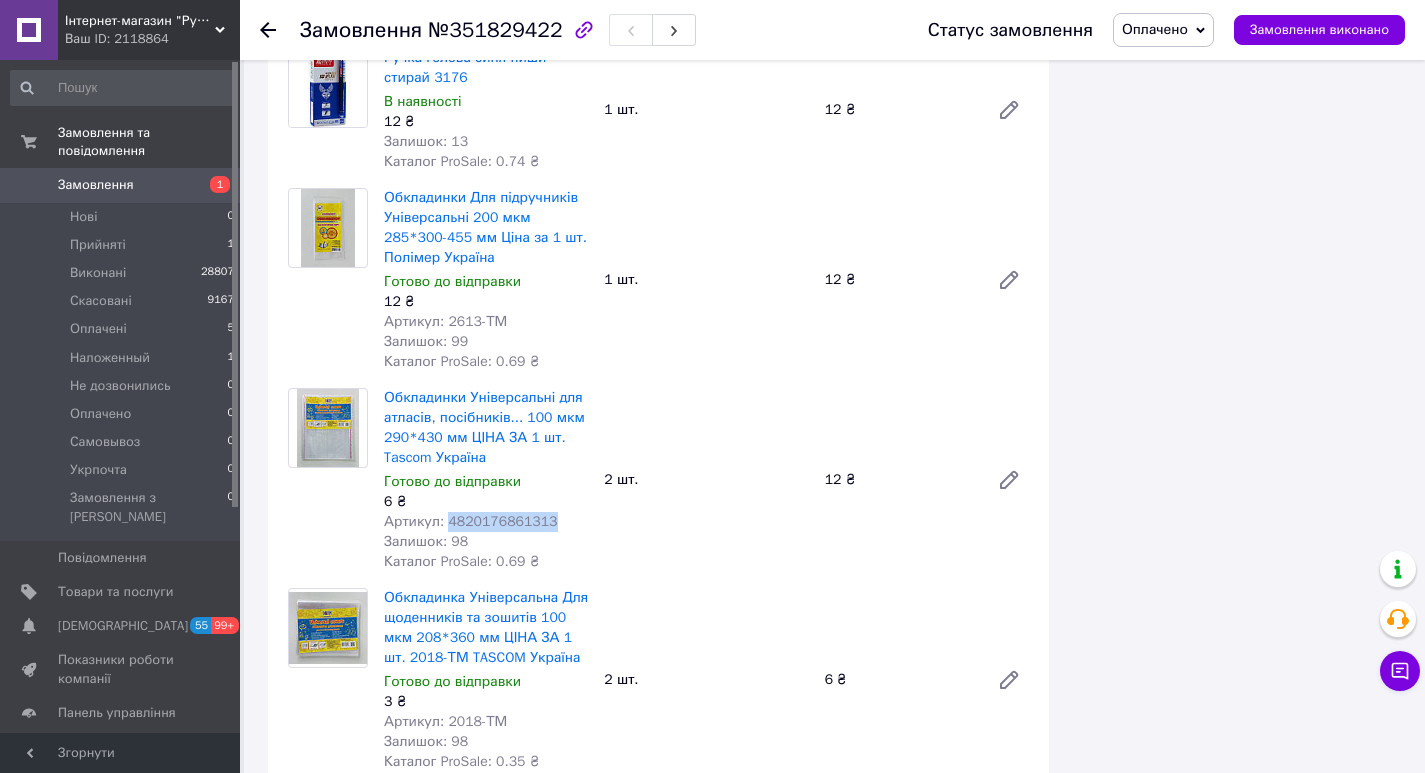 scroll, scrollTop: 2000, scrollLeft: 0, axis: vertical 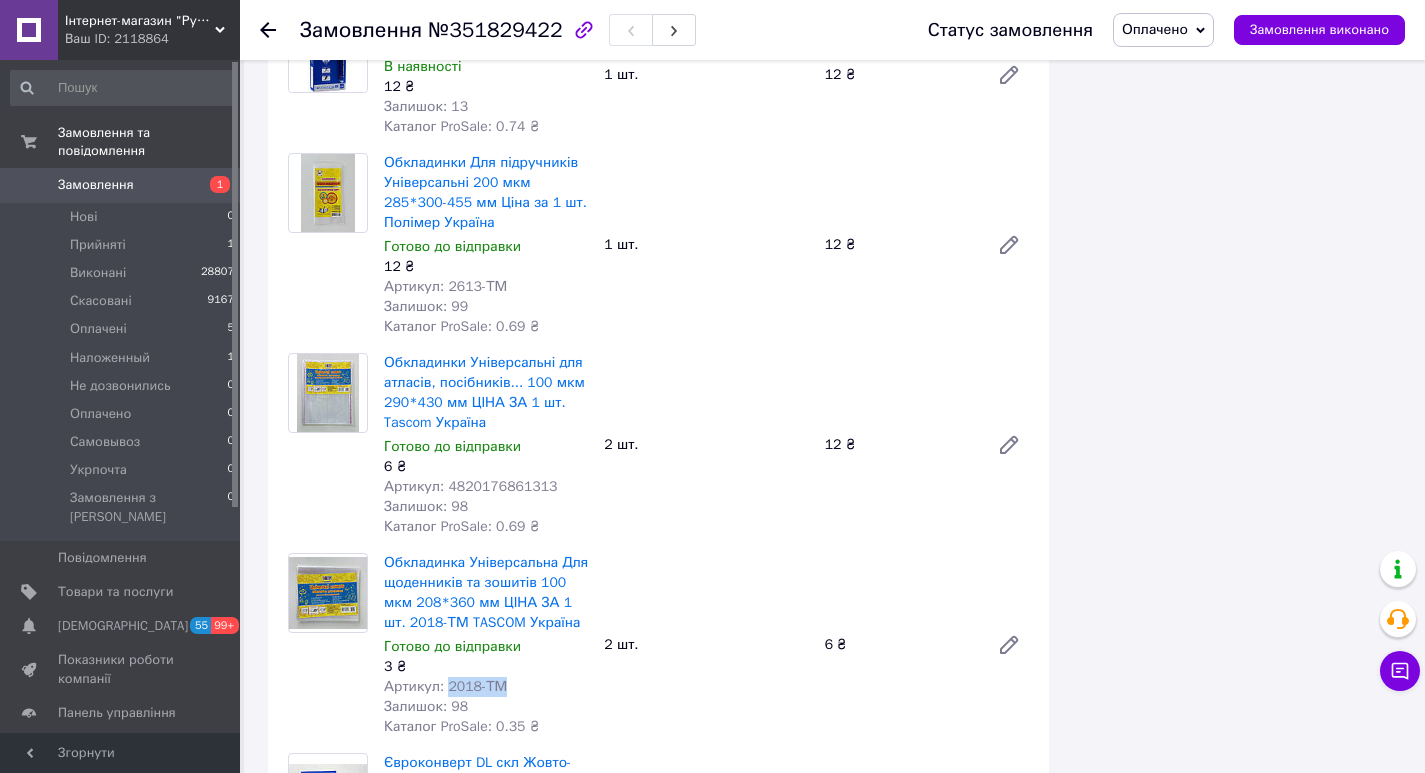 drag, startPoint x: 527, startPoint y: 632, endPoint x: 446, endPoint y: 622, distance: 81.61495 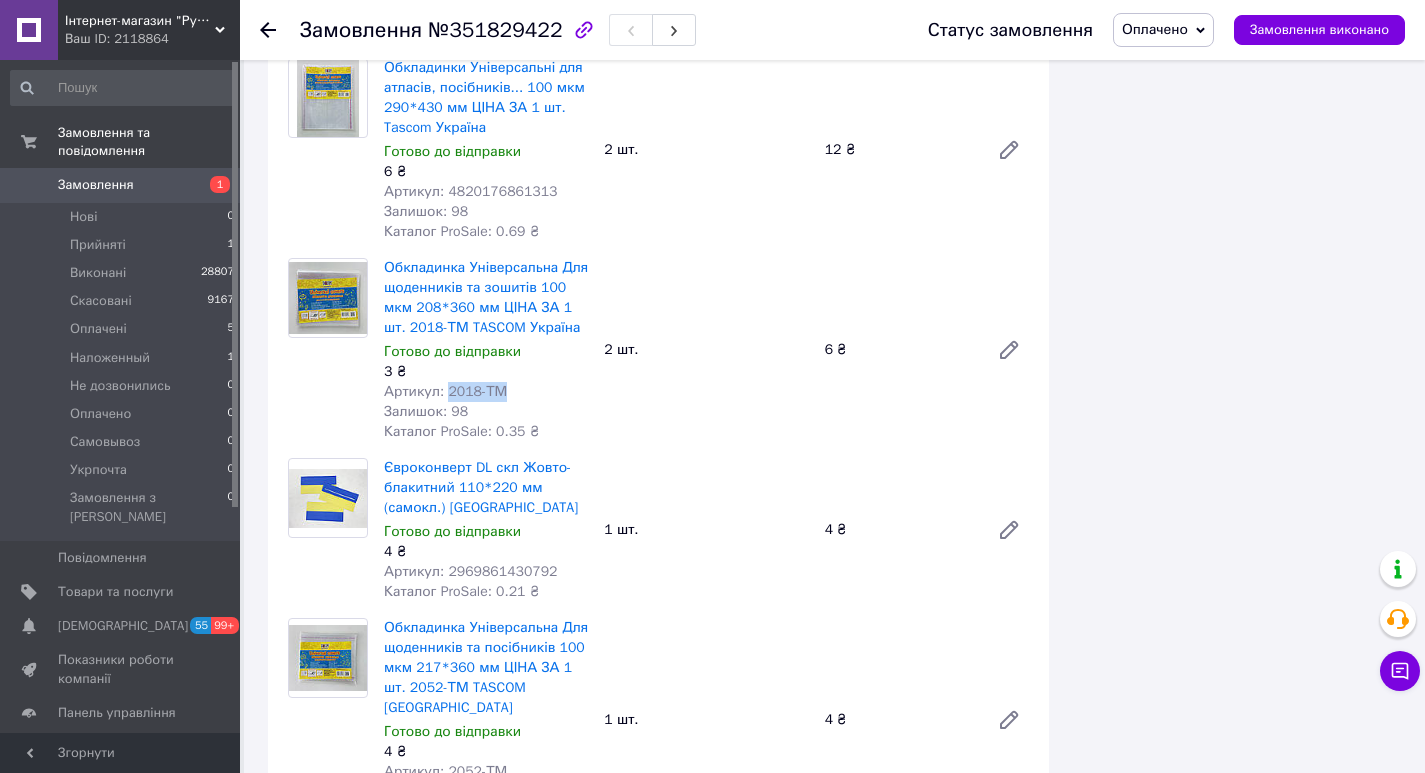 scroll, scrollTop: 2300, scrollLeft: 0, axis: vertical 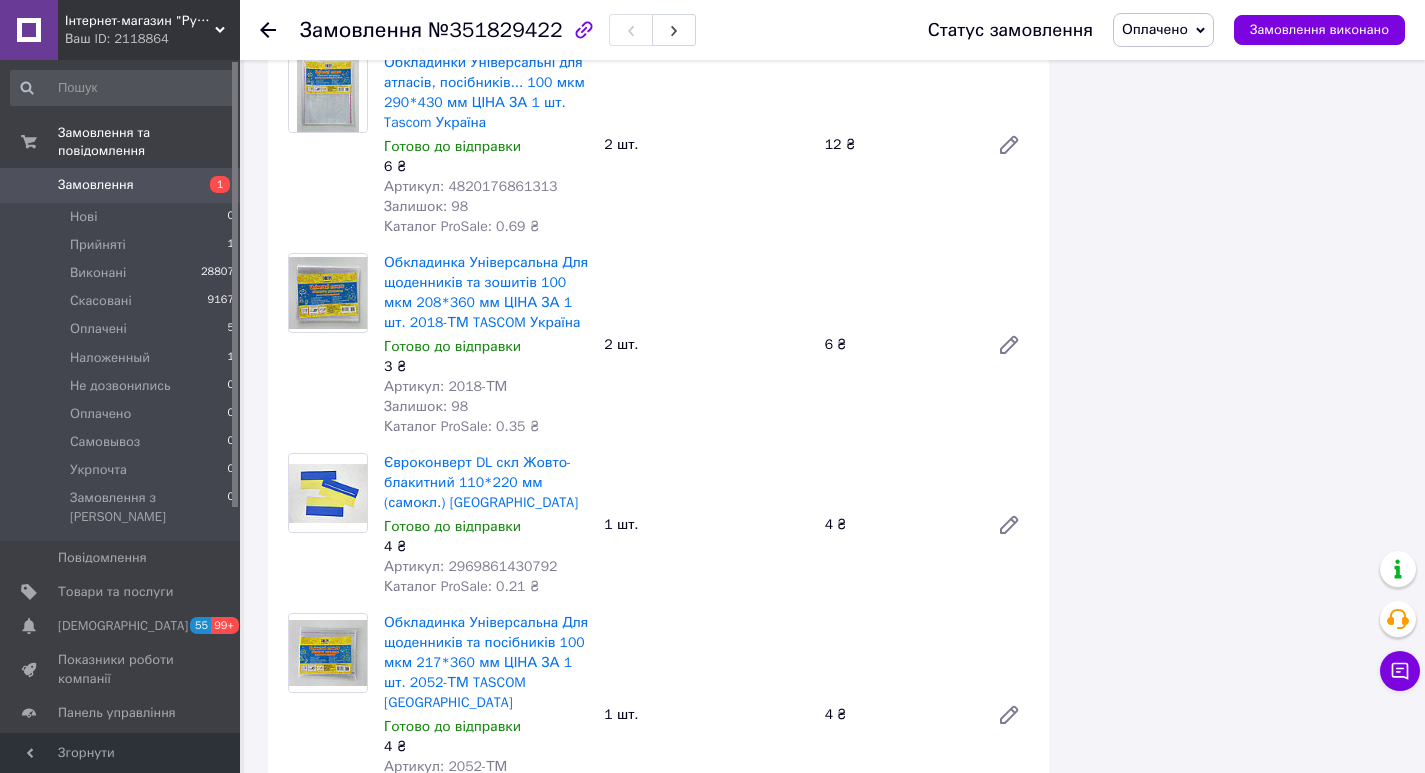 click on "Артикул: 2969861430792" at bounding box center [471, 566] 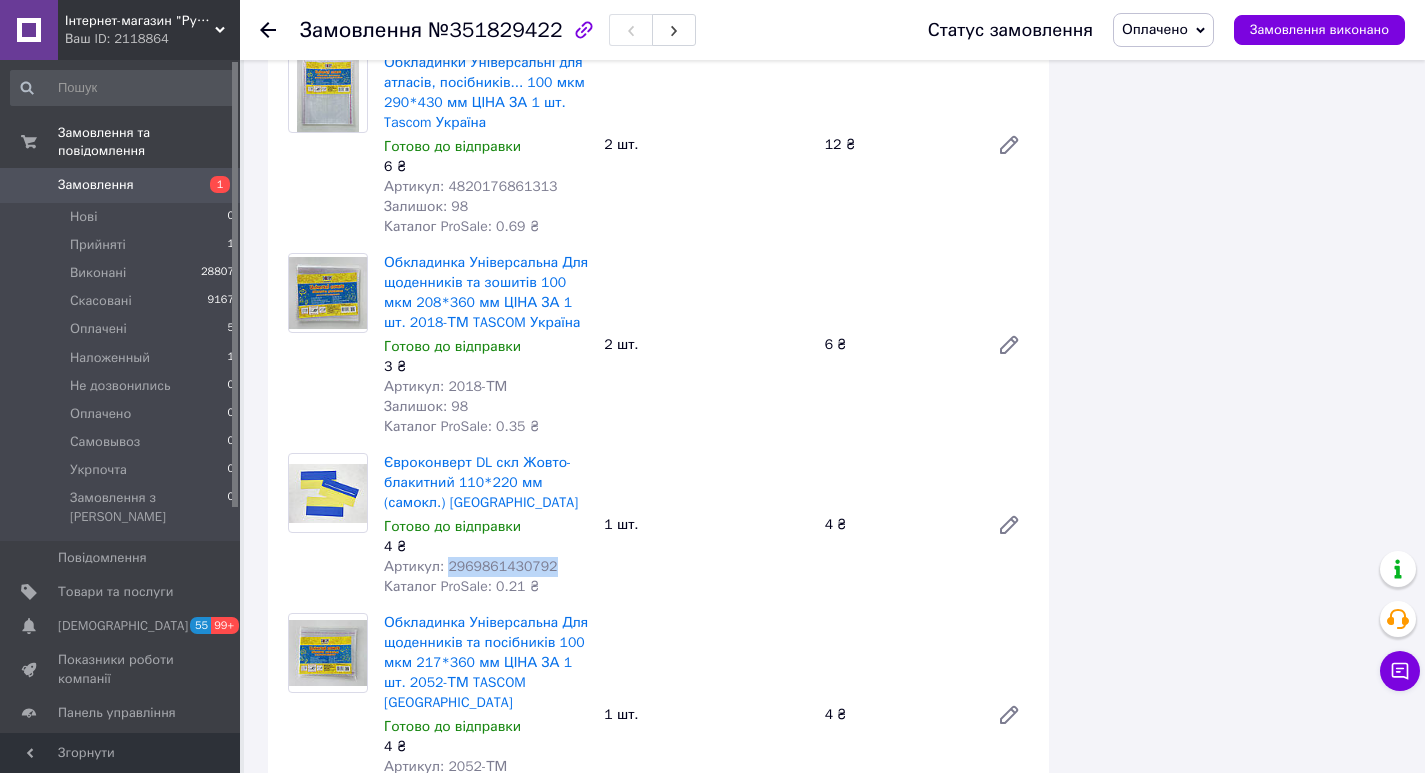 click on "Артикул: 2969861430792" at bounding box center (471, 566) 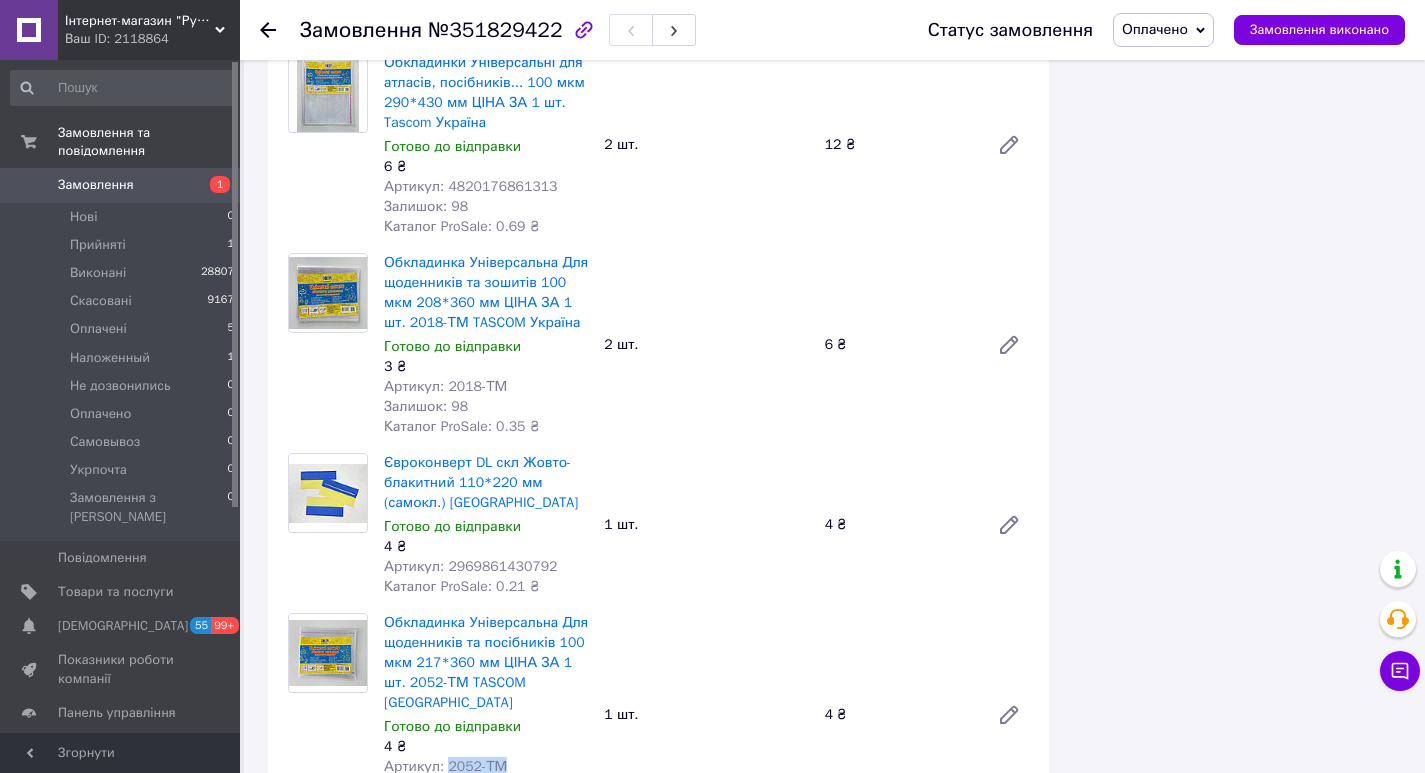 drag, startPoint x: 515, startPoint y: 689, endPoint x: 444, endPoint y: 689, distance: 71 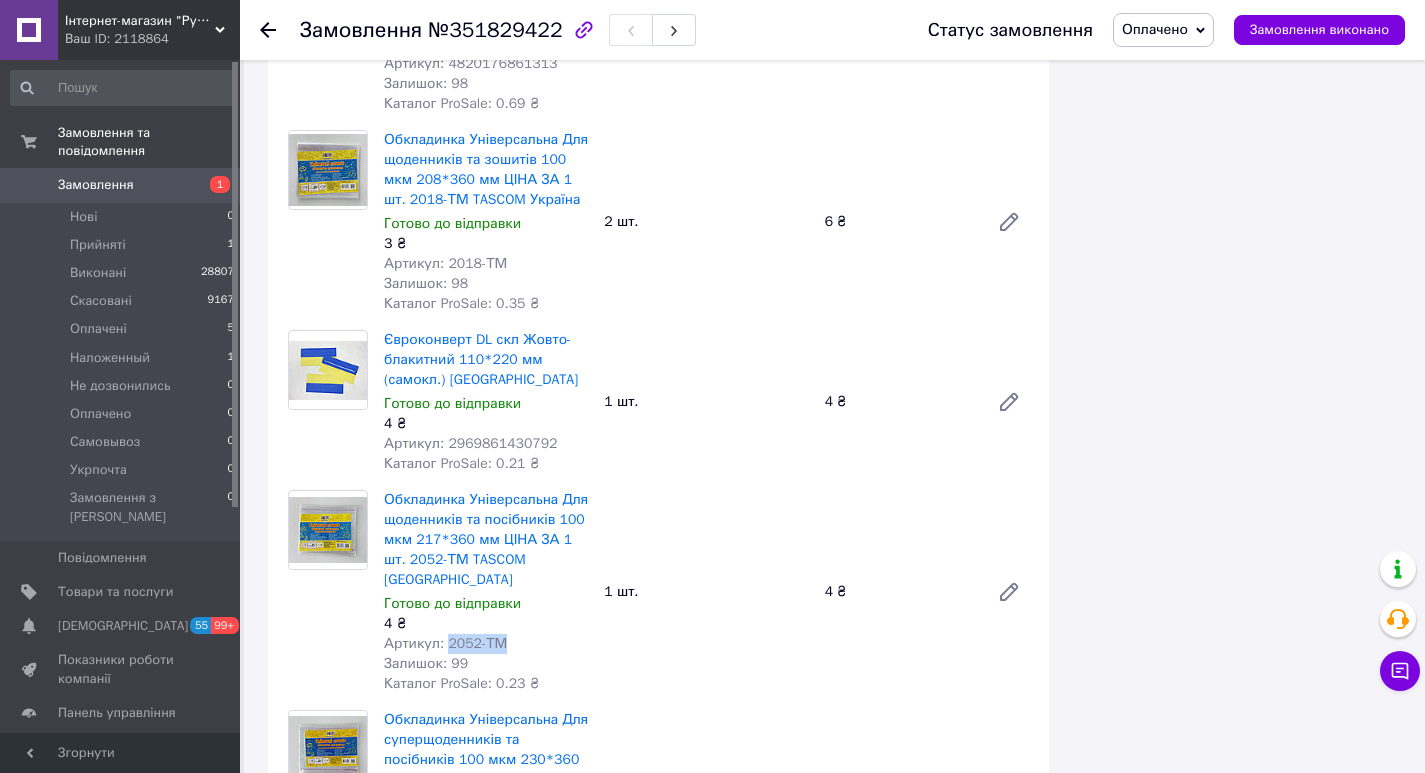 scroll, scrollTop: 2700, scrollLeft: 0, axis: vertical 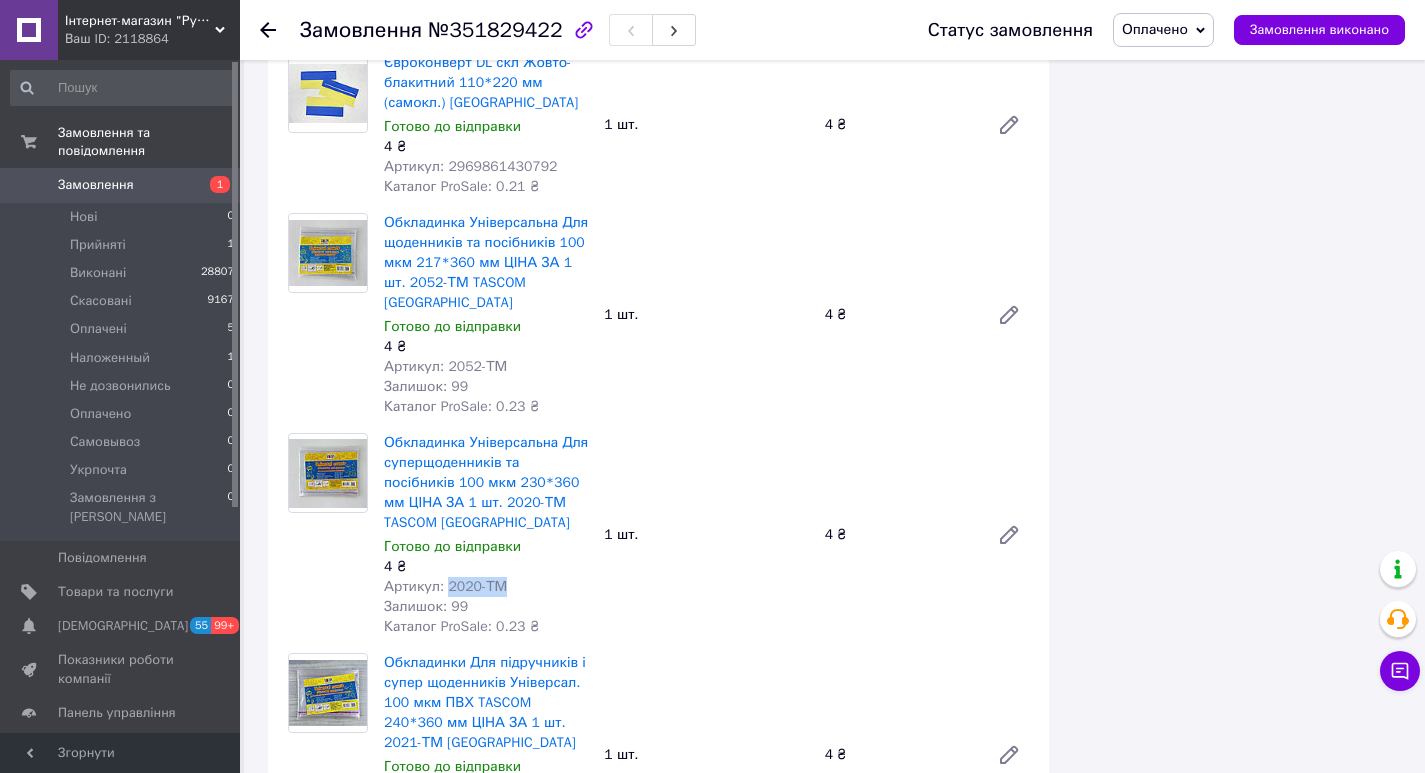 drag, startPoint x: 511, startPoint y: 487, endPoint x: 445, endPoint y: 485, distance: 66.0303 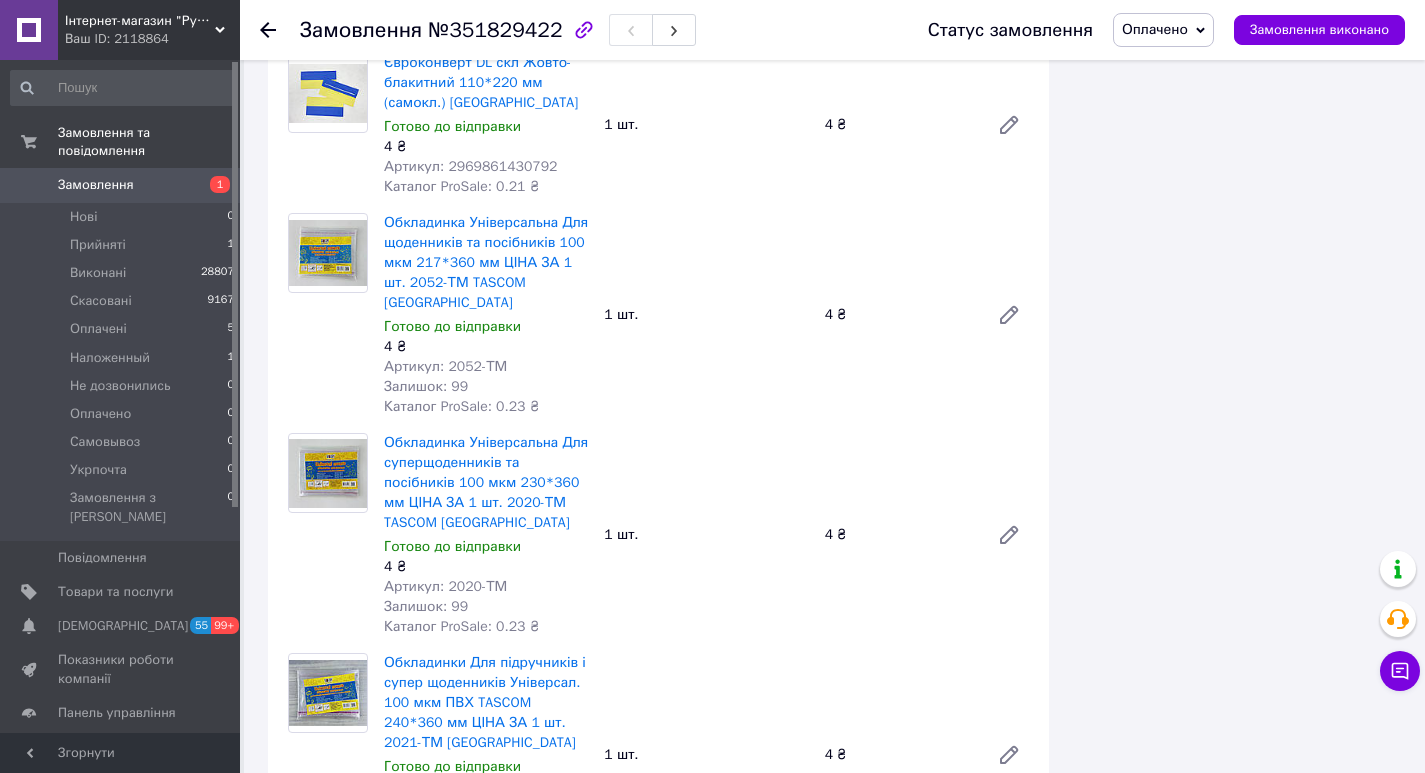 drag, startPoint x: 507, startPoint y: 710, endPoint x: 444, endPoint y: 709, distance: 63.007935 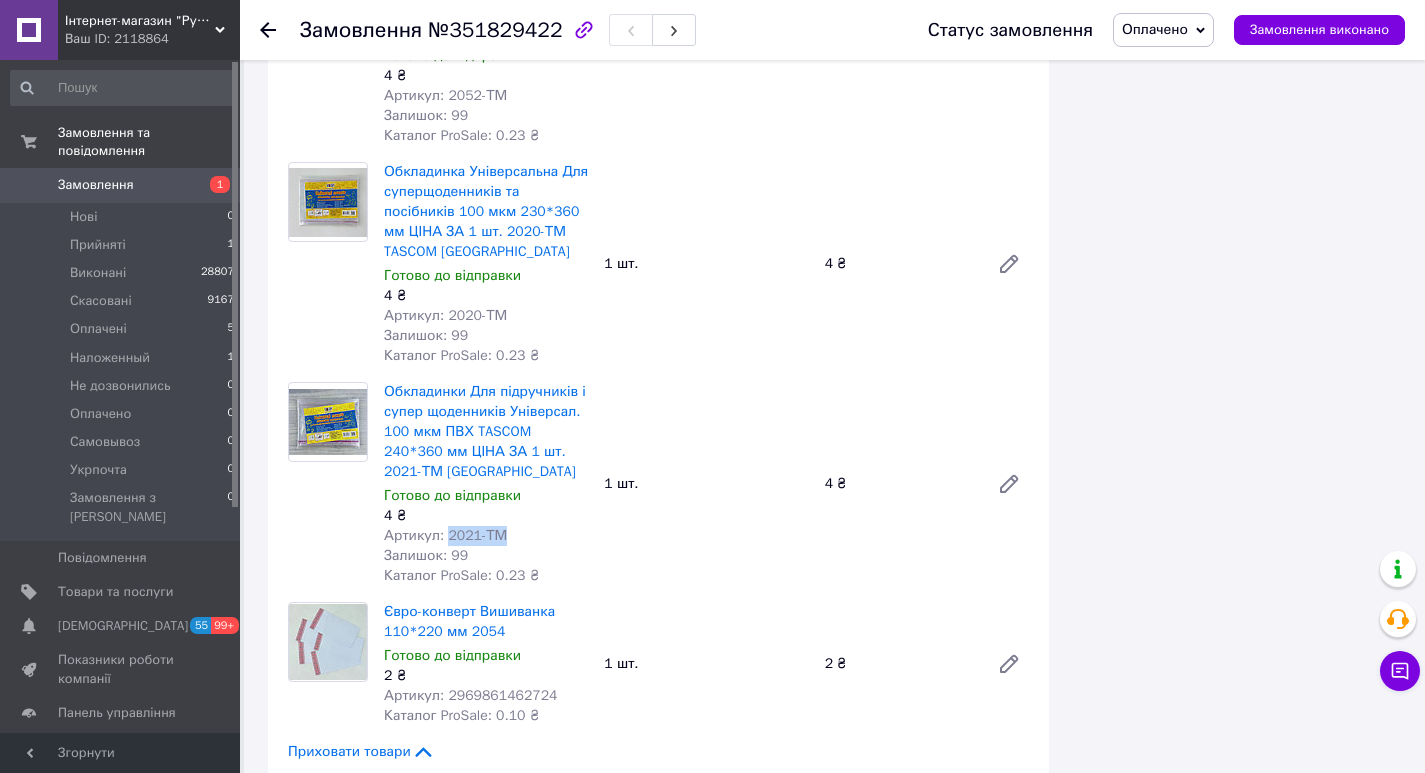 scroll, scrollTop: 3000, scrollLeft: 0, axis: vertical 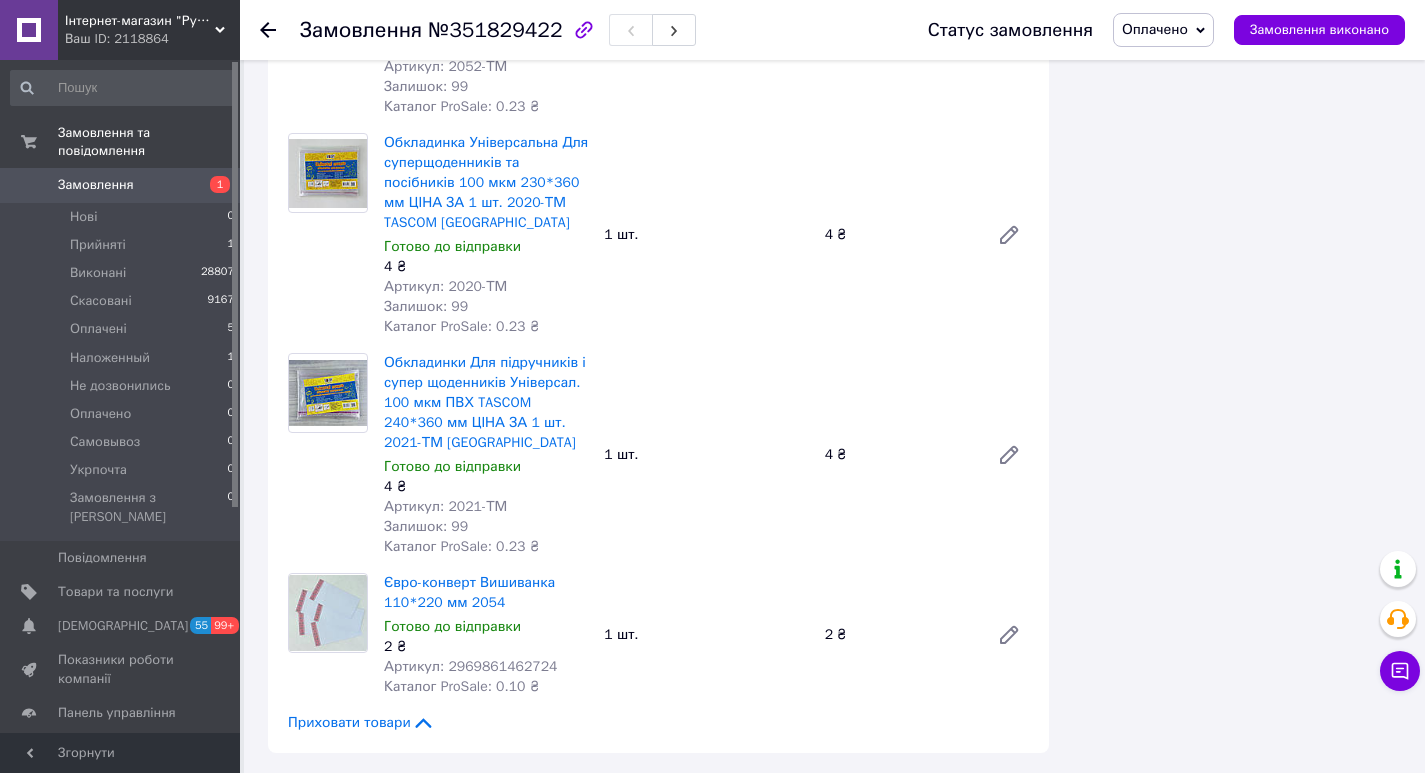 click on "Артикул: 2969861462724" at bounding box center (471, 666) 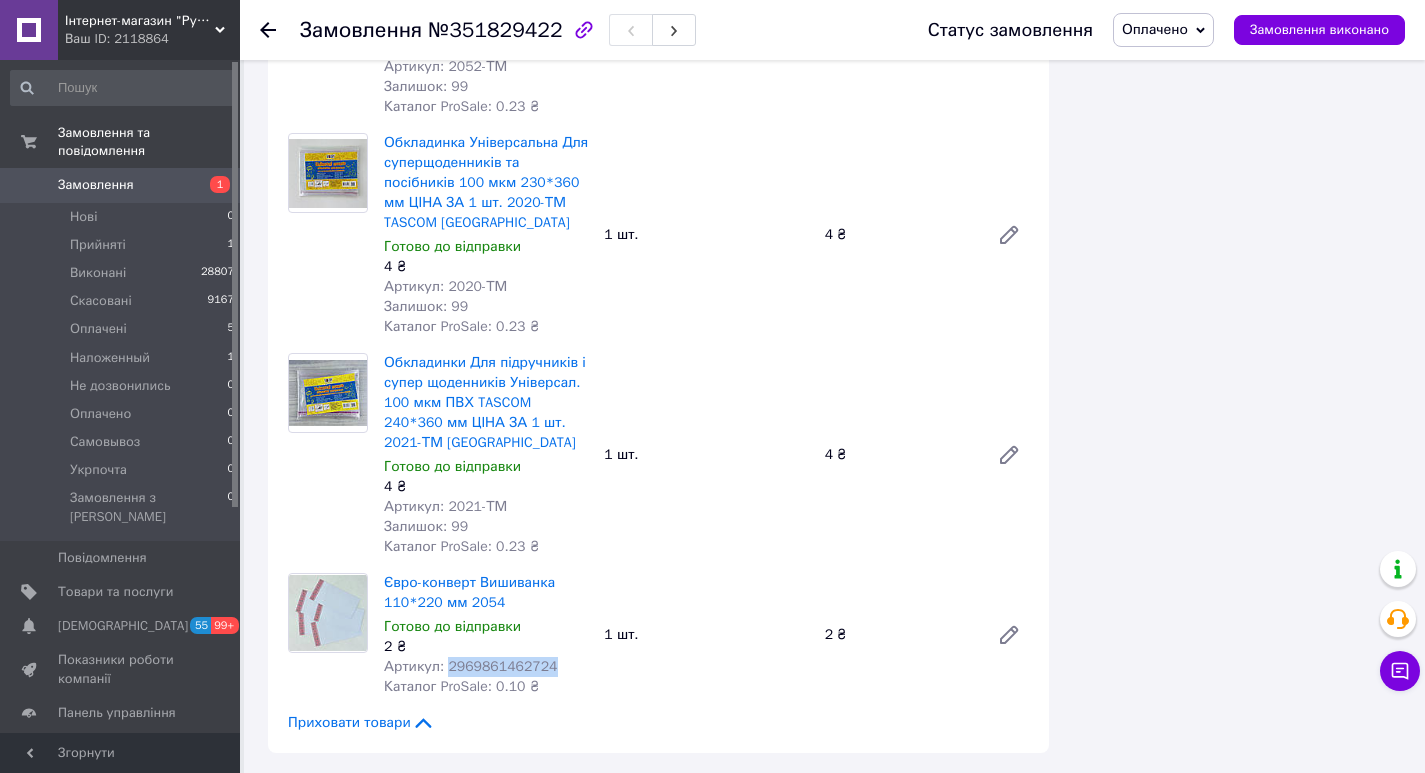 click on "Артикул: 2969861462724" at bounding box center [471, 666] 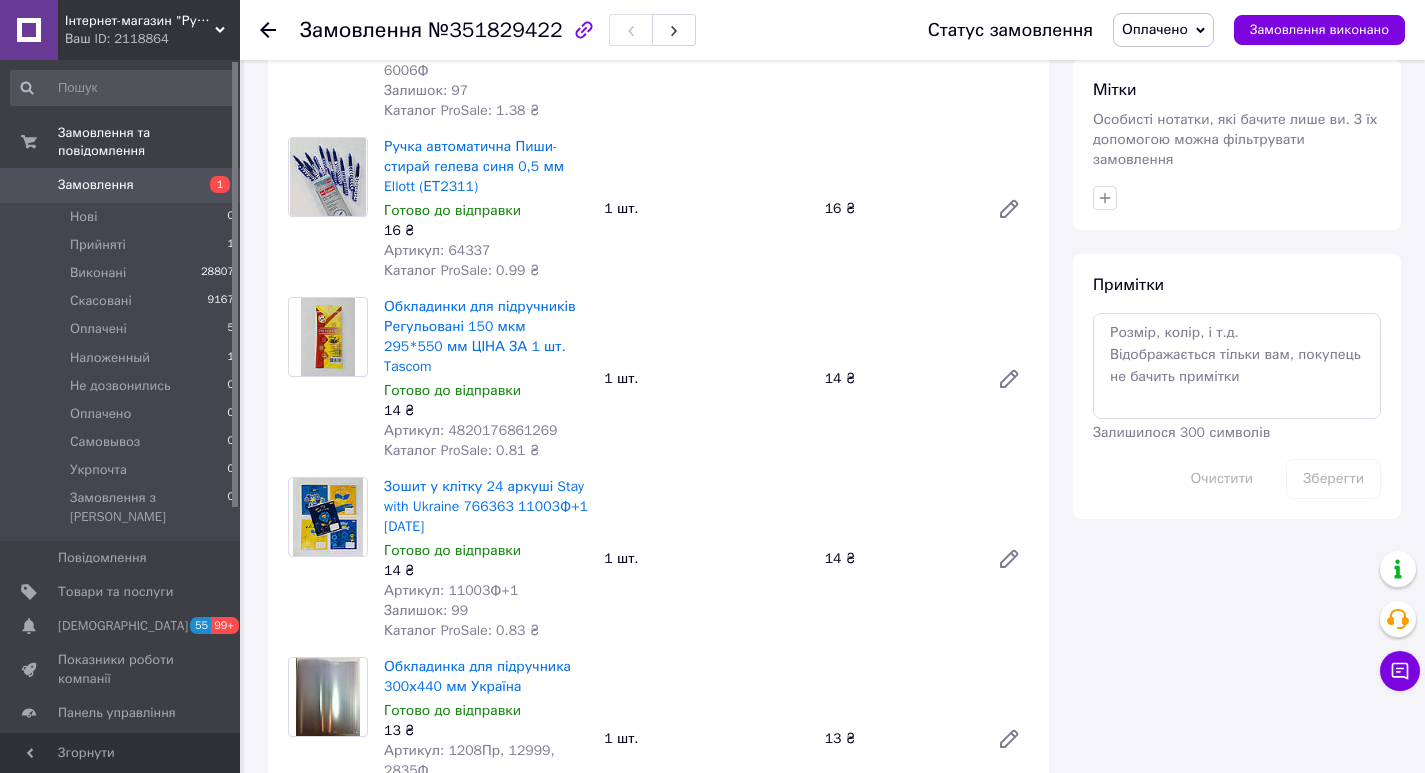 scroll, scrollTop: 1400, scrollLeft: 0, axis: vertical 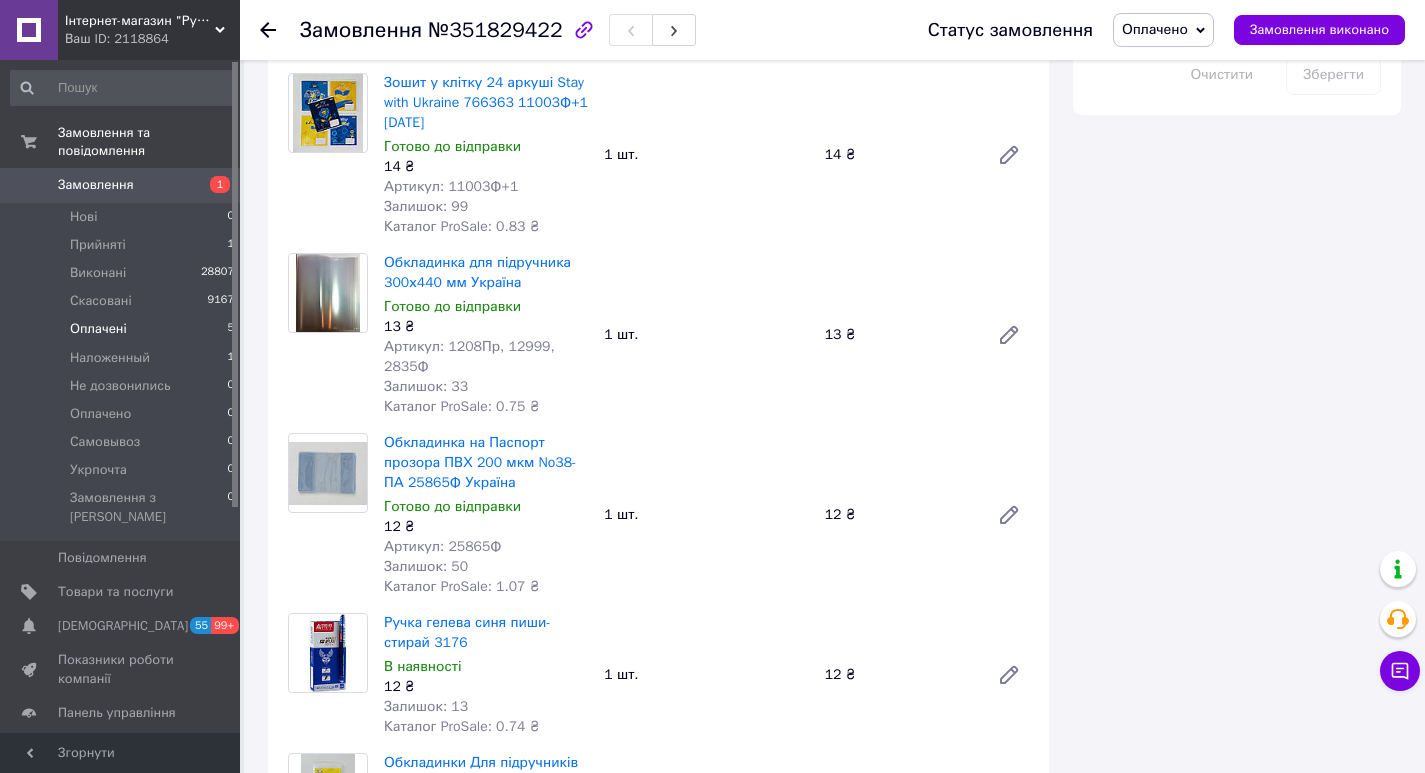 click on "Оплачені 5" at bounding box center [123, 329] 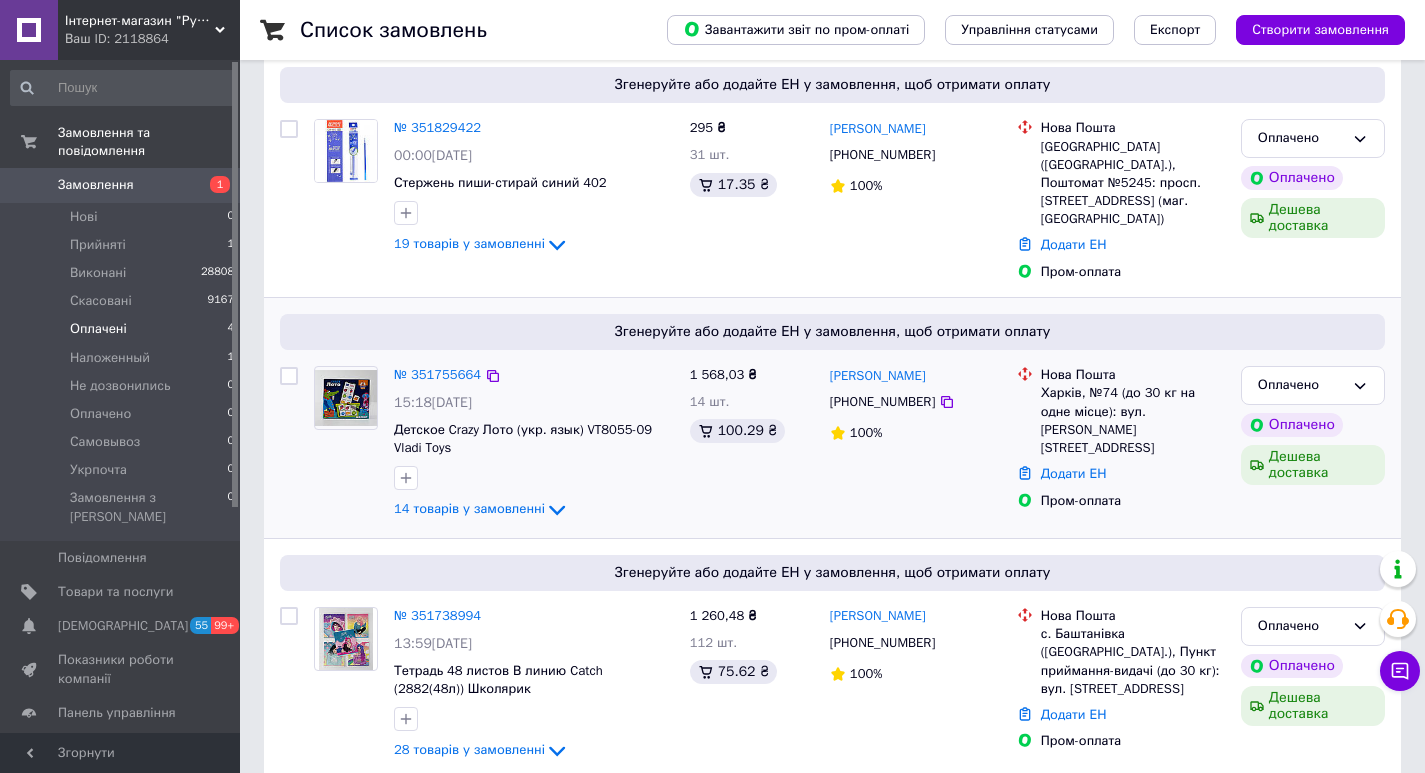 scroll, scrollTop: 650, scrollLeft: 0, axis: vertical 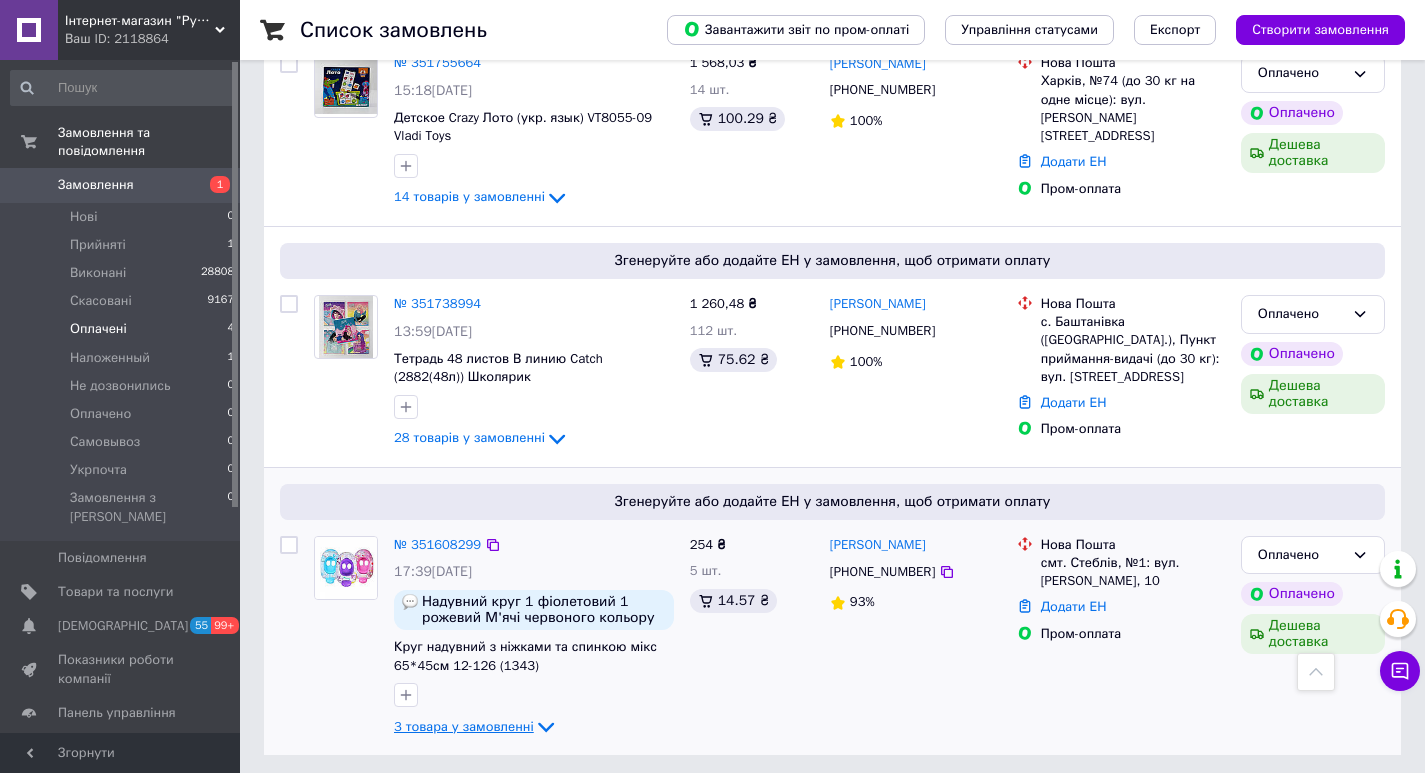 click on "3 товара у замовленні" at bounding box center (464, 726) 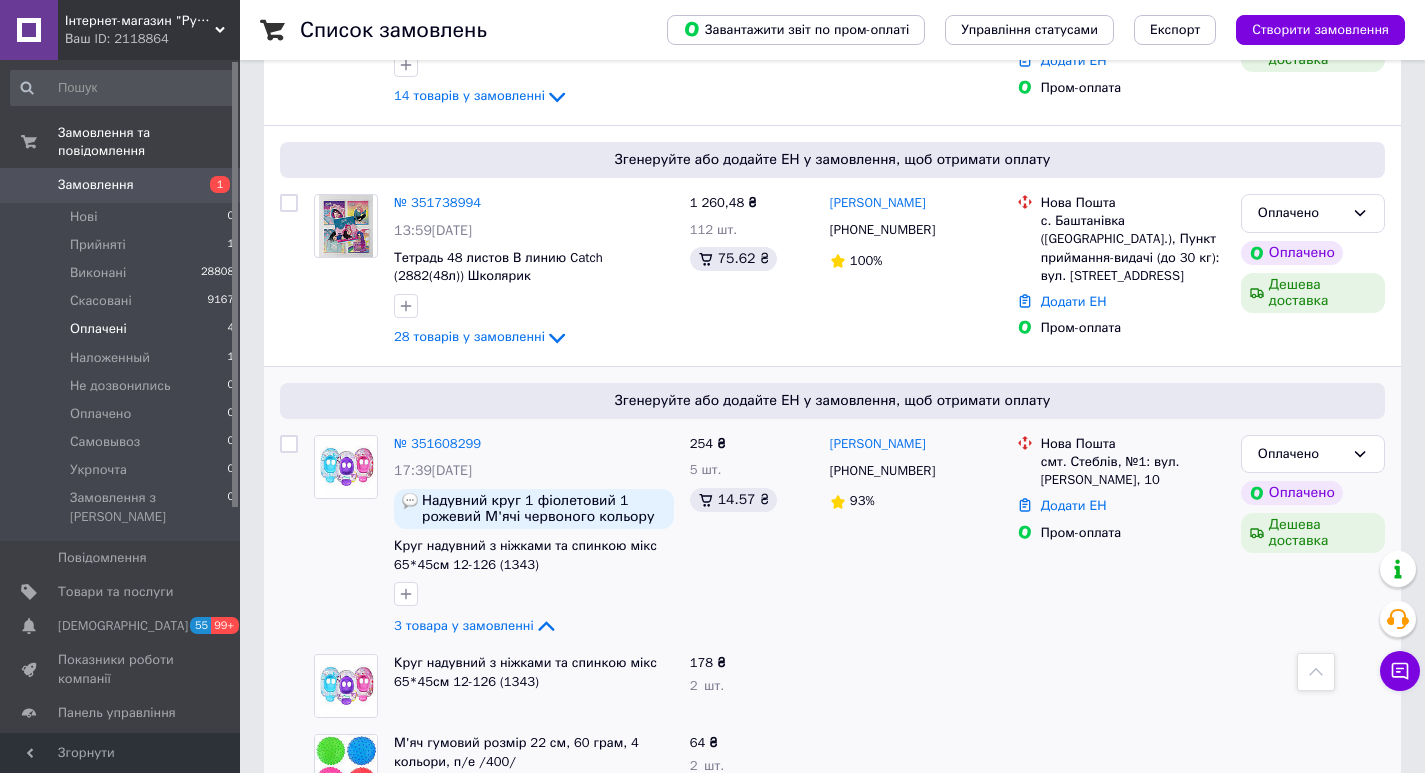 scroll, scrollTop: 891, scrollLeft: 0, axis: vertical 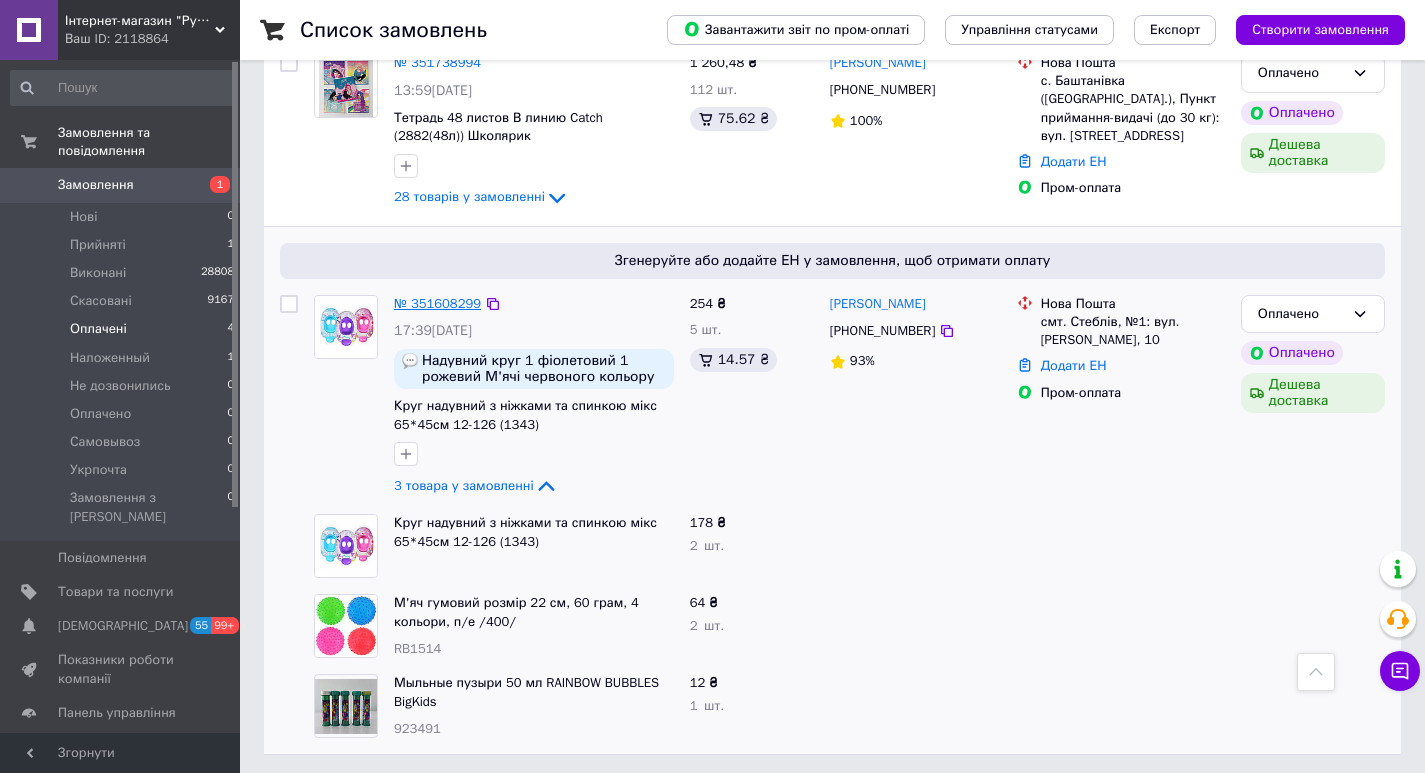 click on "№ 351608299" at bounding box center (437, 303) 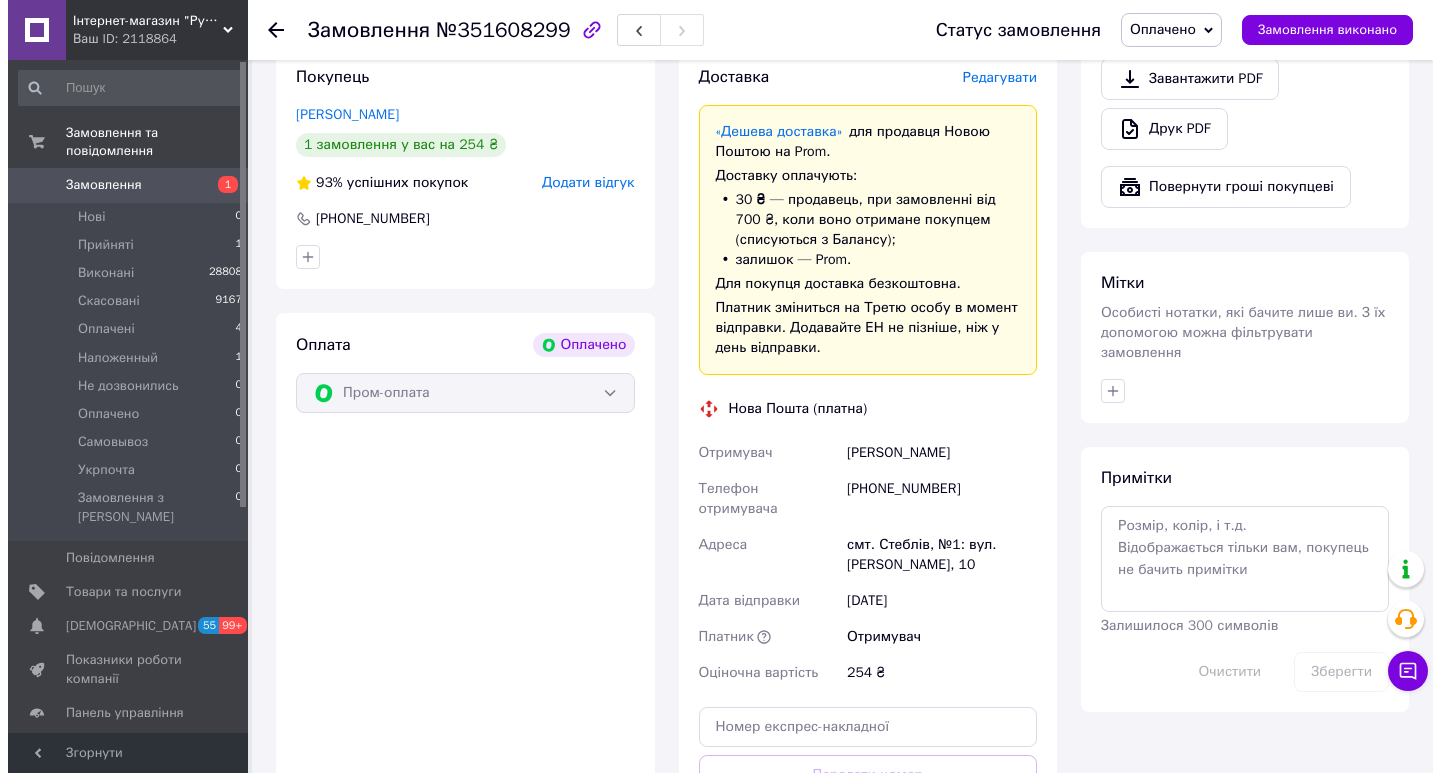 scroll, scrollTop: 500, scrollLeft: 0, axis: vertical 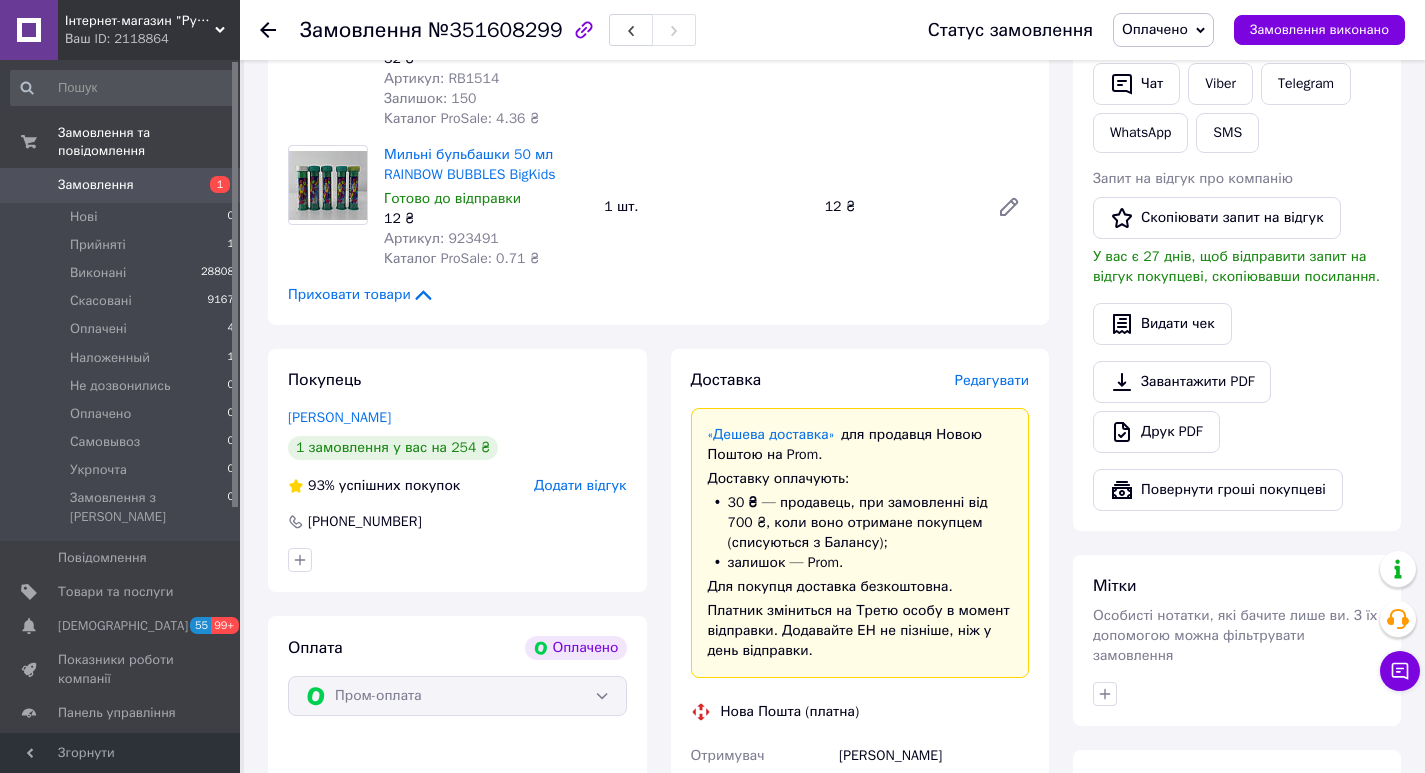 click on "Редагувати" at bounding box center [992, 380] 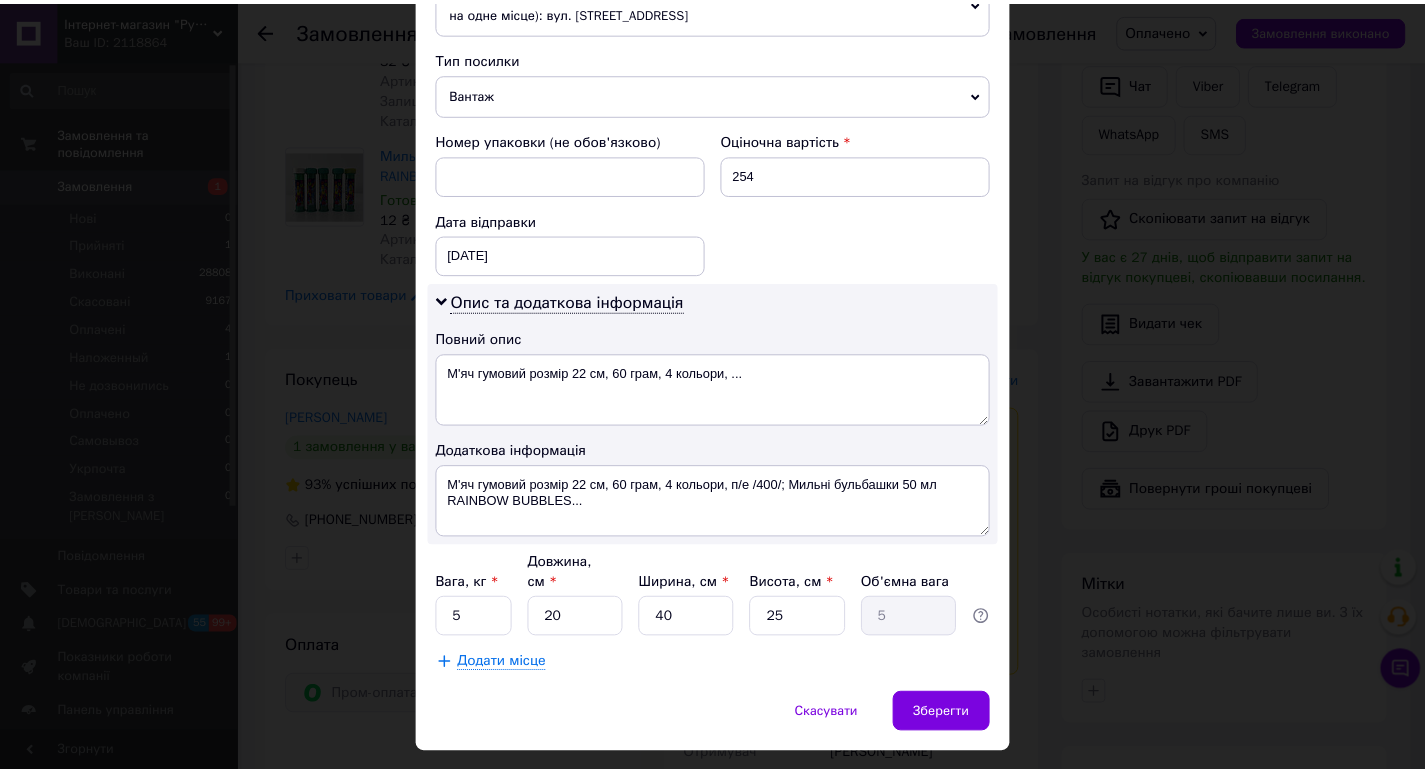 scroll, scrollTop: 799, scrollLeft: 0, axis: vertical 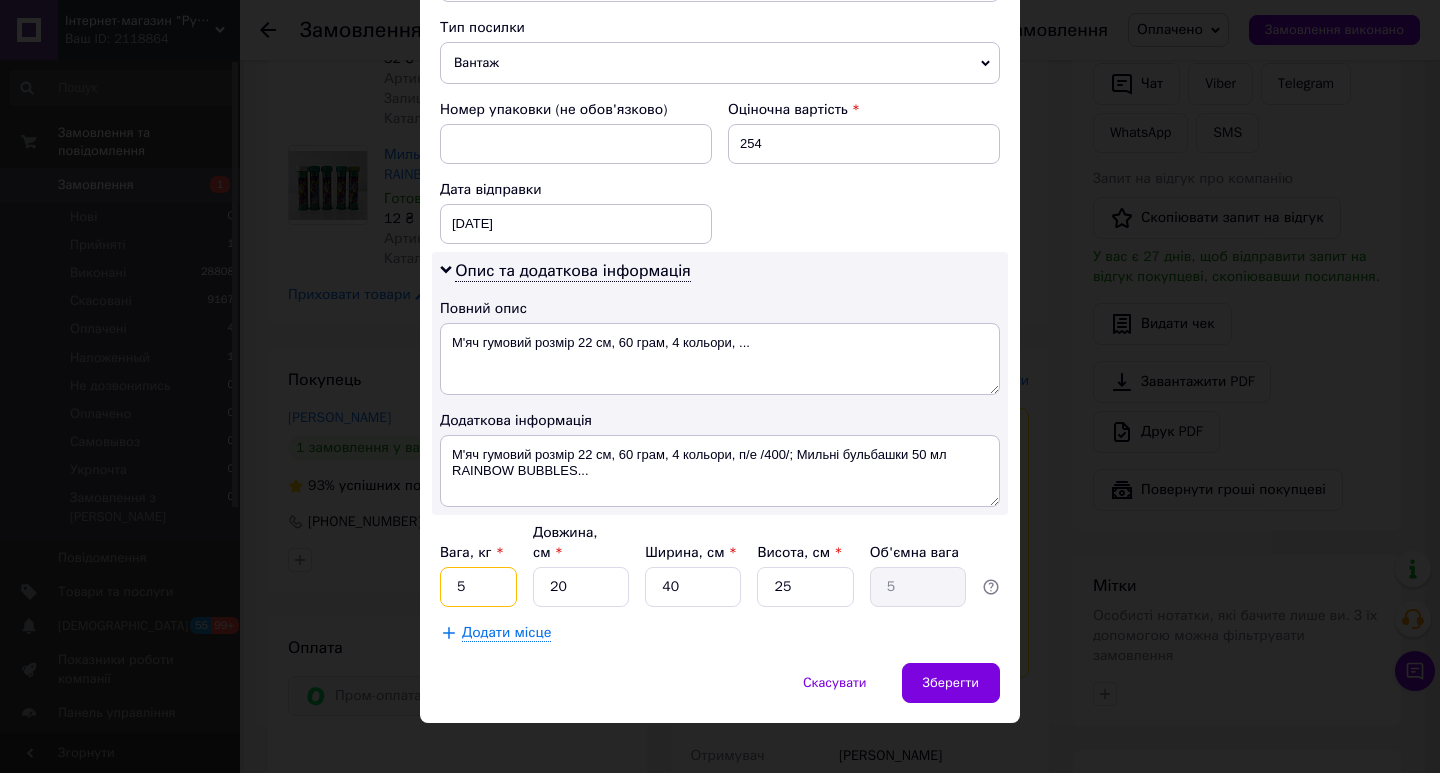 click on "5" at bounding box center [478, 587] 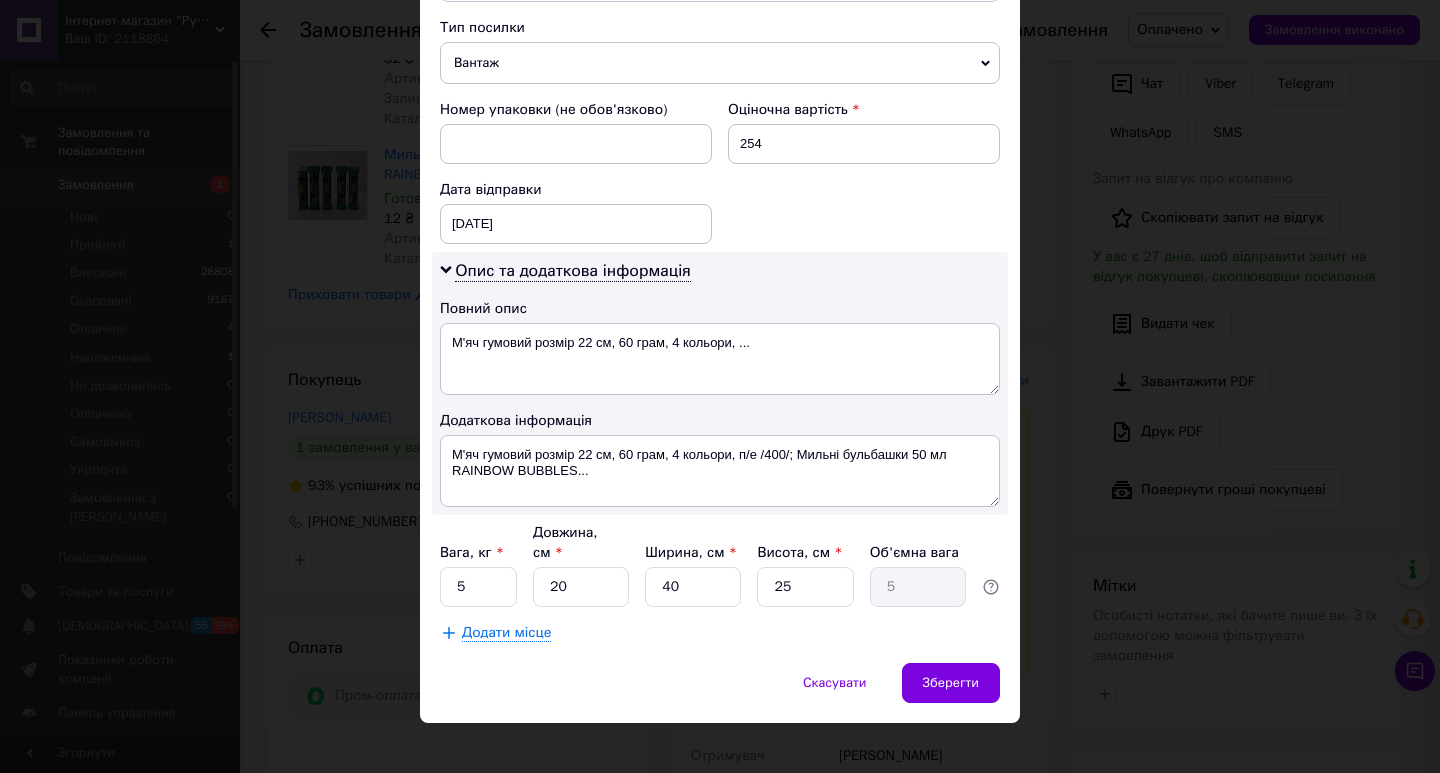 click on "× Редагування доставки Спосіб доставки Нова Пошта (платна) Платник Отримувач Відправник Прізвище отримувача Тайкова Ім'я отримувача Дарія По батькові отримувача Телефон отримувача +380633891123 Тип доставки У відділенні Кур'єром В поштоматі Місто смт. Стеблів Відділення №1: вул. Анатолія Міцерука, 10 Місце відправки м. Запоріжжя (Запорізька обл., Запорізький р-н.): №10 (до 30 кг на одне місце): вул. Водограйна, 7А м. Запоріжжя (Запорізька обл., Запорізький р-н.): №25 (до 30 кг на одне місце): вул. Червона, 3 м. Полтава (Полтавська обл.): №13 (до 5 кг): вул. Великотирнівська, 35/2 254 < >" at bounding box center (720, 386) 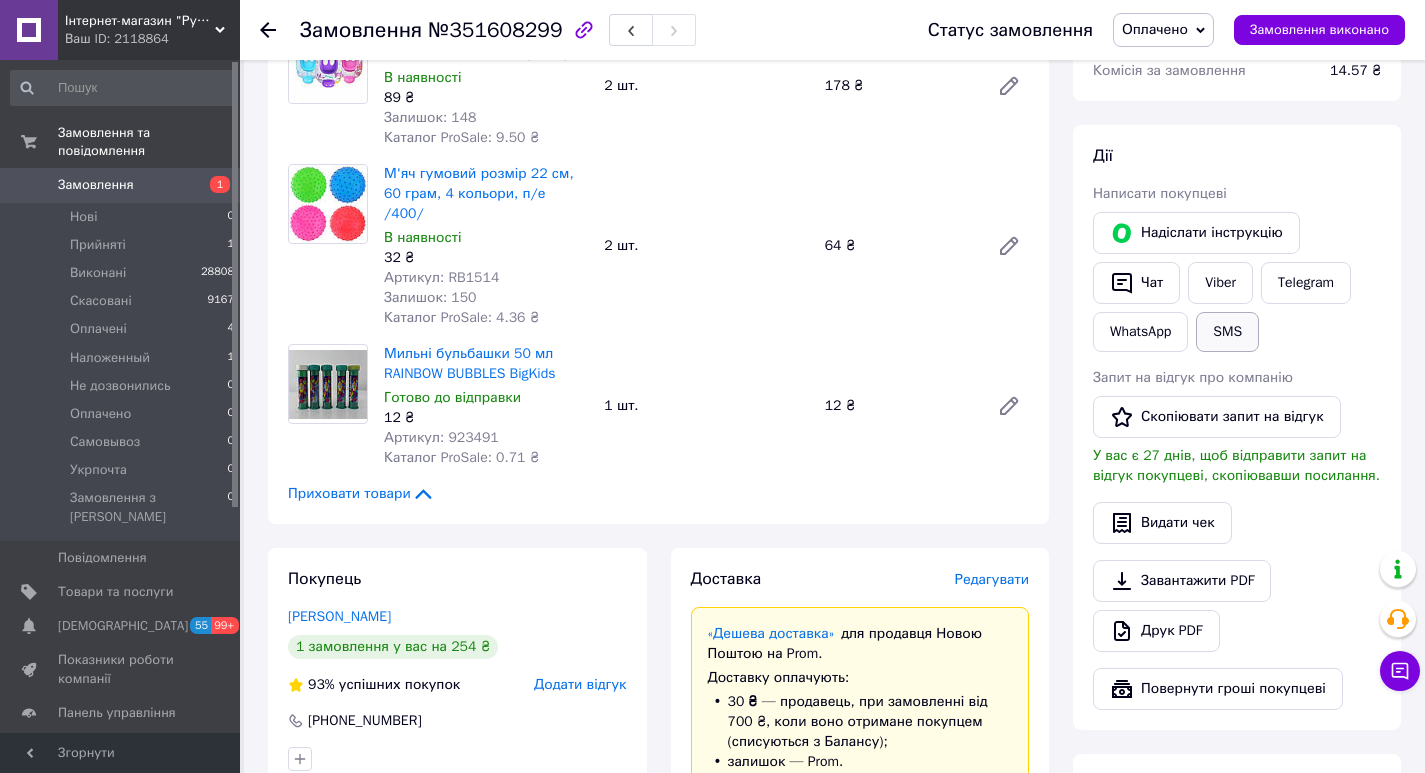 scroll, scrollTop: 300, scrollLeft: 0, axis: vertical 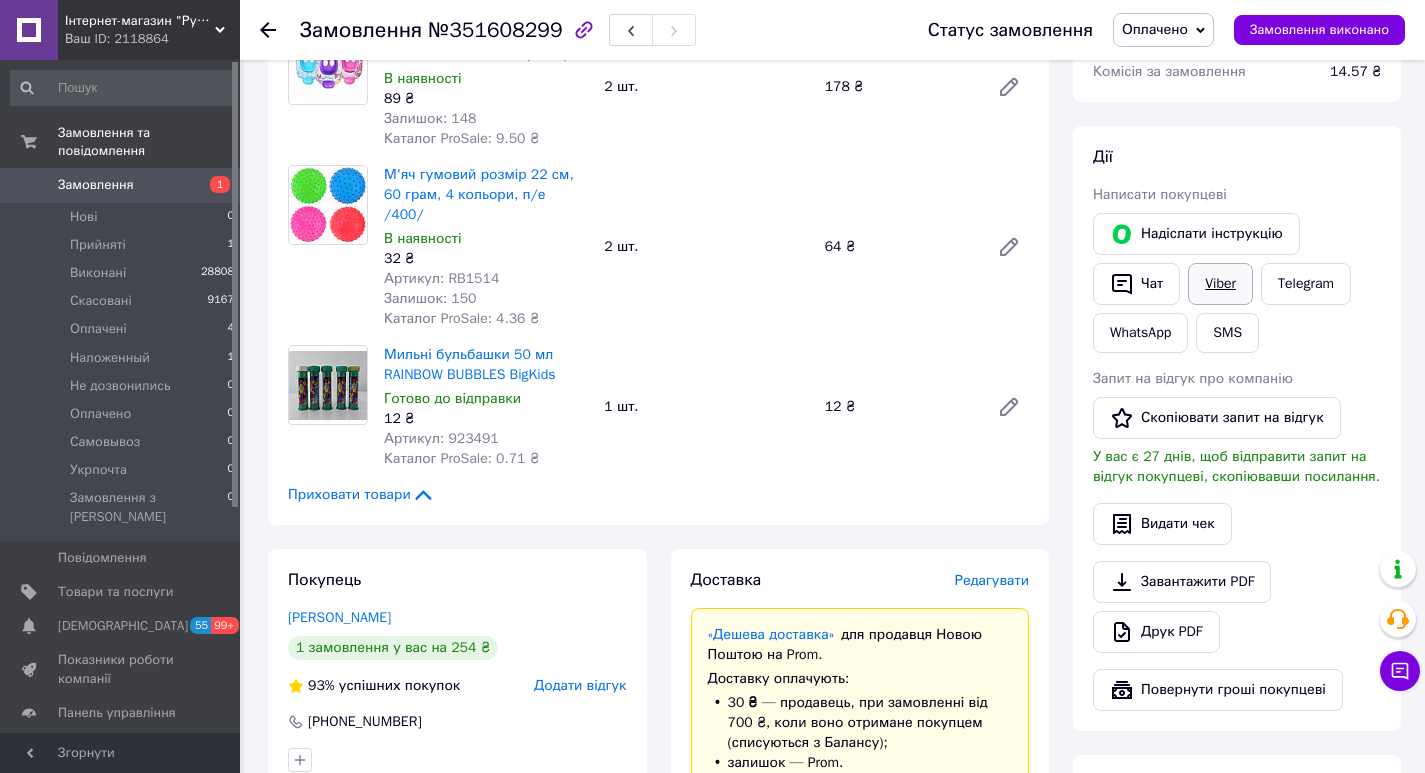 click on "Viber" at bounding box center (1220, 284) 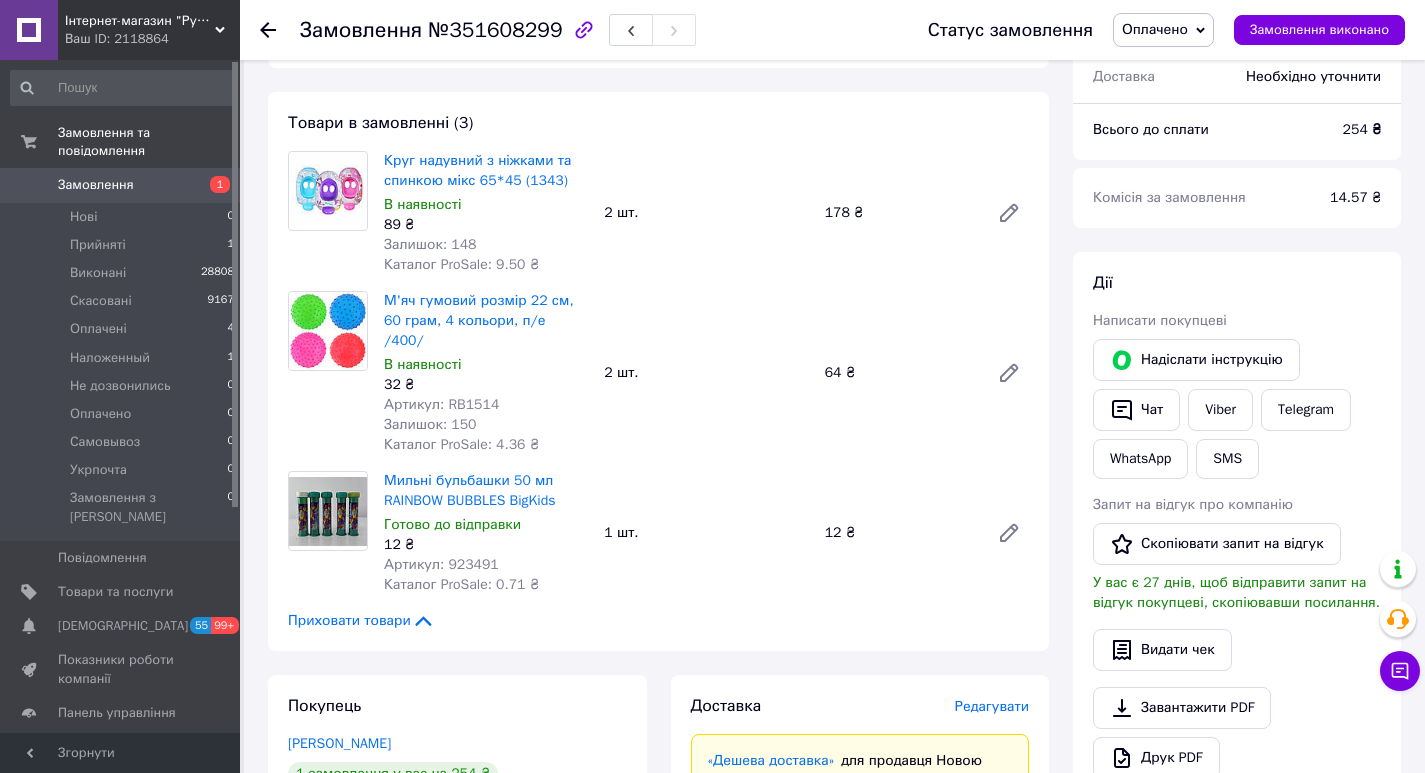 scroll, scrollTop: 0, scrollLeft: 0, axis: both 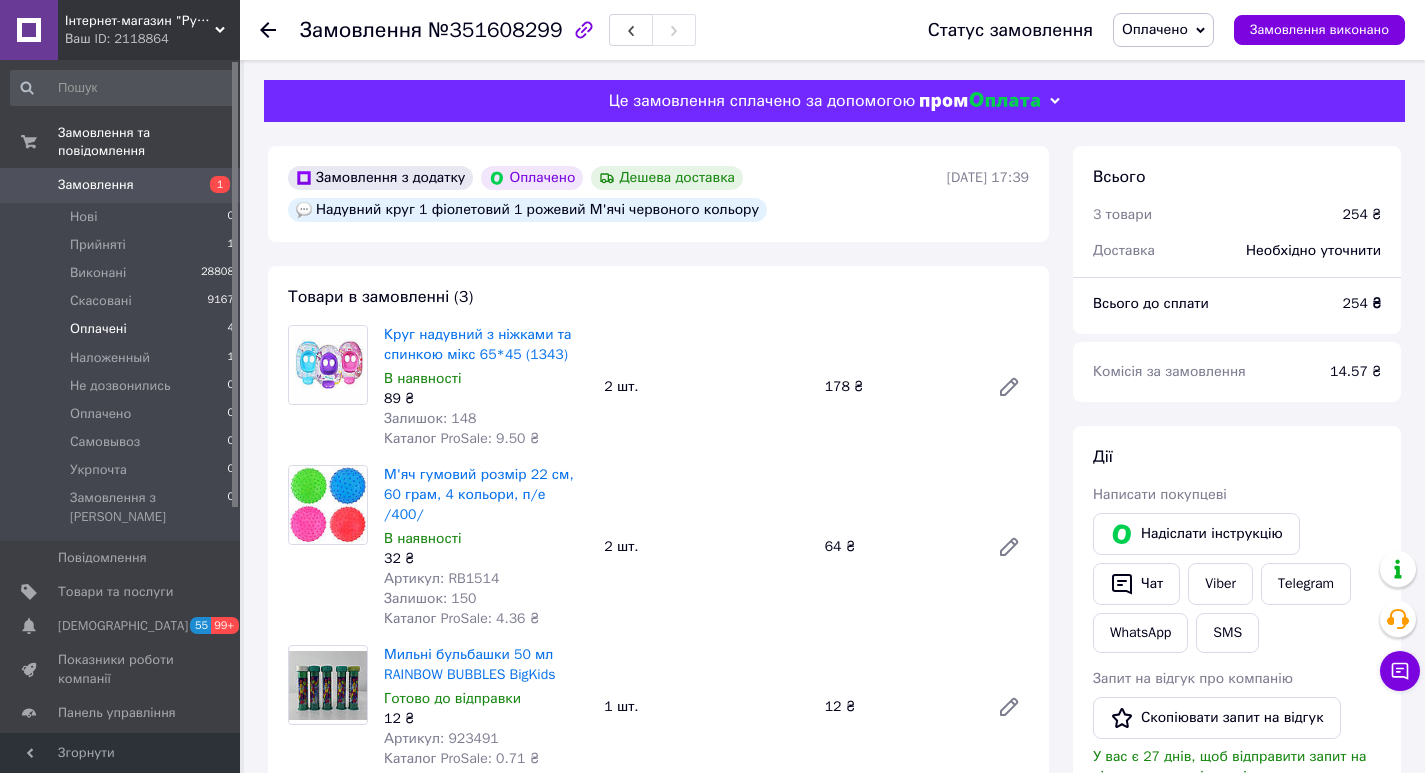 click on "Оплачені 4" at bounding box center (123, 329) 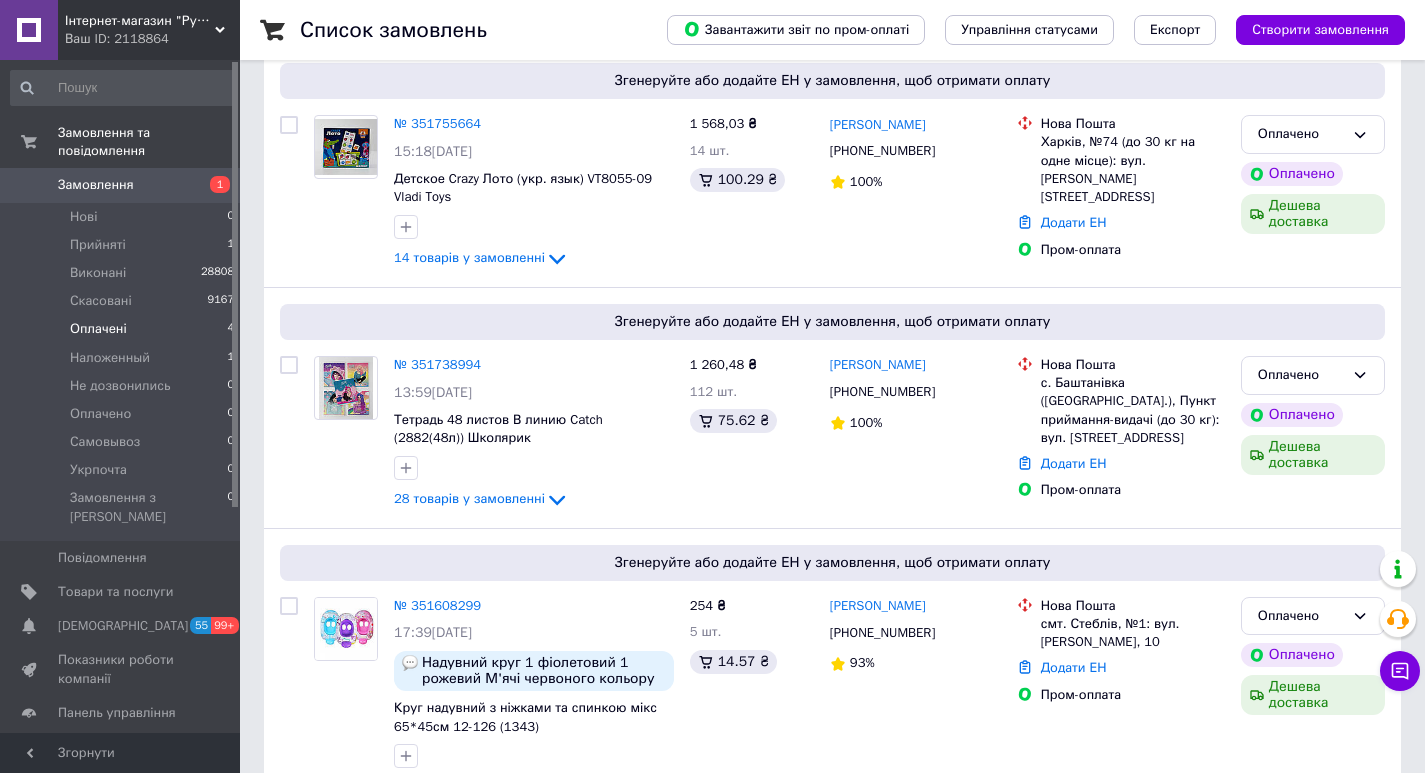 scroll, scrollTop: 600, scrollLeft: 0, axis: vertical 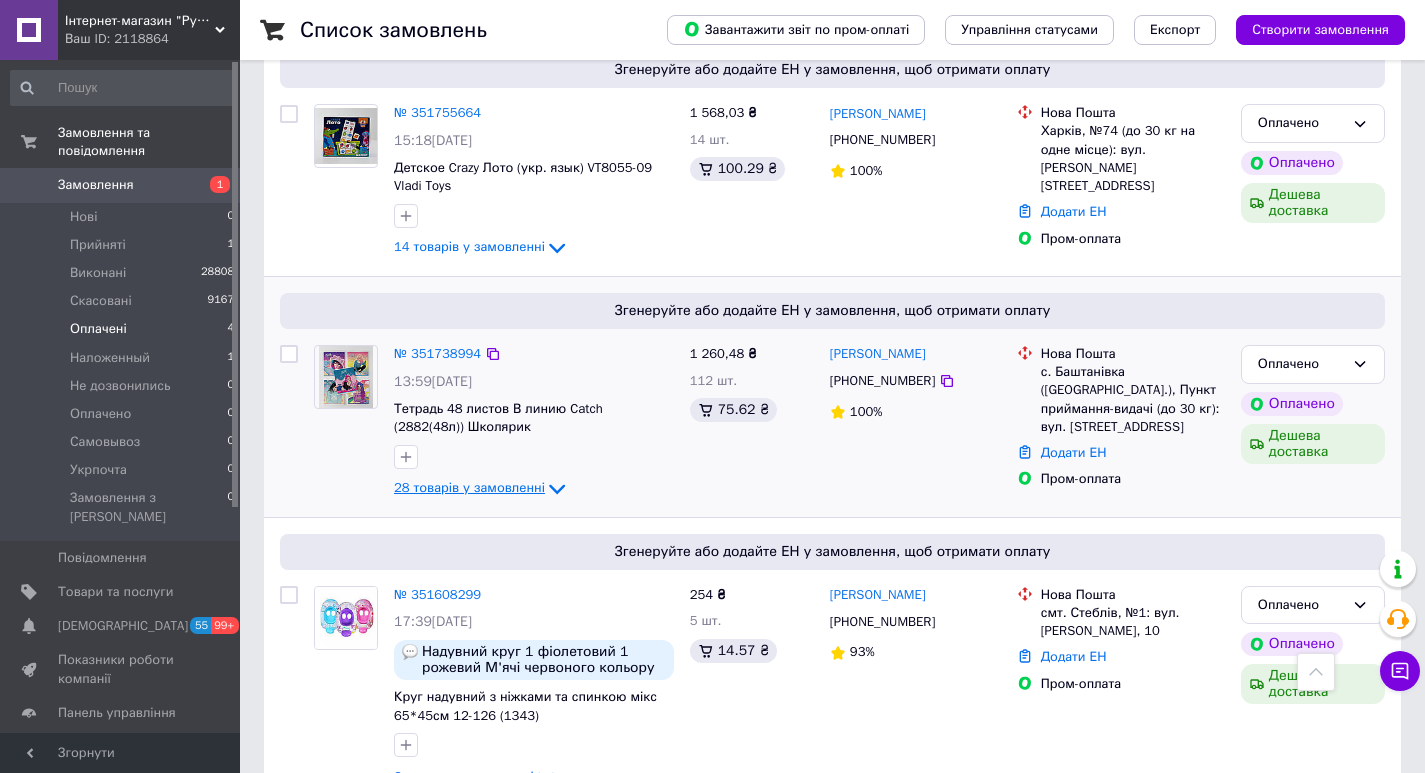 click on "28 товарів у замовленні" at bounding box center (469, 487) 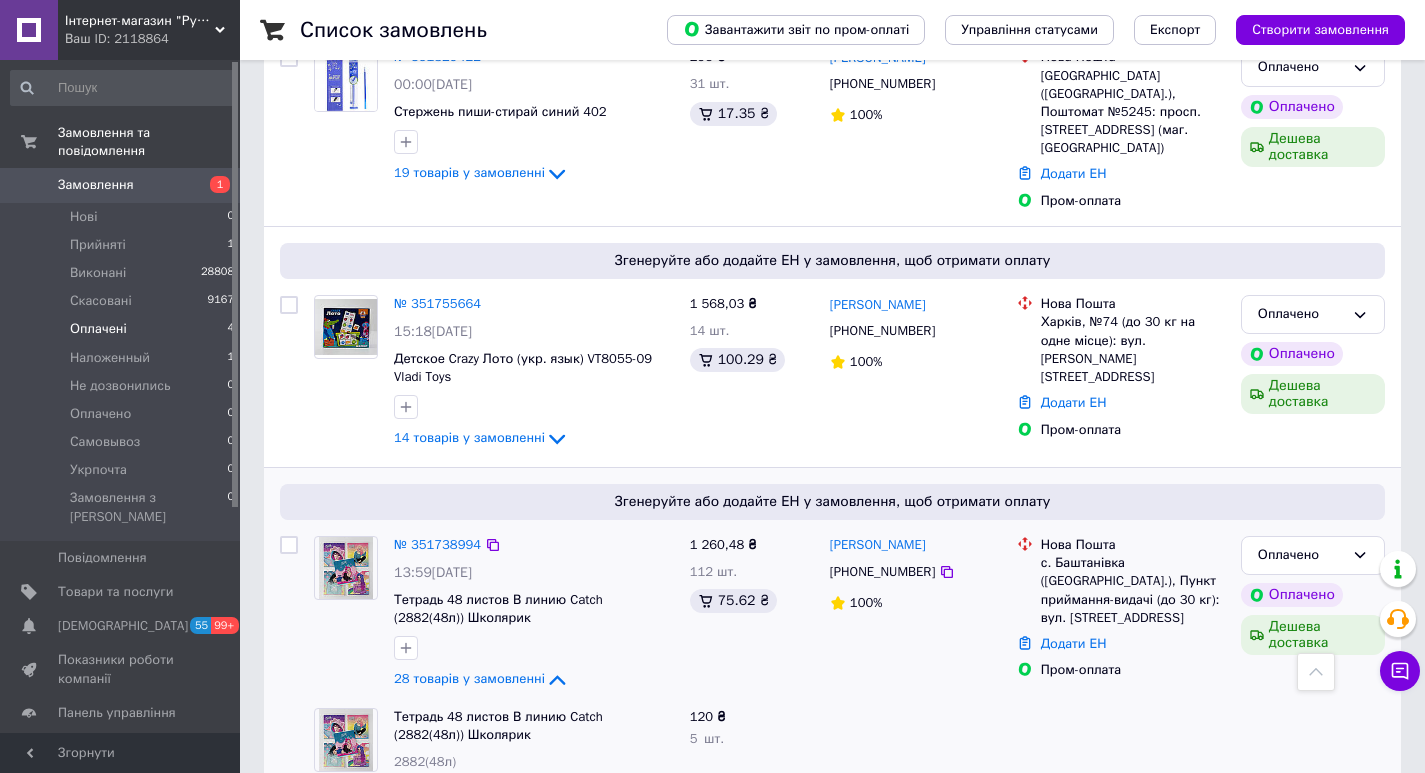 scroll, scrollTop: 200, scrollLeft: 0, axis: vertical 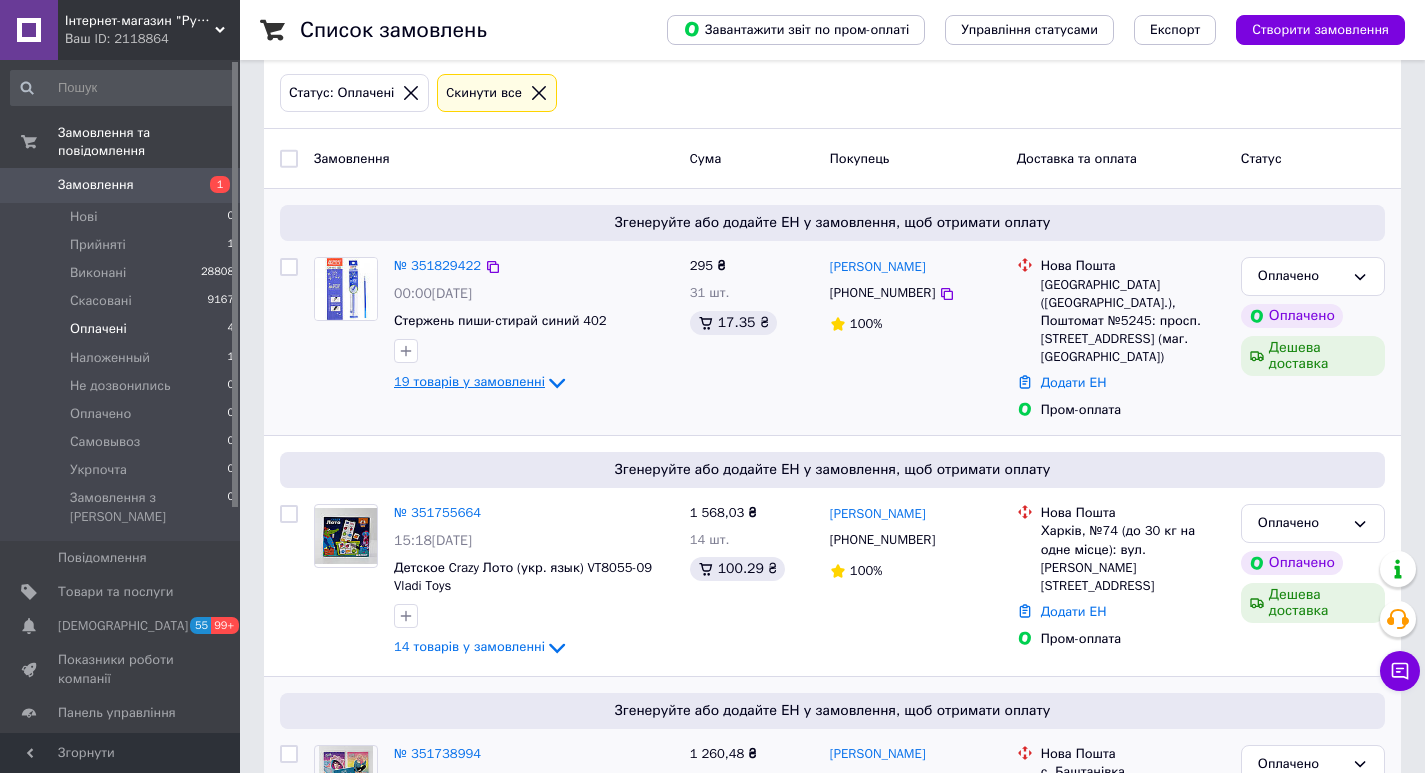 click on "19 товарів у замовленні" at bounding box center (469, 381) 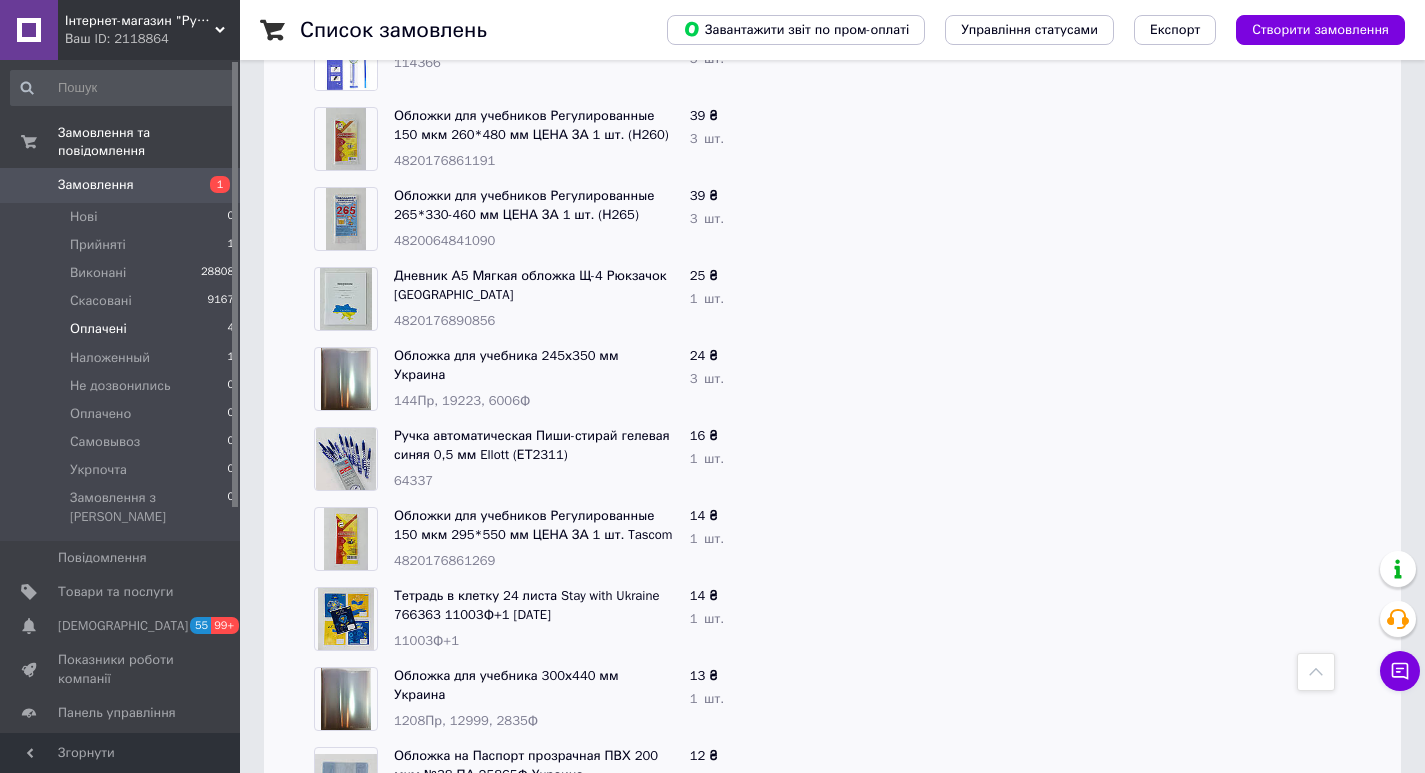 scroll, scrollTop: 300, scrollLeft: 0, axis: vertical 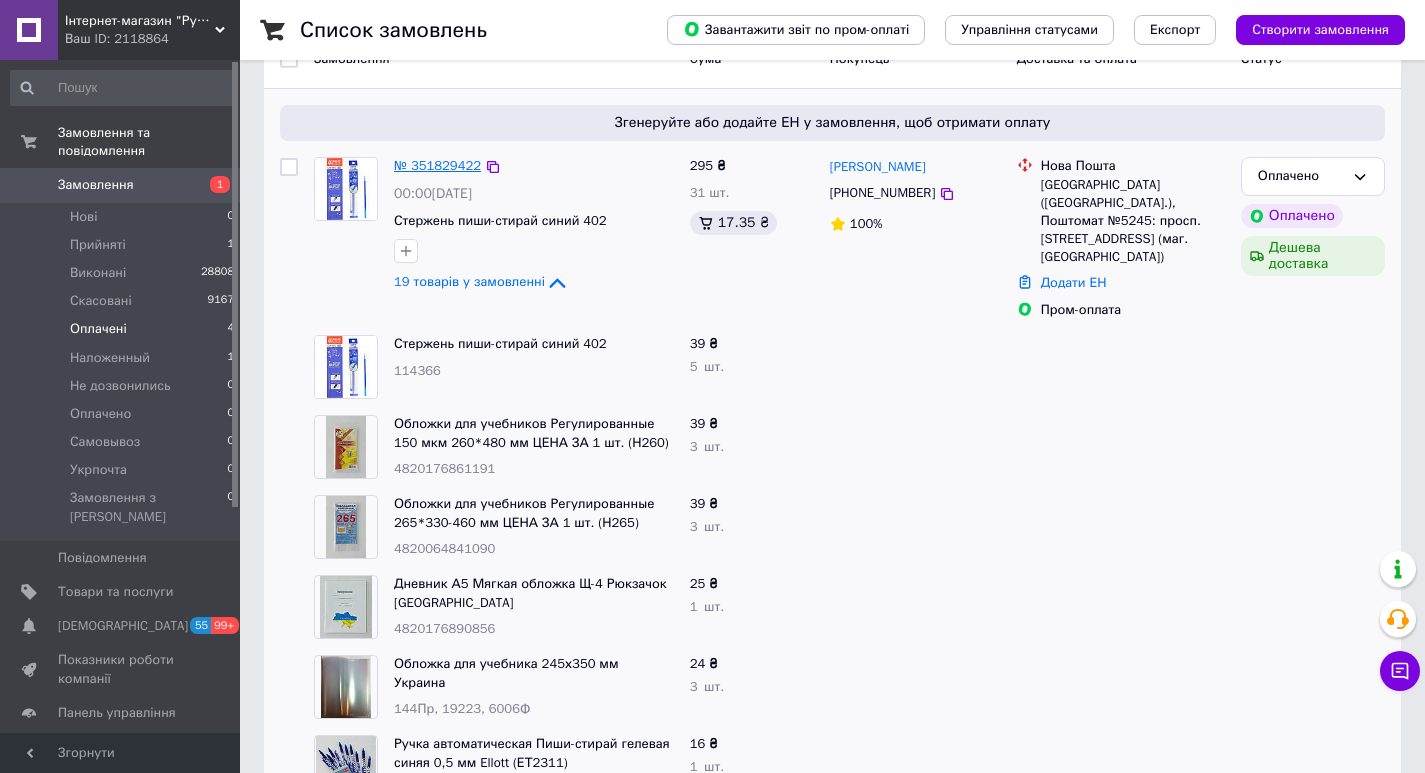 click on "№ 351829422" at bounding box center (437, 165) 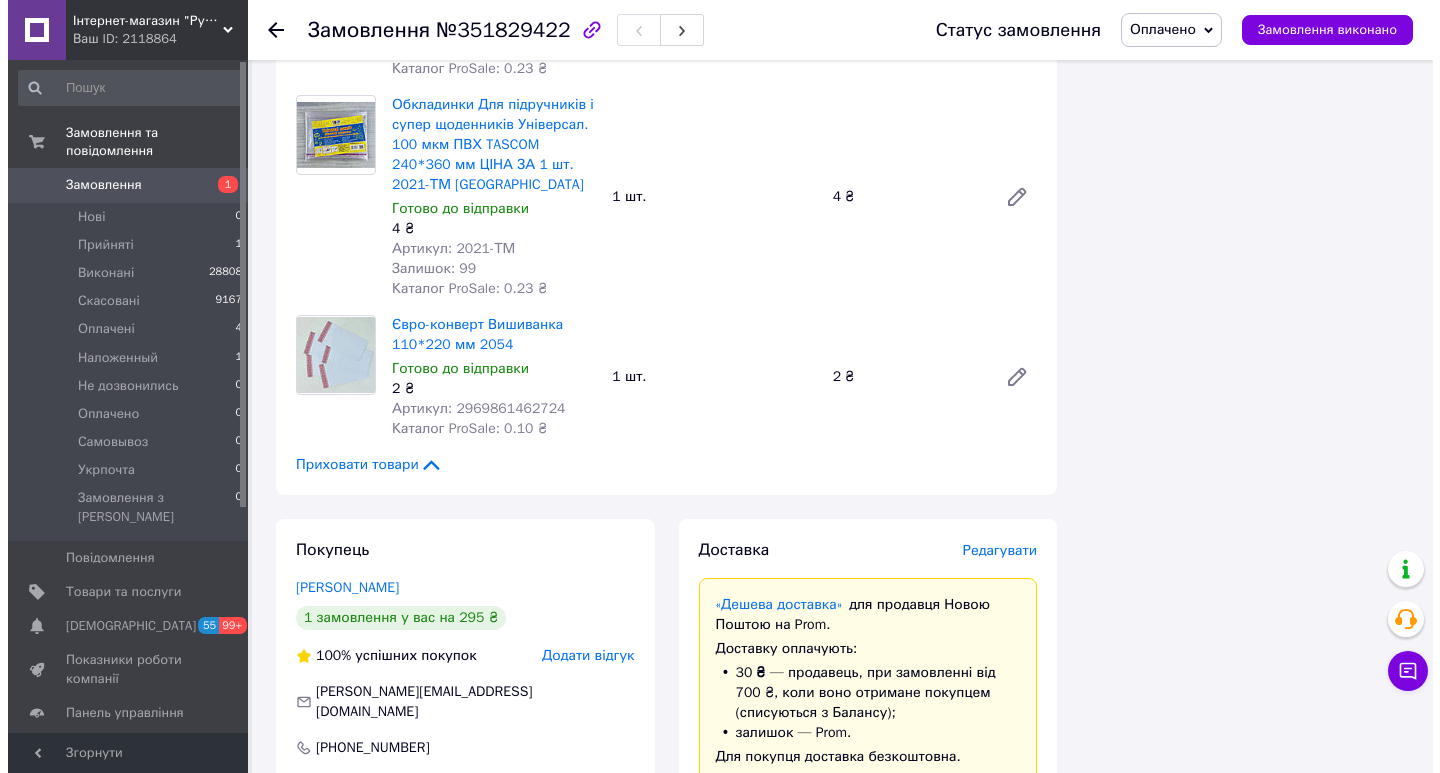 scroll, scrollTop: 3600, scrollLeft: 0, axis: vertical 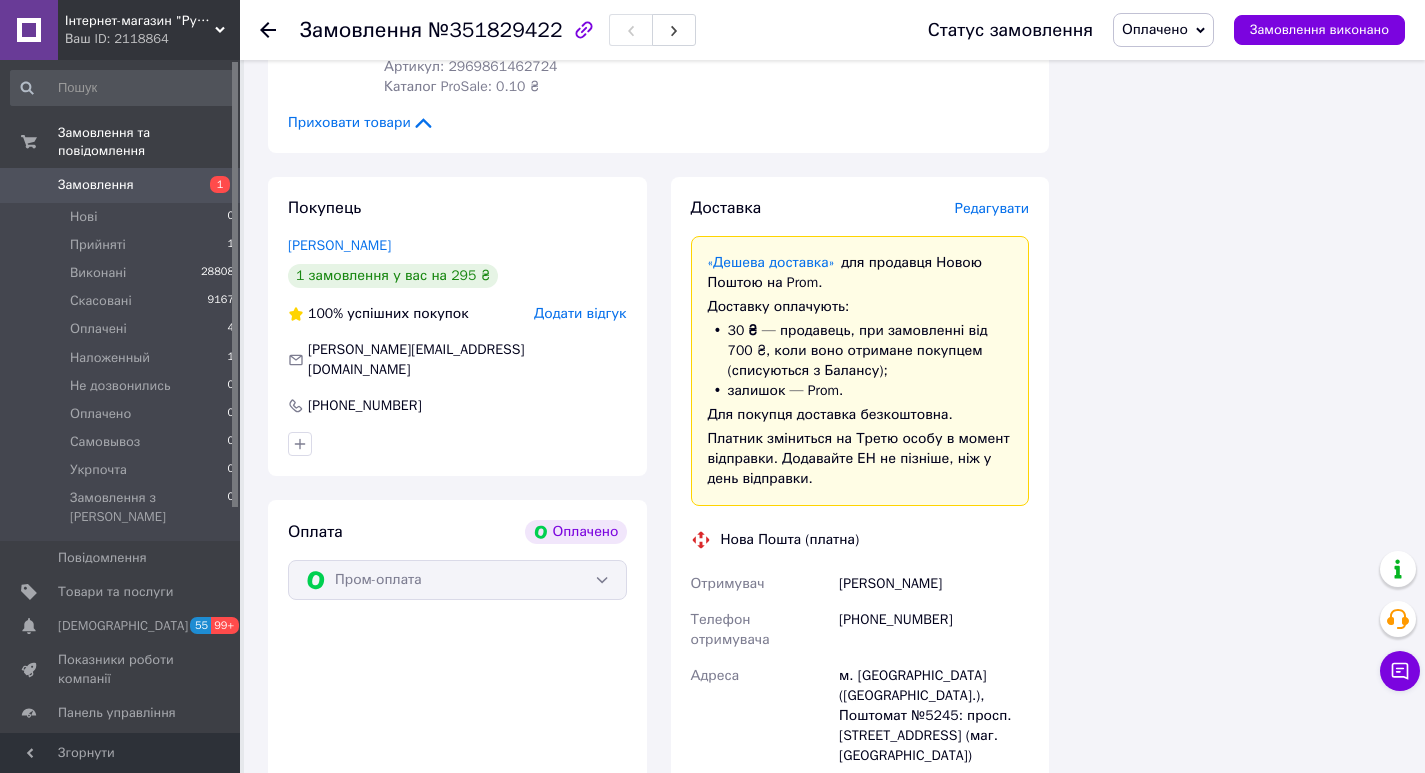click on "Редагувати" at bounding box center [992, 208] 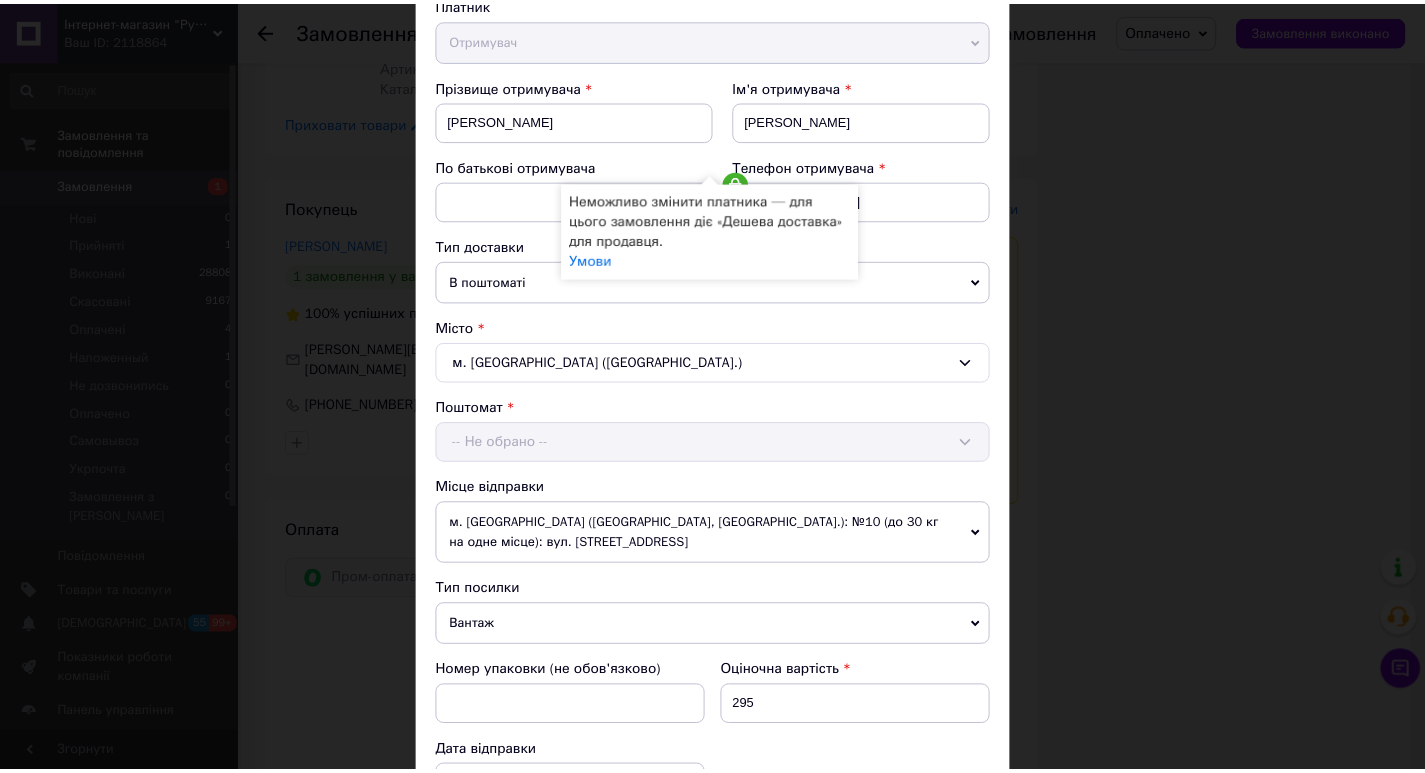 scroll, scrollTop: 799, scrollLeft: 0, axis: vertical 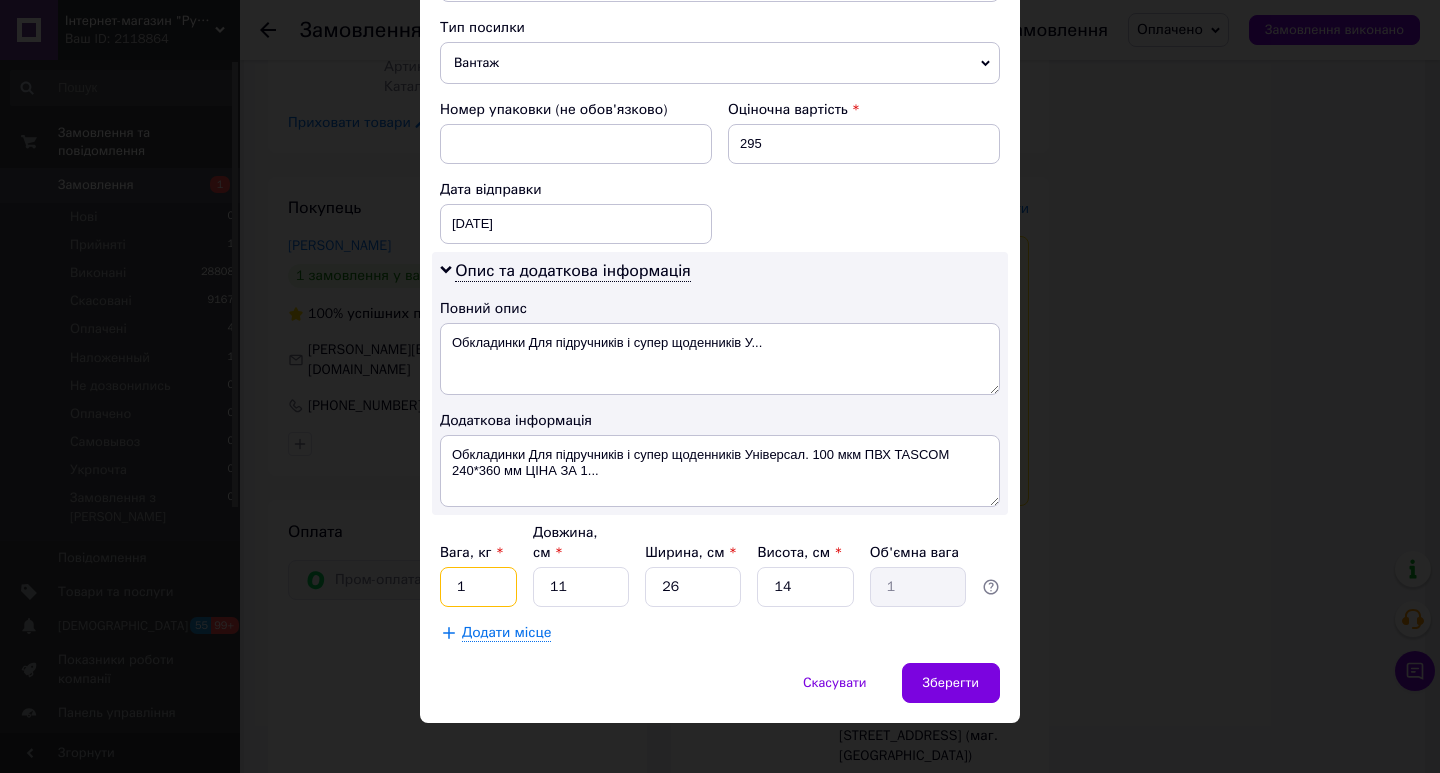 click on "1" at bounding box center (478, 587) 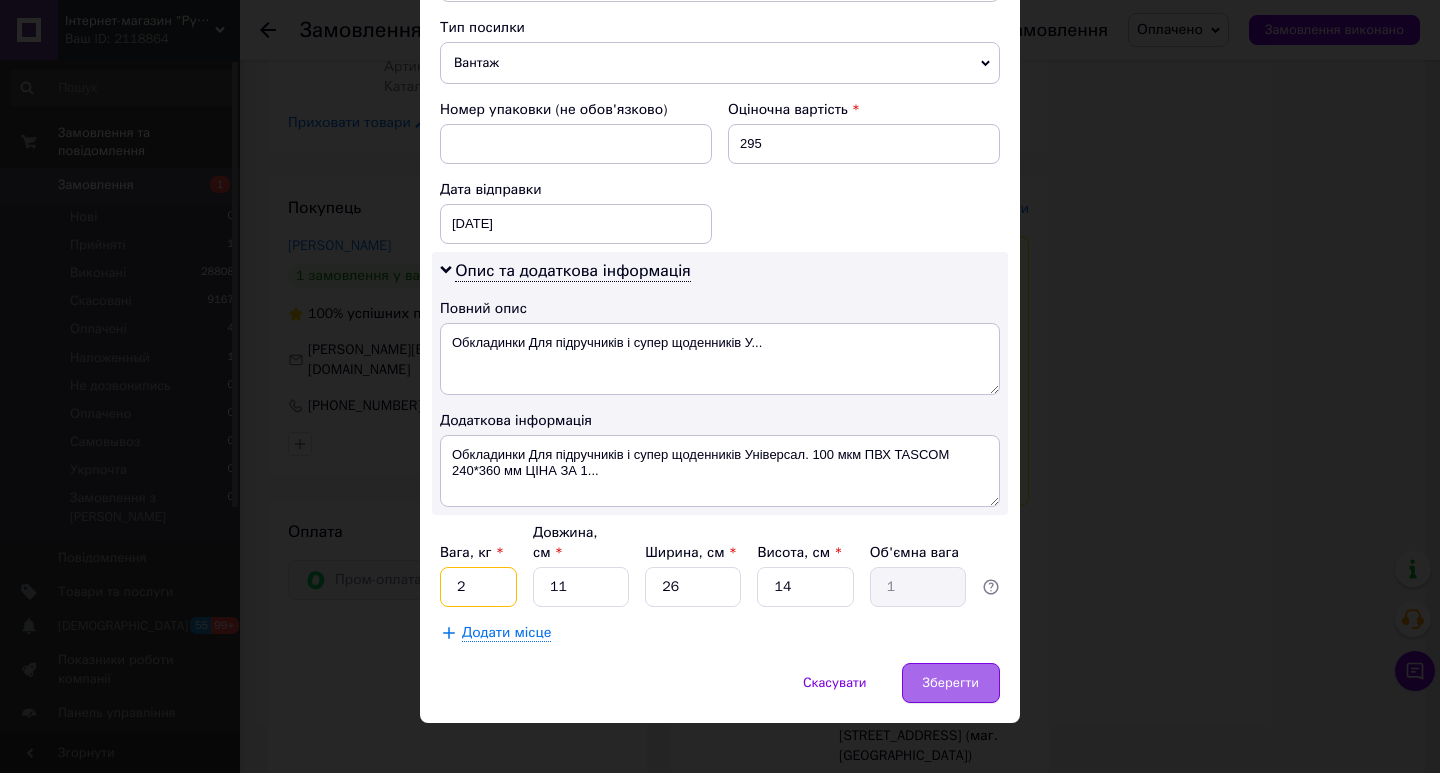 type on "2" 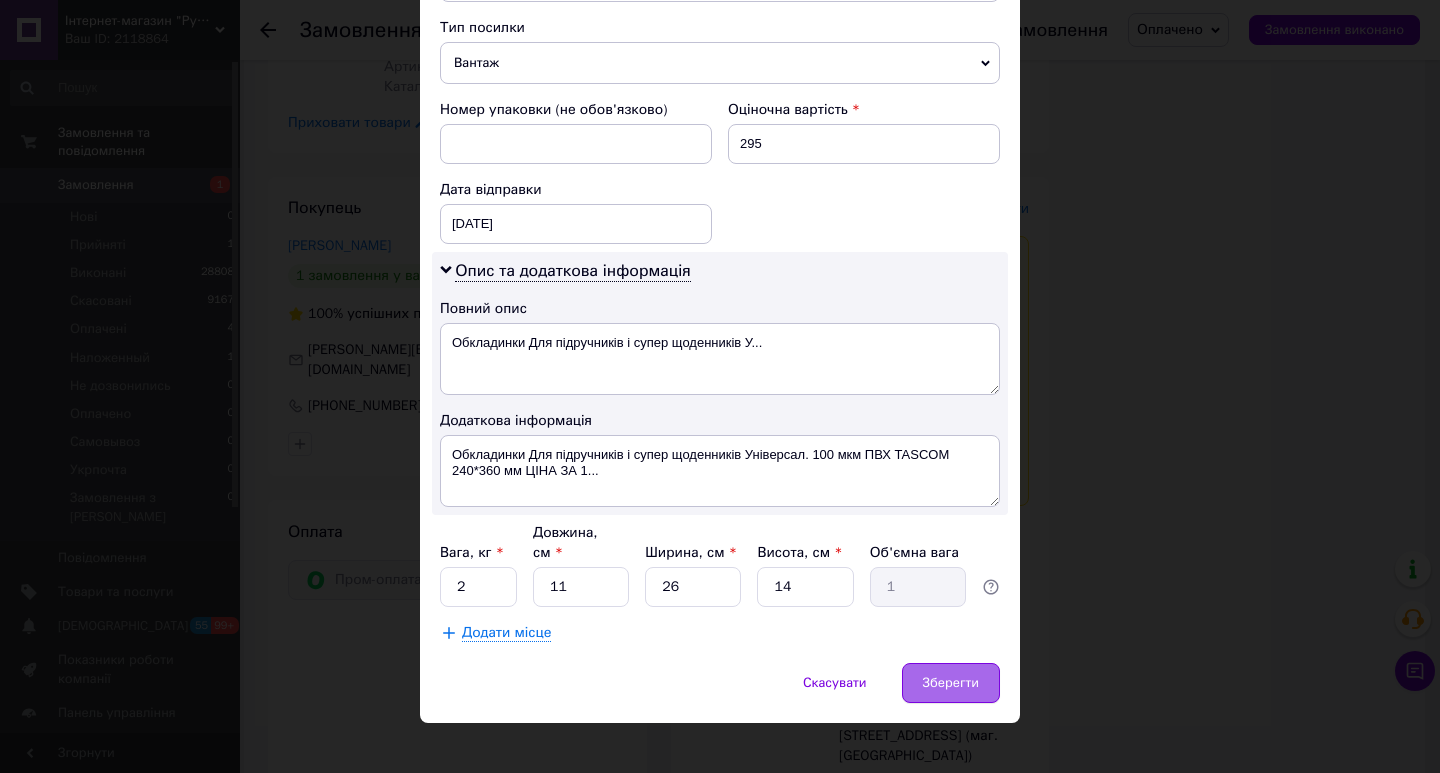 click on "Зберегти" at bounding box center (951, 683) 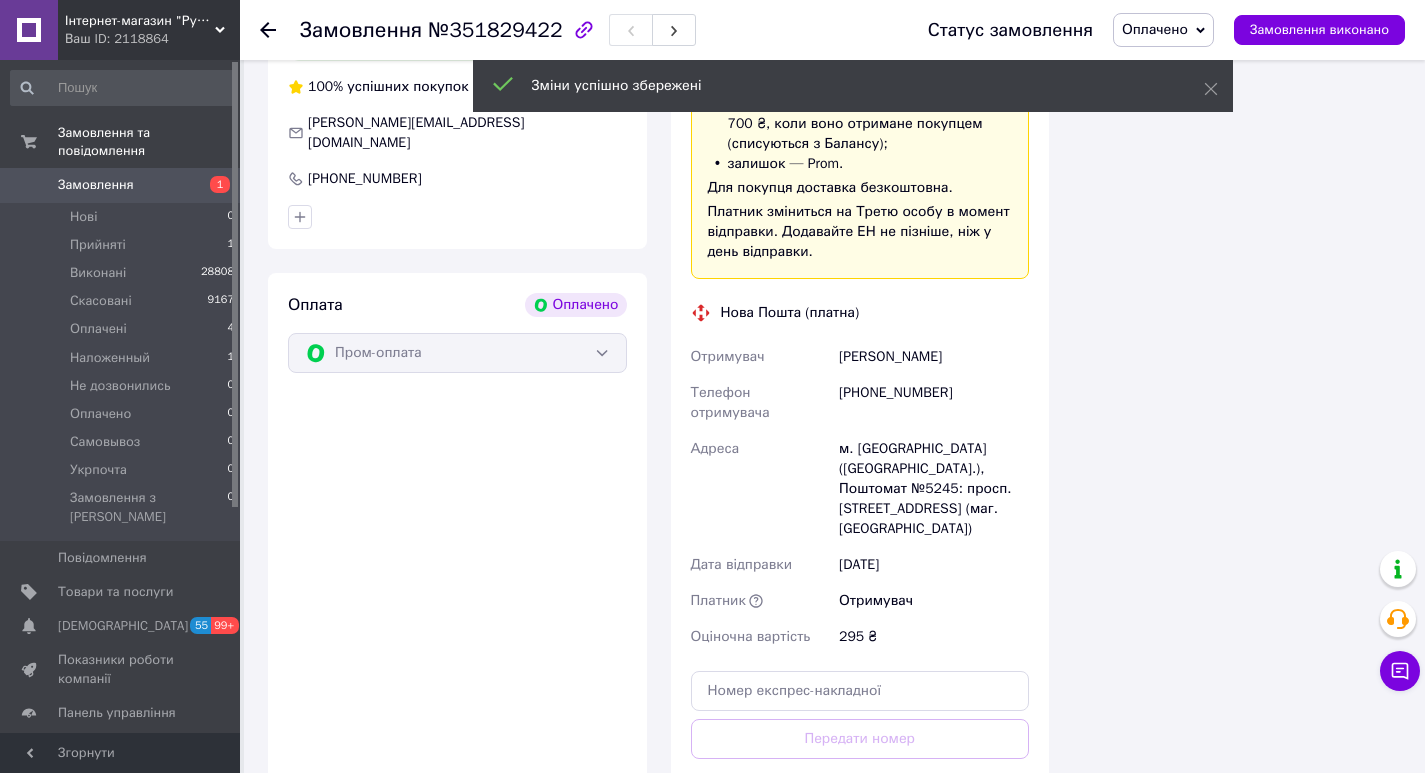 scroll, scrollTop: 4100, scrollLeft: 0, axis: vertical 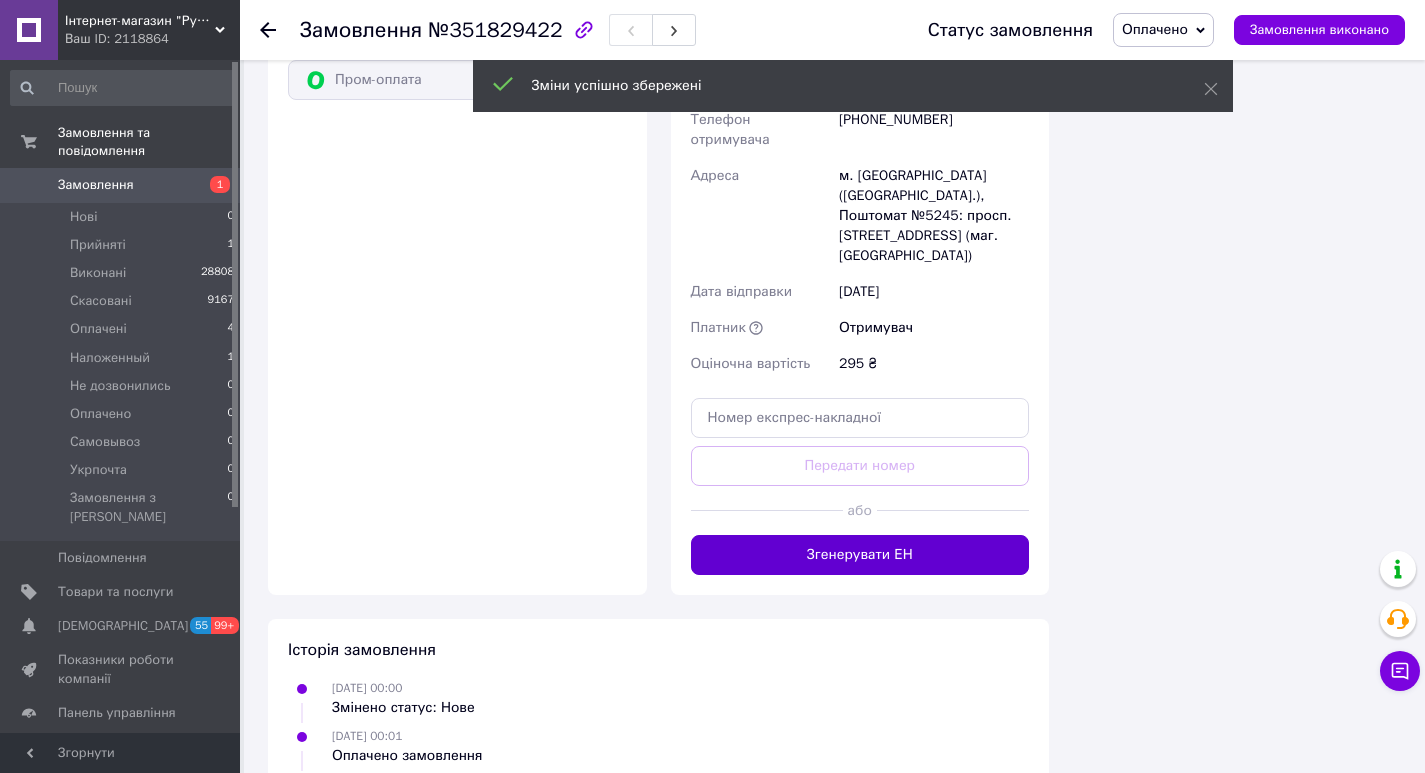 click on "Згенерувати ЕН" at bounding box center (860, 555) 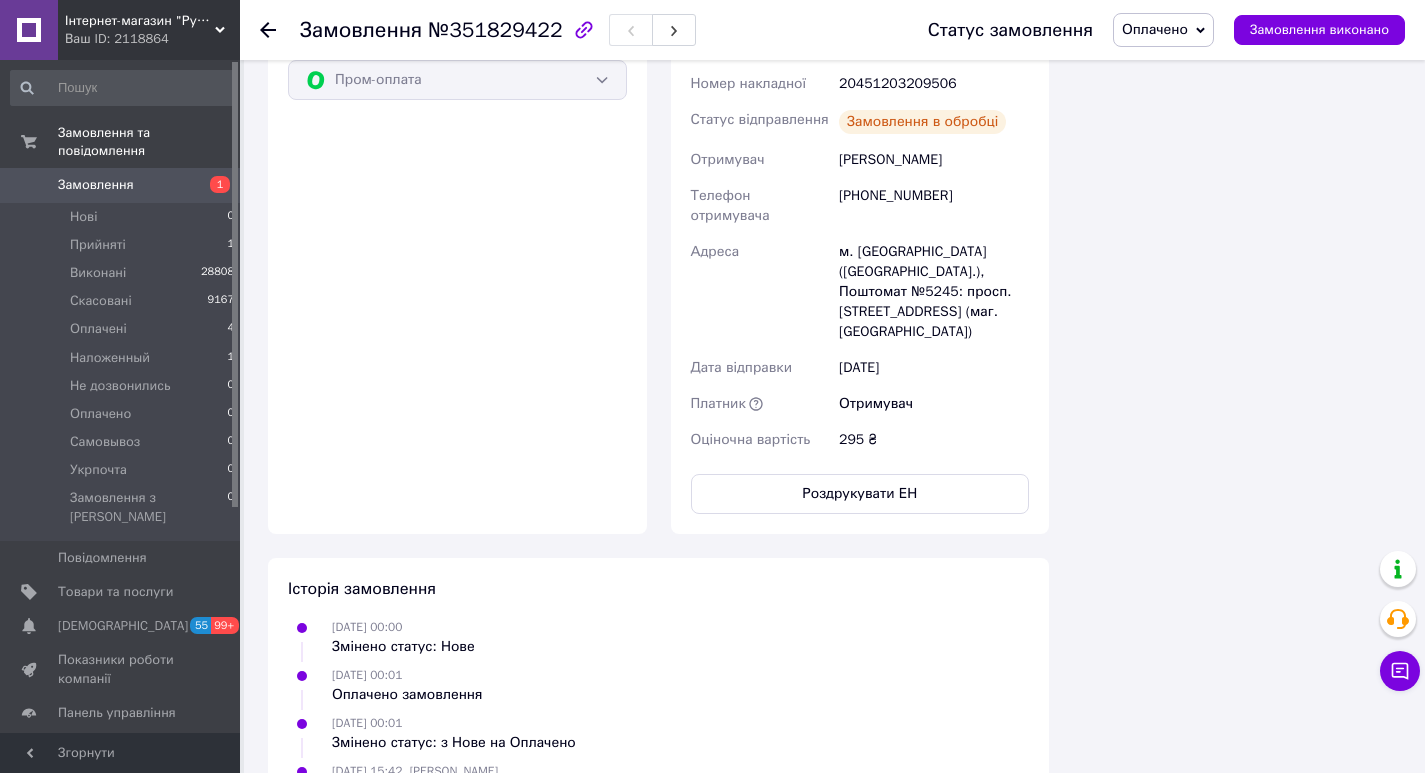 click on "Роздрукувати ЕН" at bounding box center (860, 494) 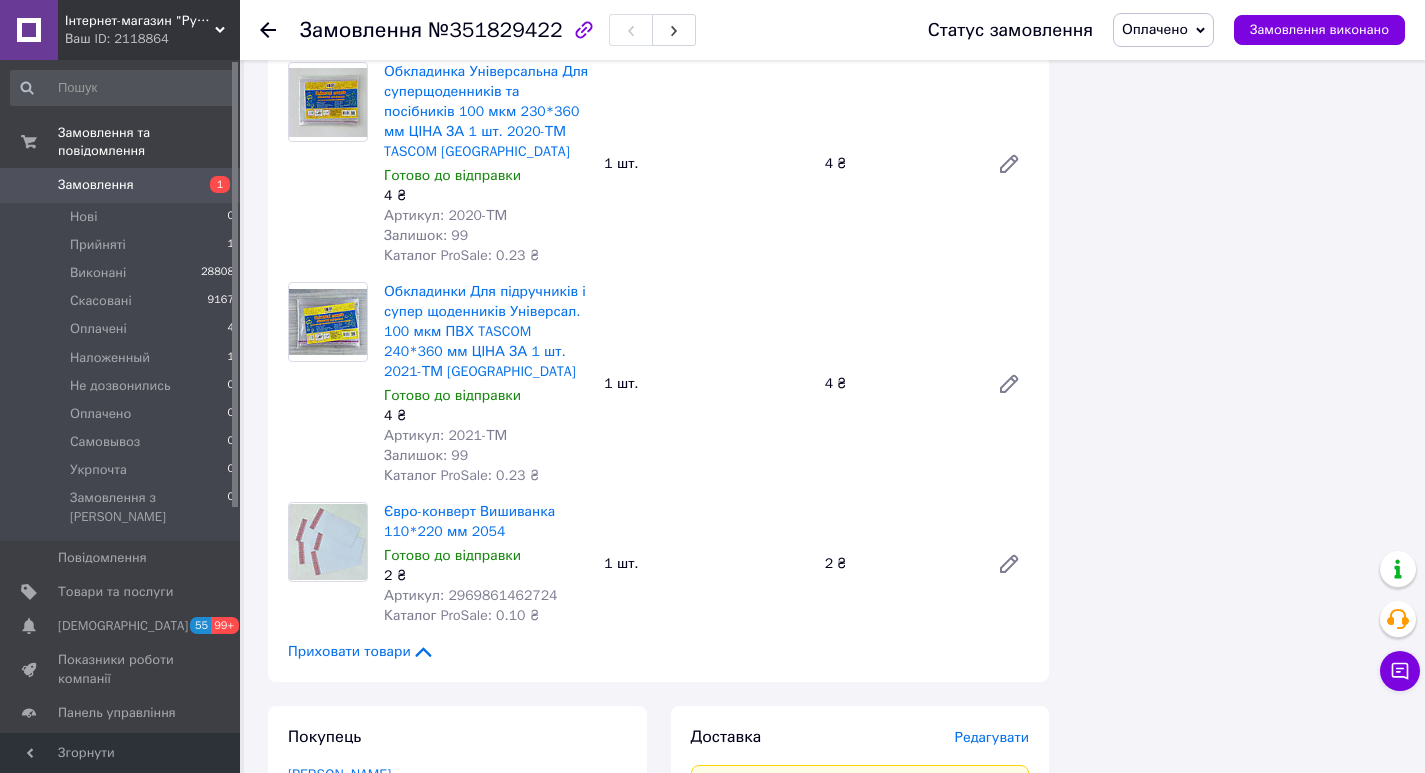 scroll, scrollTop: 3700, scrollLeft: 0, axis: vertical 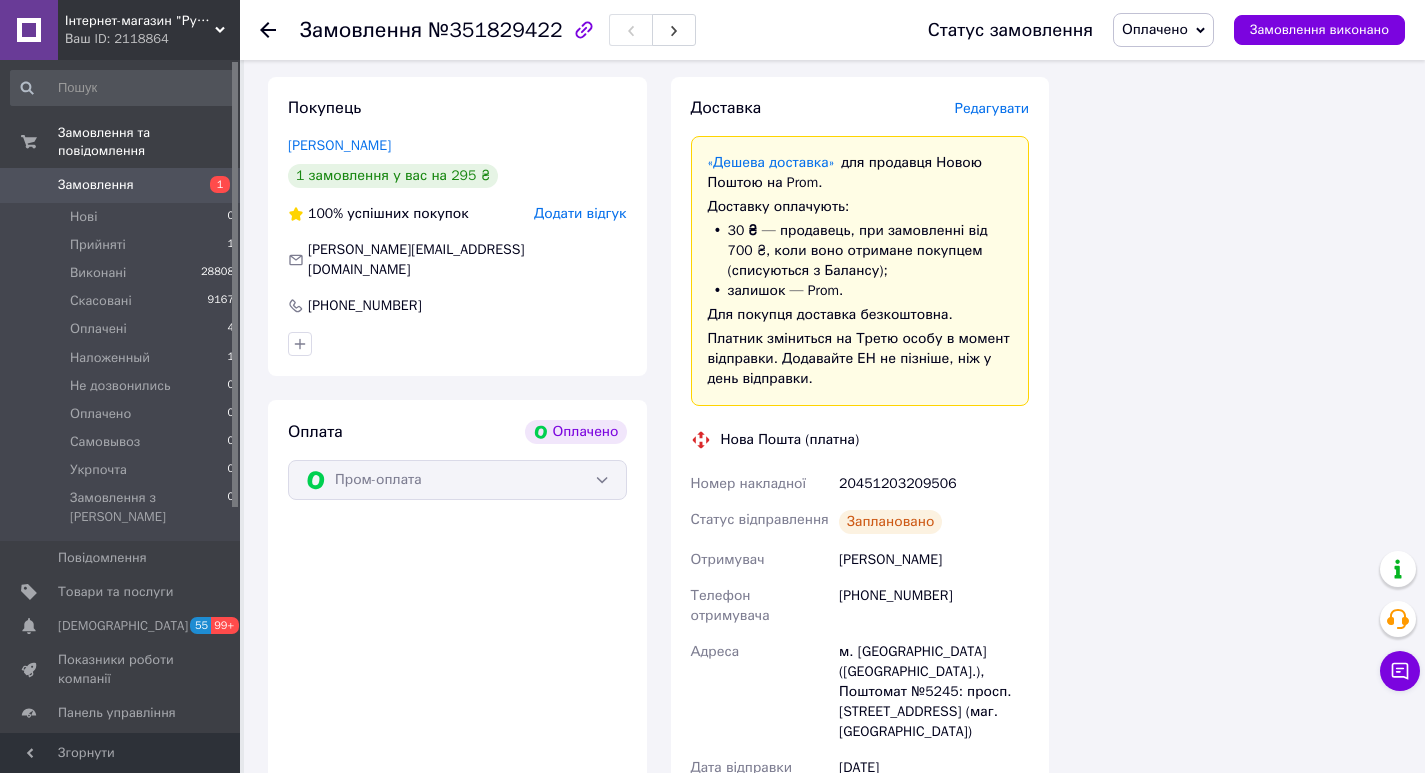 click on "20451203209506" at bounding box center [934, 484] 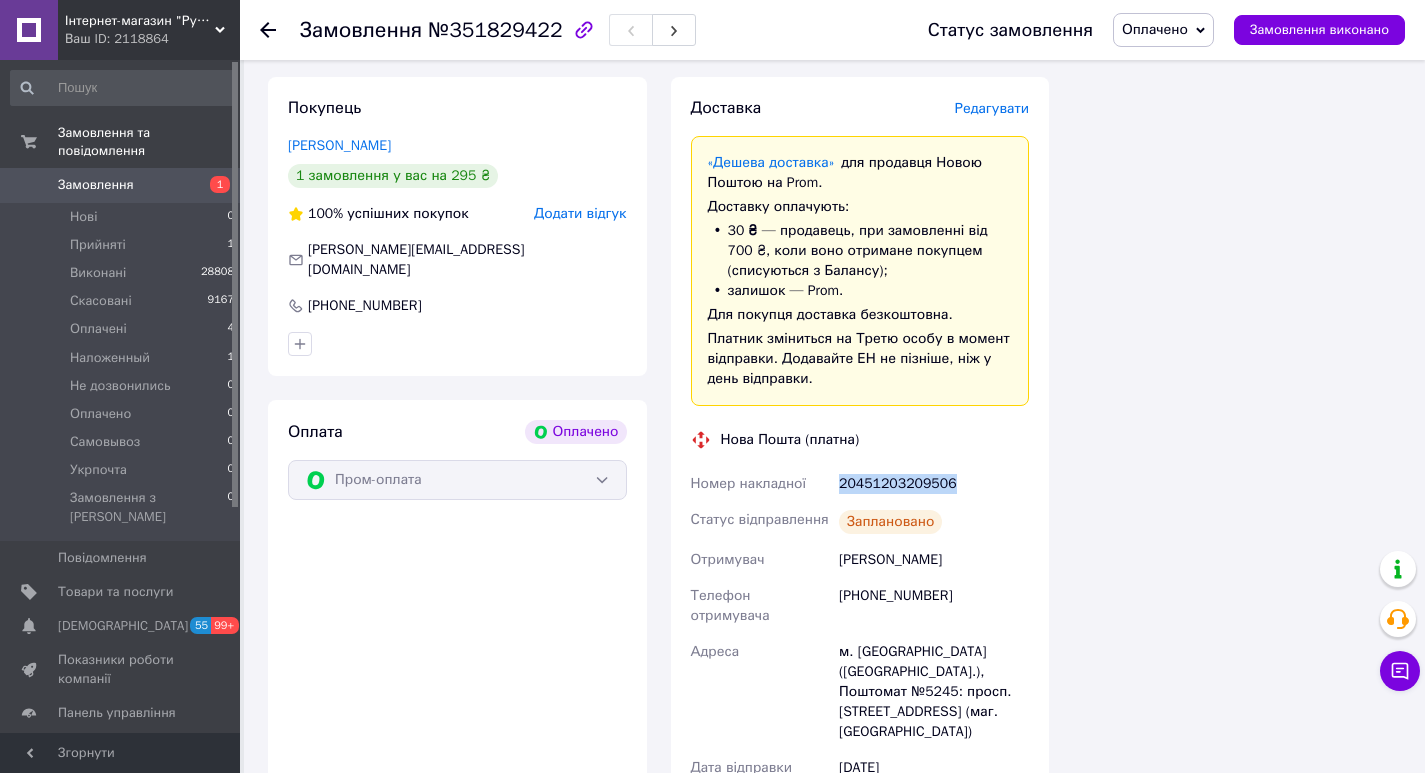 click on "20451203209506" at bounding box center [934, 484] 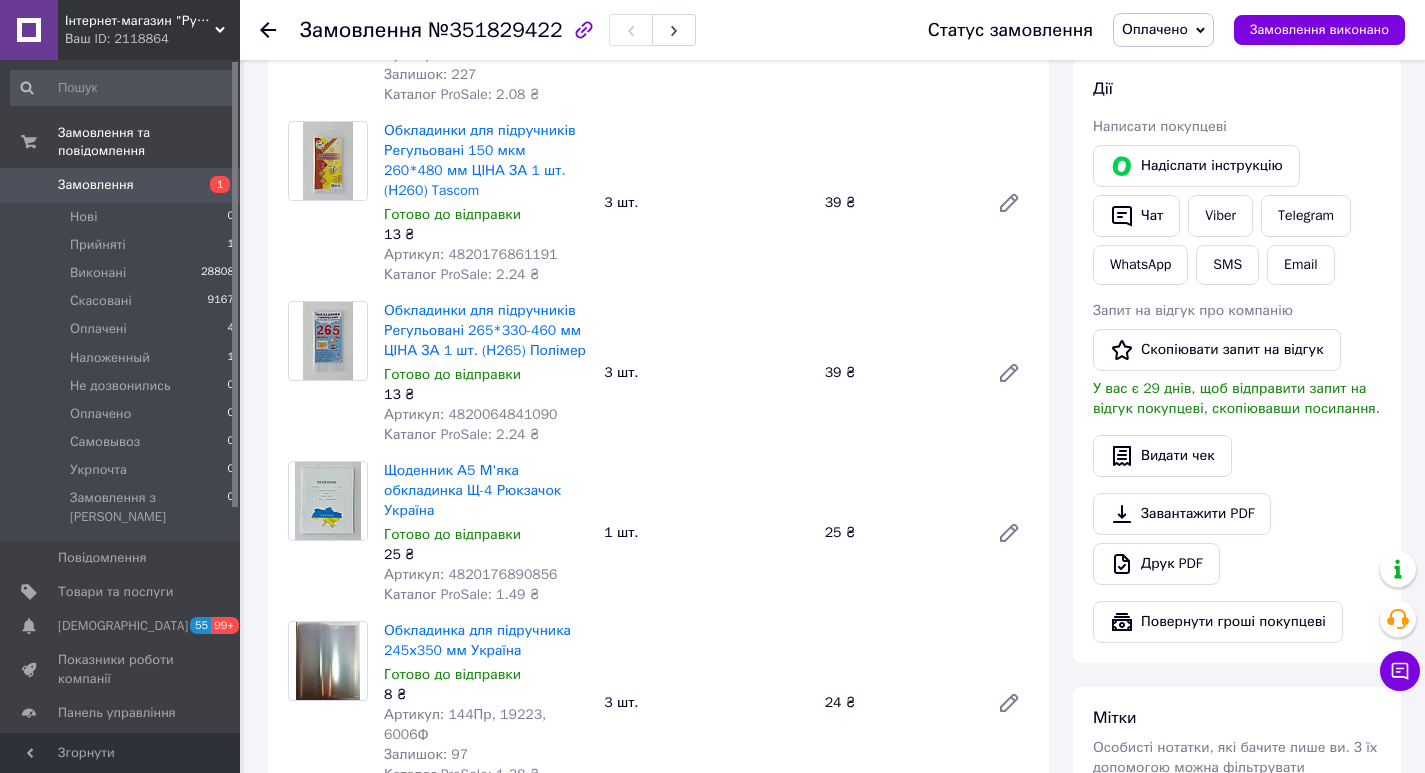 scroll, scrollTop: 300, scrollLeft: 0, axis: vertical 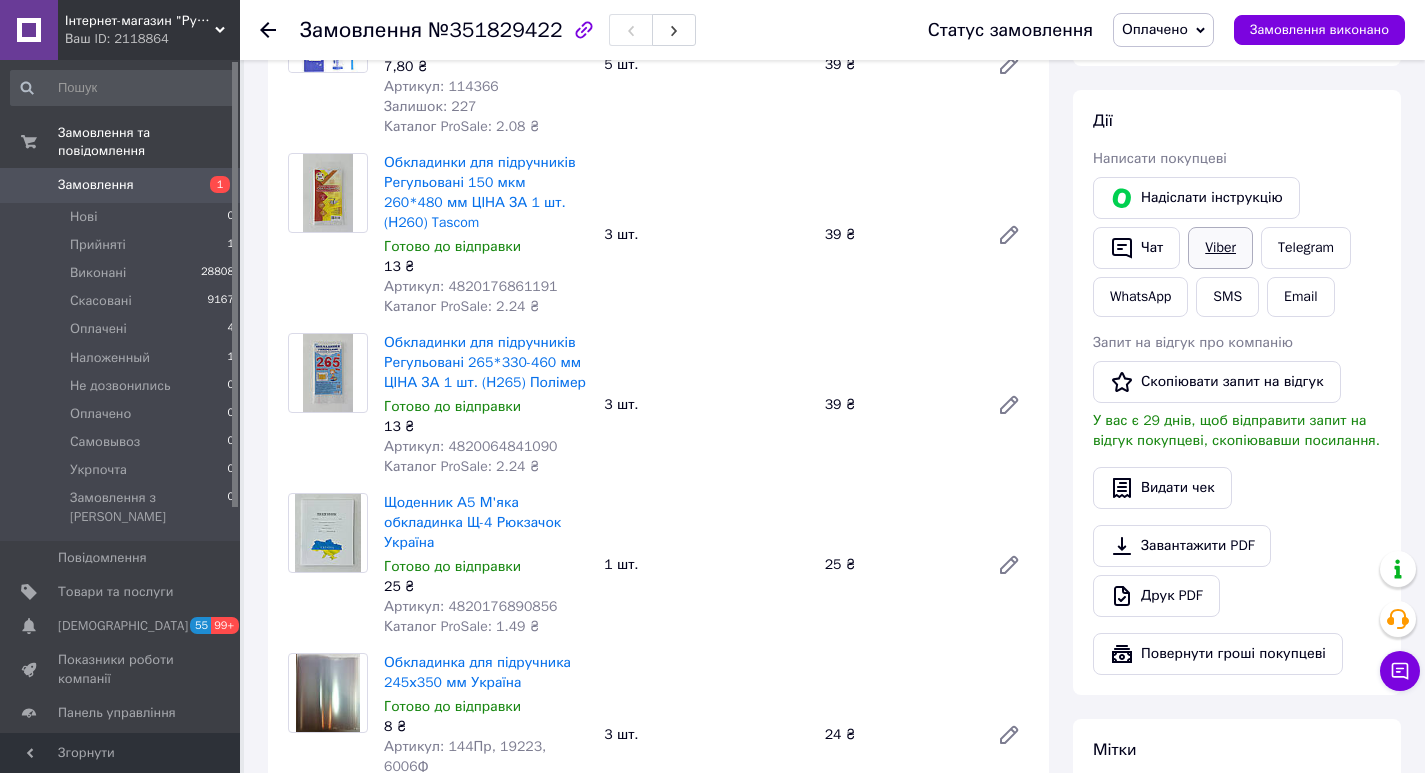 click on "Viber" at bounding box center (1220, 248) 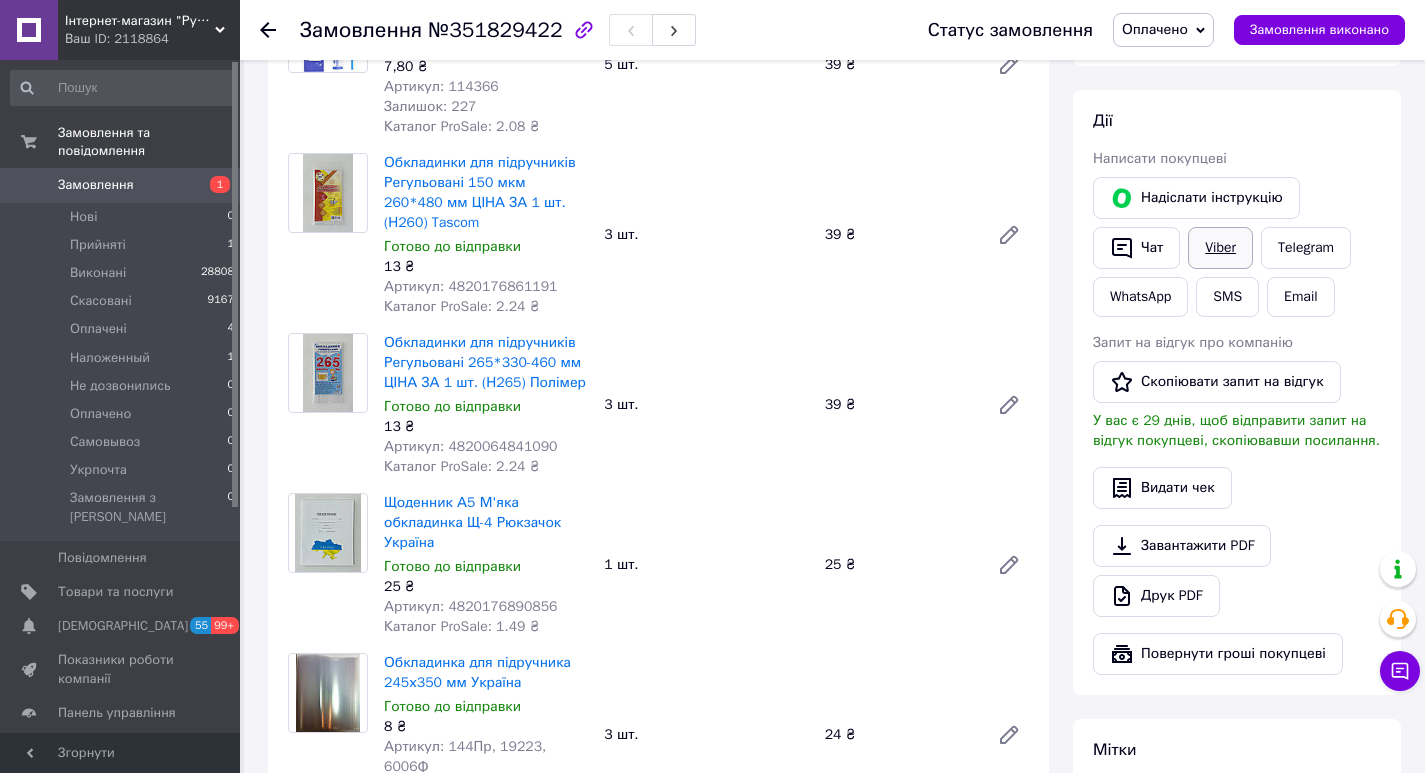 click on "Viber" at bounding box center [1220, 248] 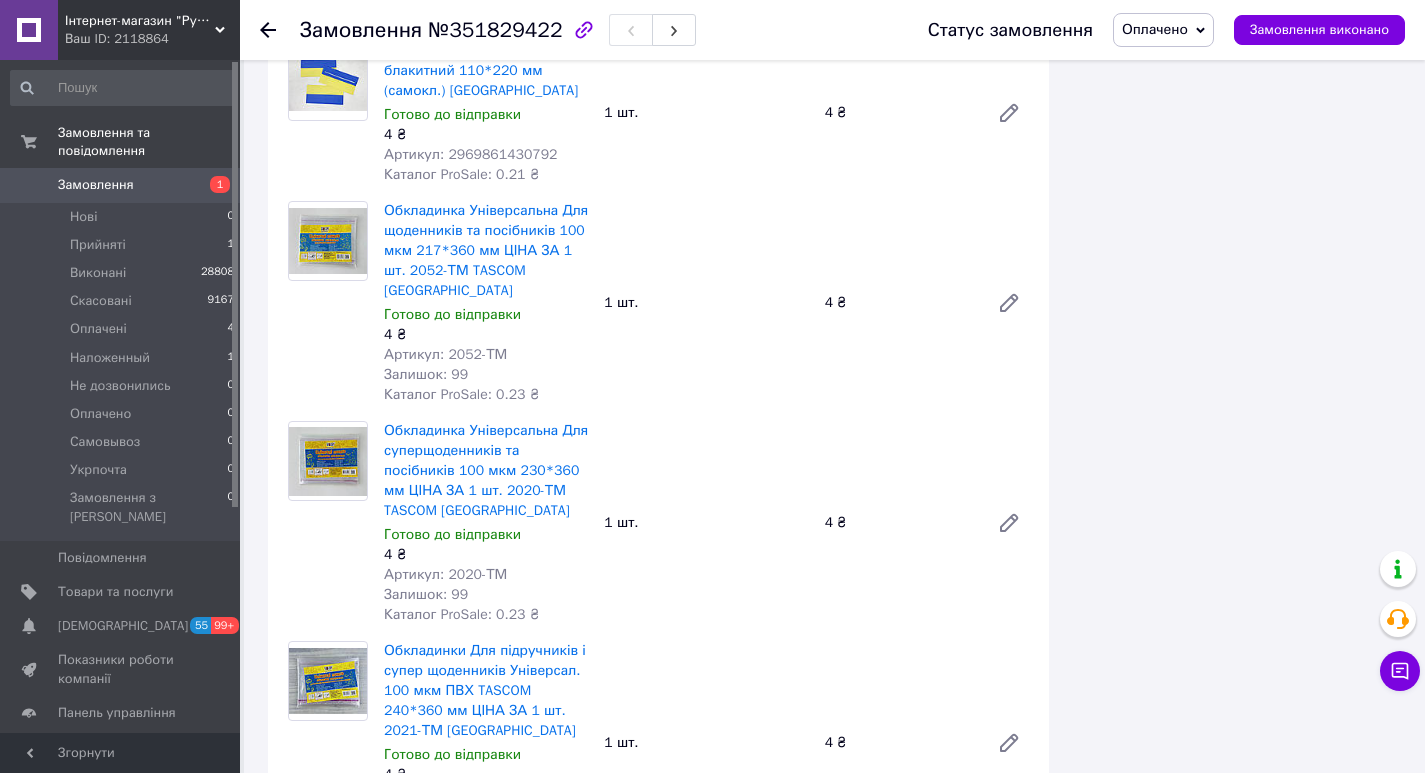 scroll, scrollTop: 2600, scrollLeft: 0, axis: vertical 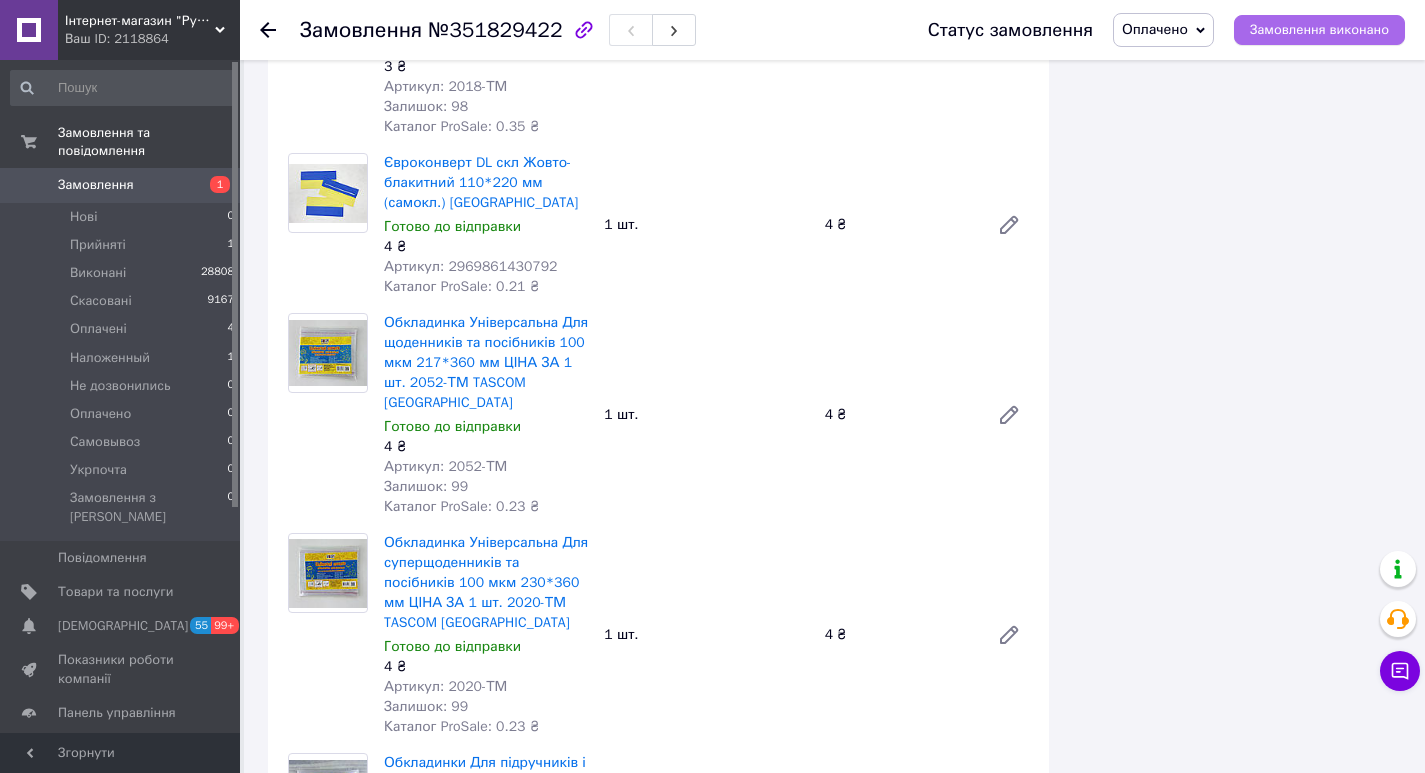 drag, startPoint x: 1275, startPoint y: 18, endPoint x: 1247, endPoint y: 32, distance: 31.304953 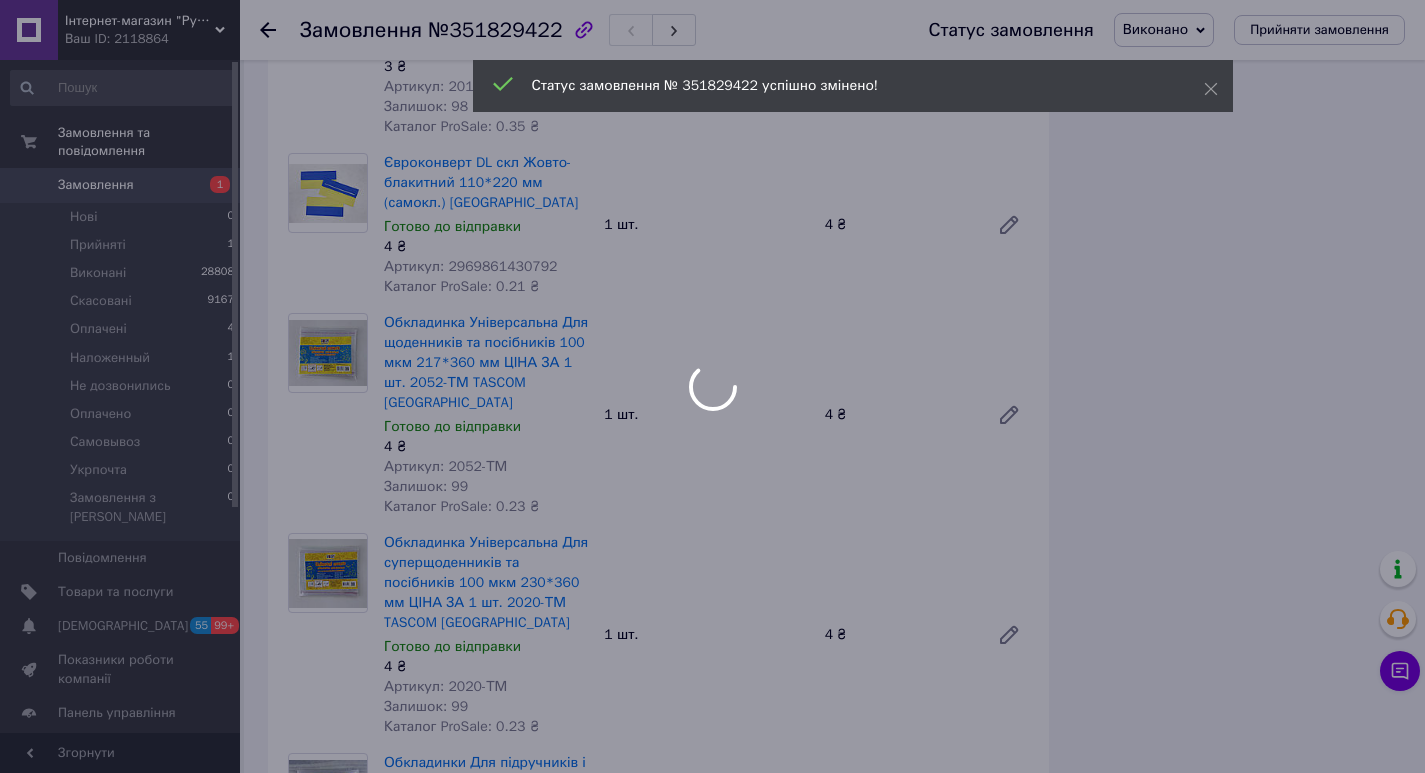 click at bounding box center (712, 386) 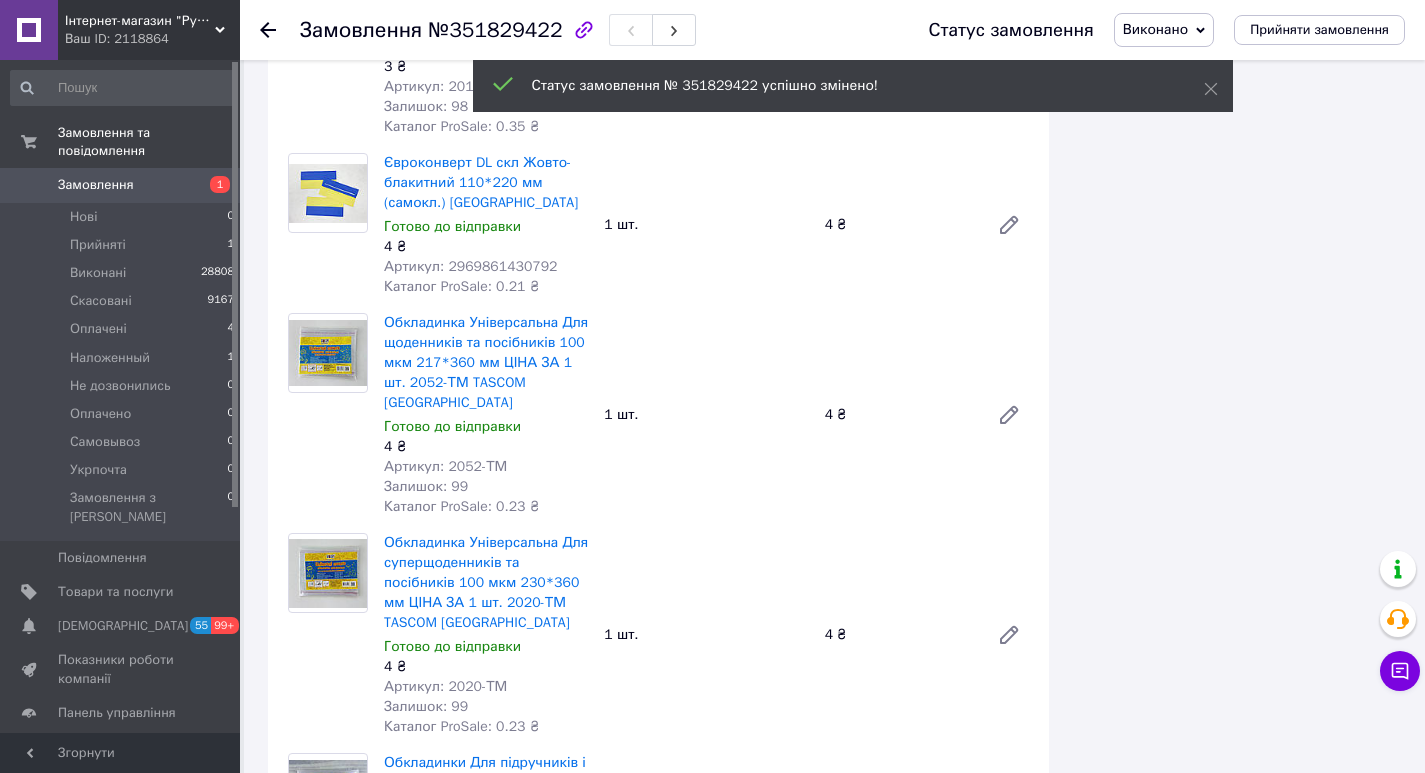 click on "Оплачені 4" at bounding box center [123, 329] 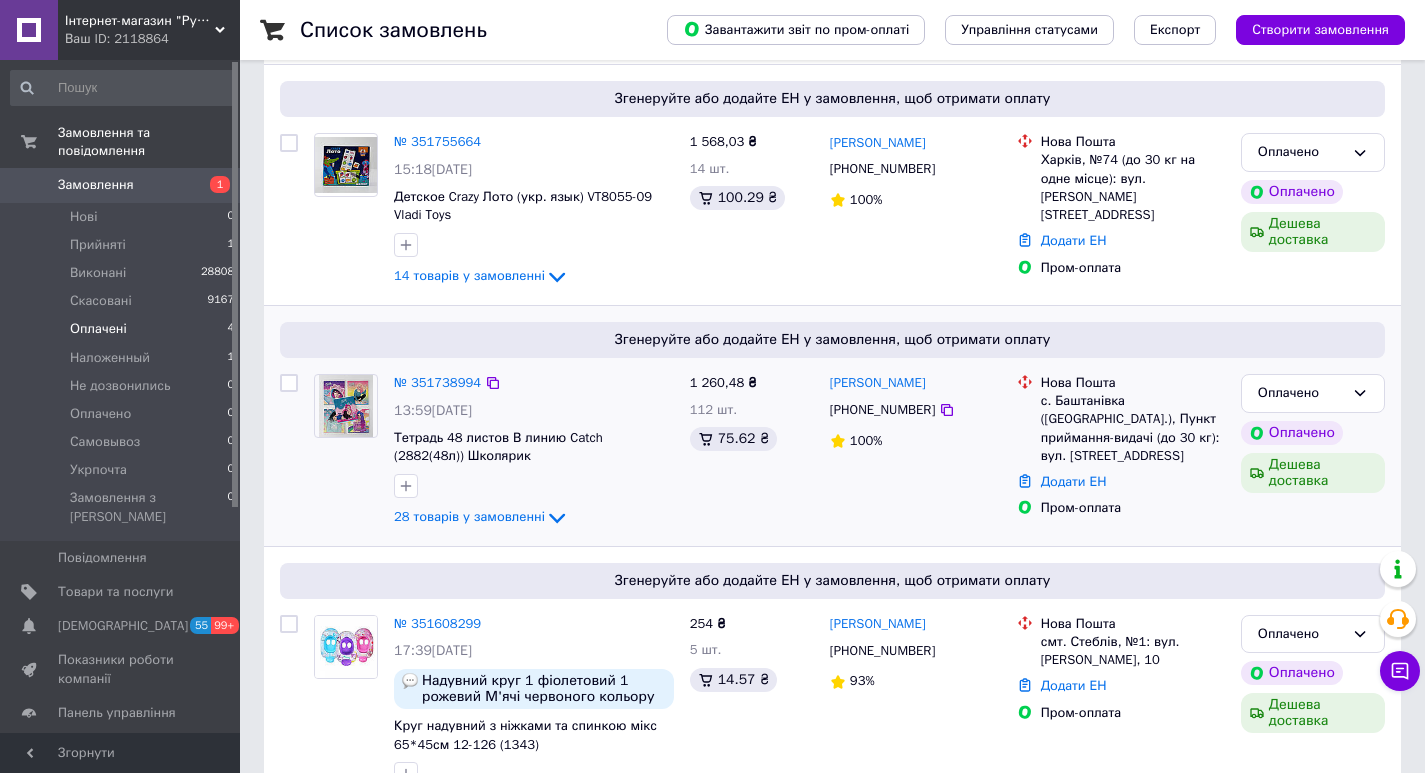 scroll, scrollTop: 600, scrollLeft: 0, axis: vertical 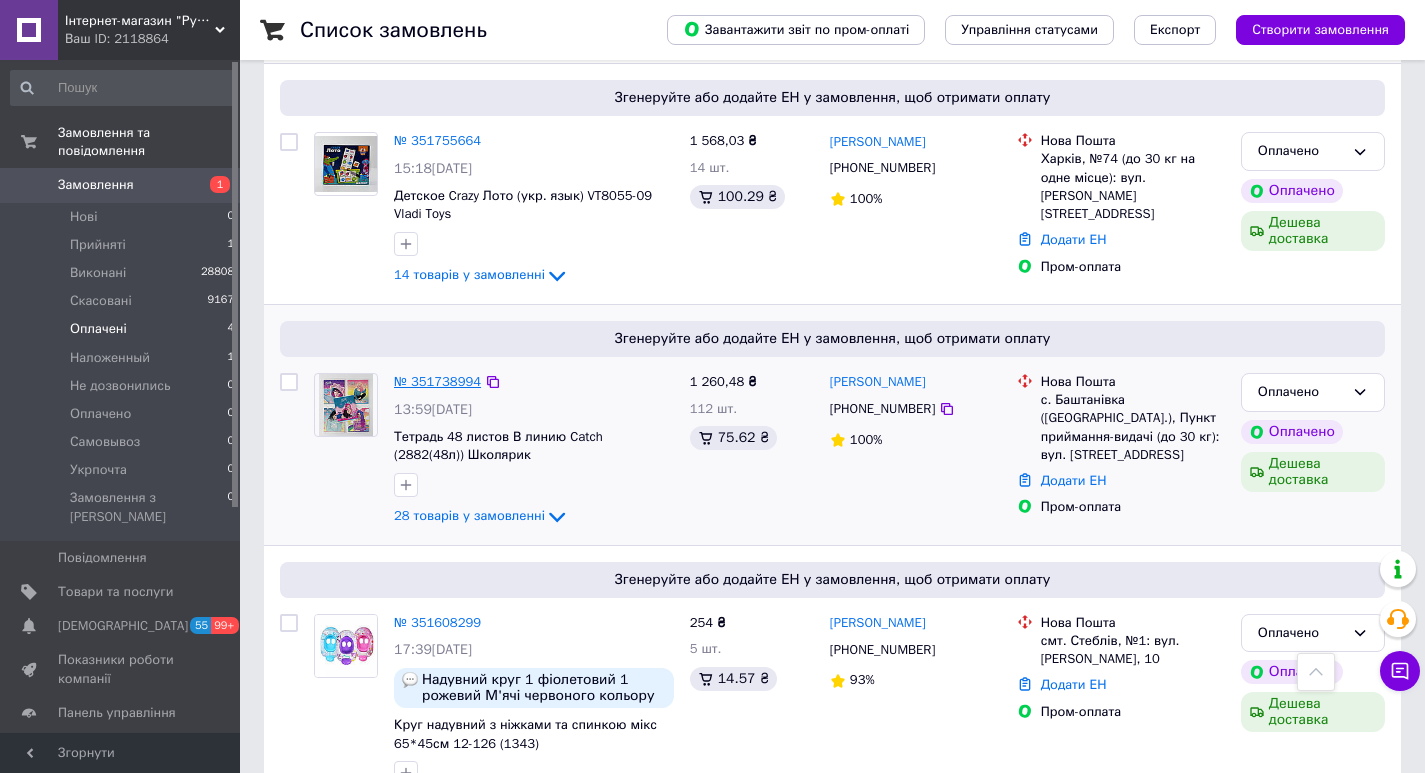 click on "№ 351738994" at bounding box center [437, 381] 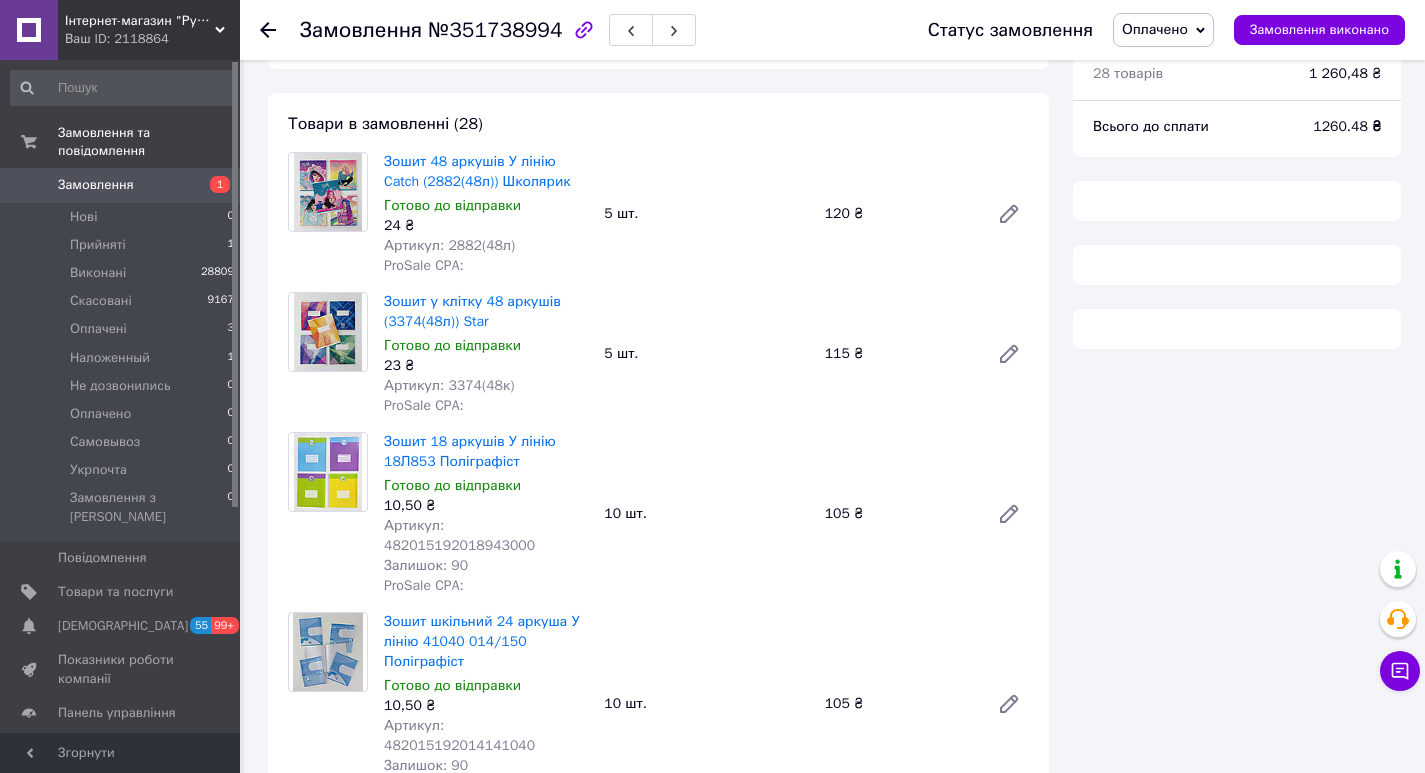 scroll, scrollTop: 600, scrollLeft: 0, axis: vertical 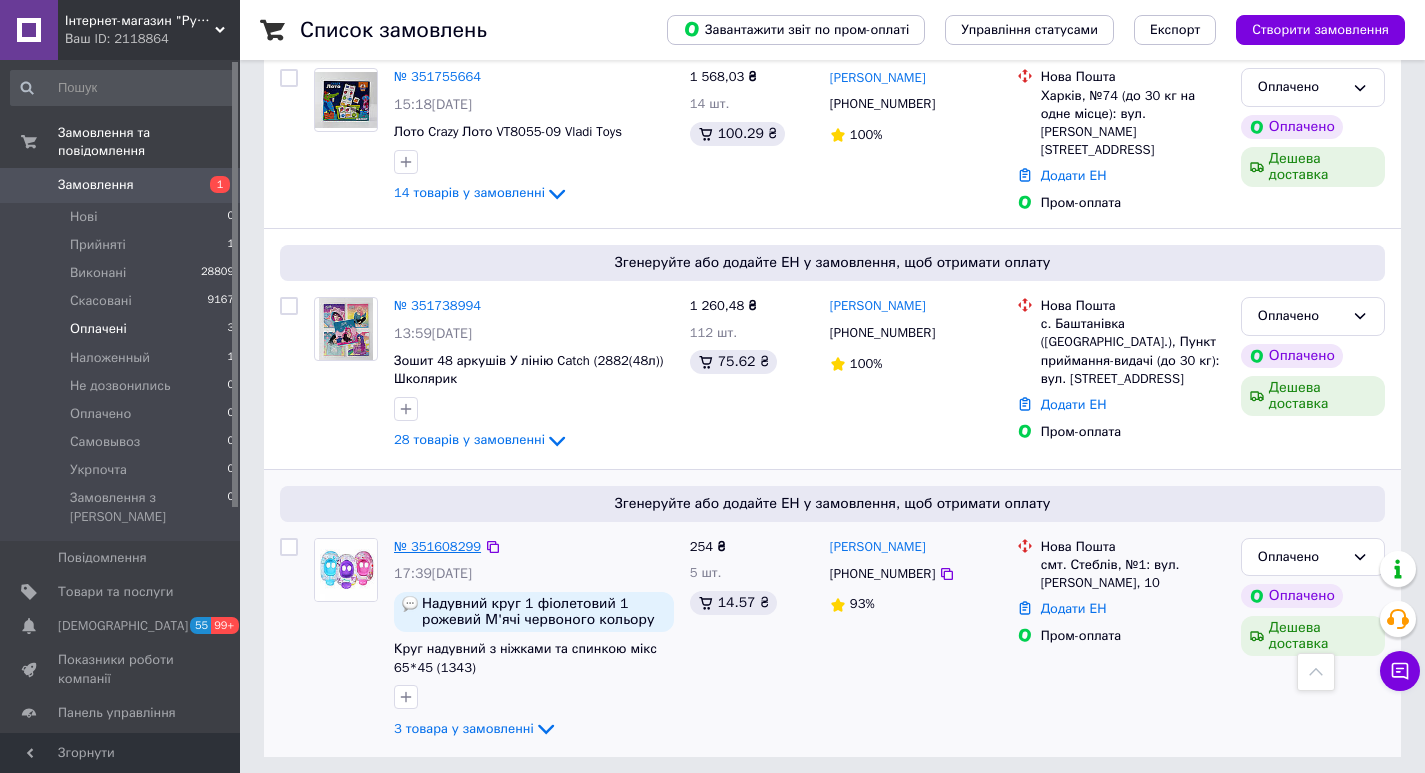click on "№ 351608299" at bounding box center [437, 546] 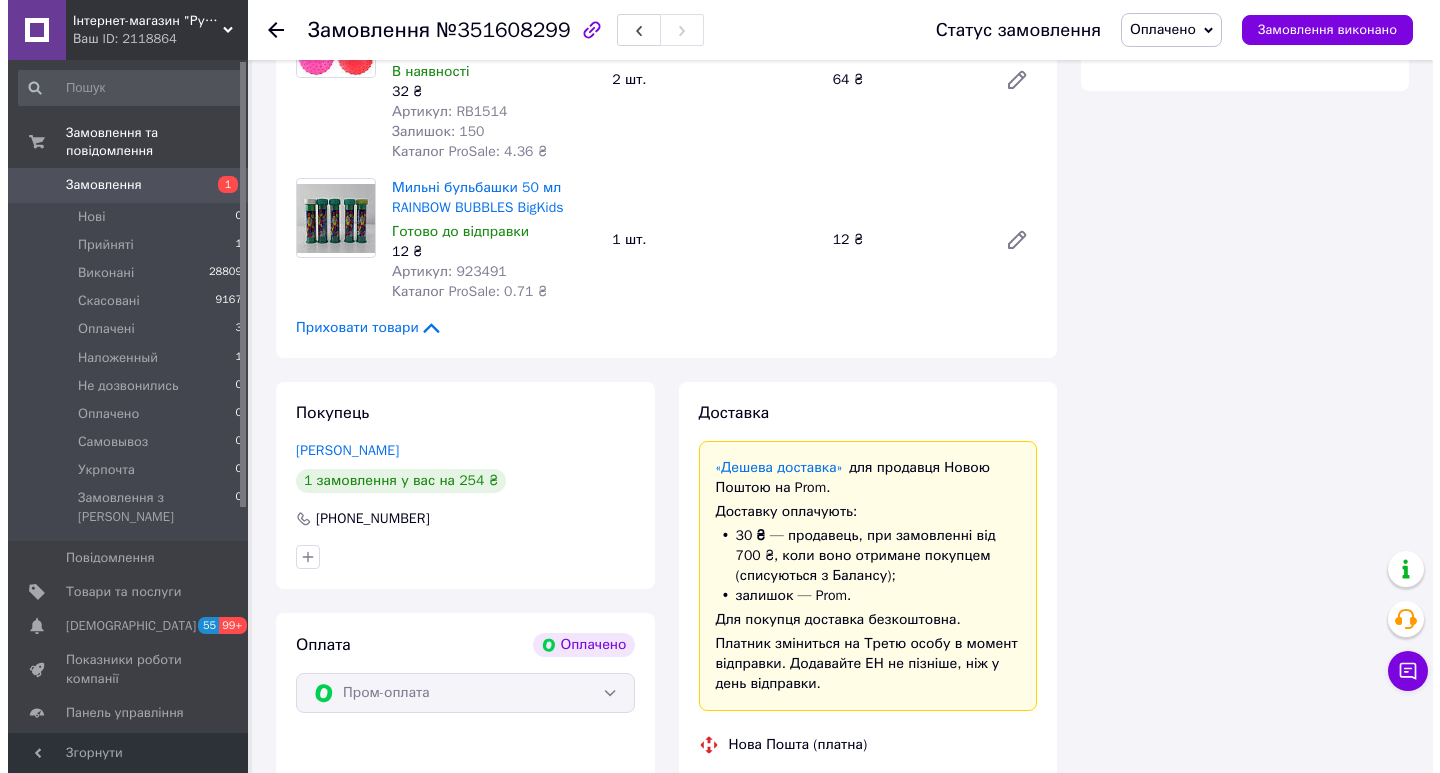 scroll, scrollTop: 561, scrollLeft: 0, axis: vertical 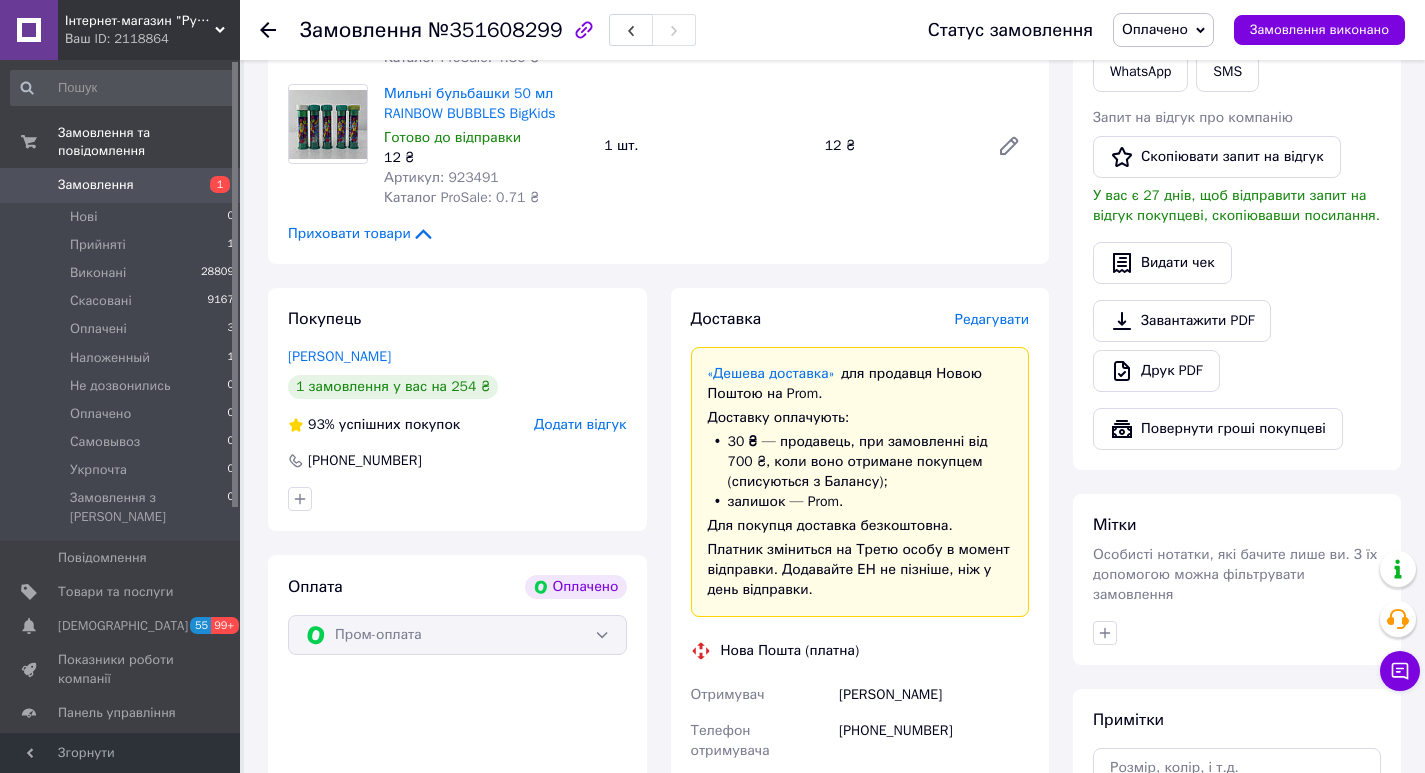 click on "Редагувати" at bounding box center [992, 320] 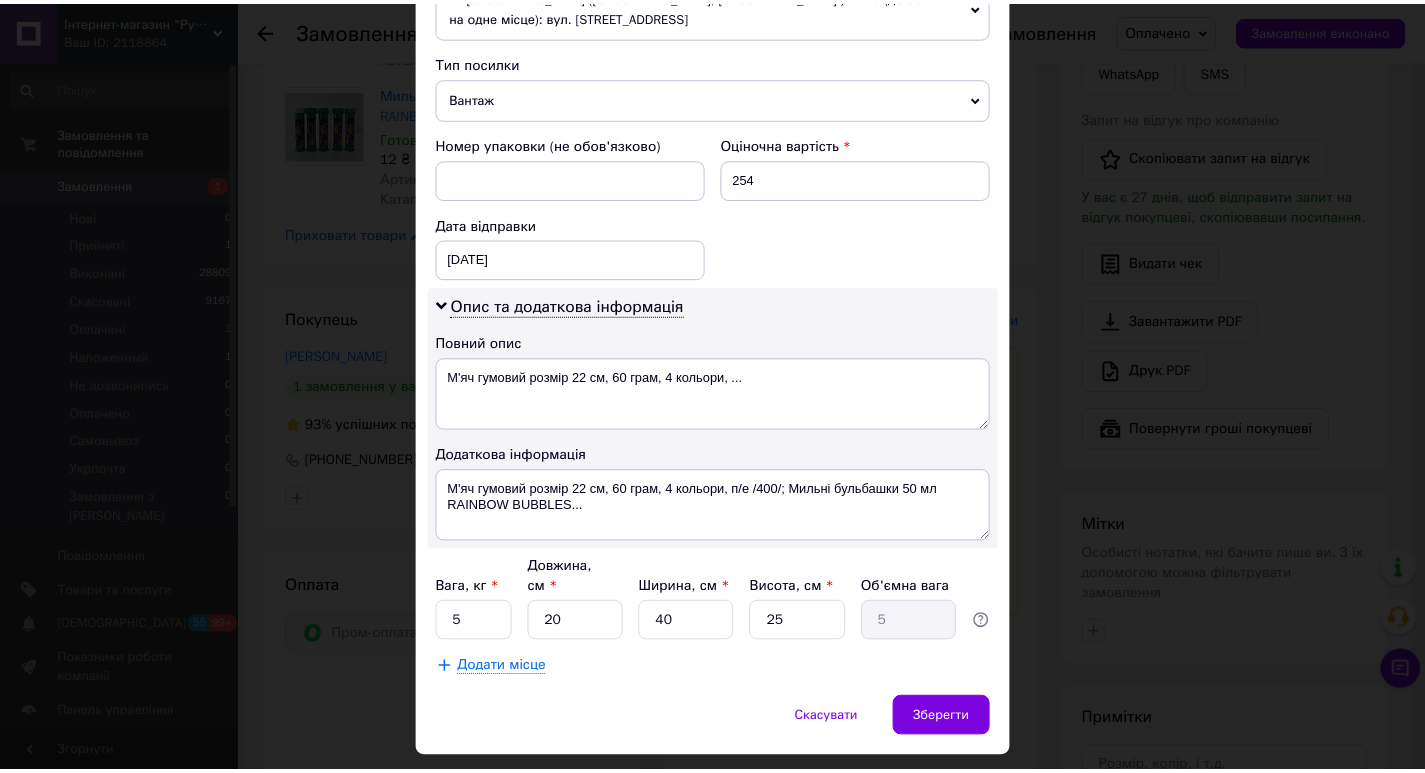 scroll, scrollTop: 799, scrollLeft: 0, axis: vertical 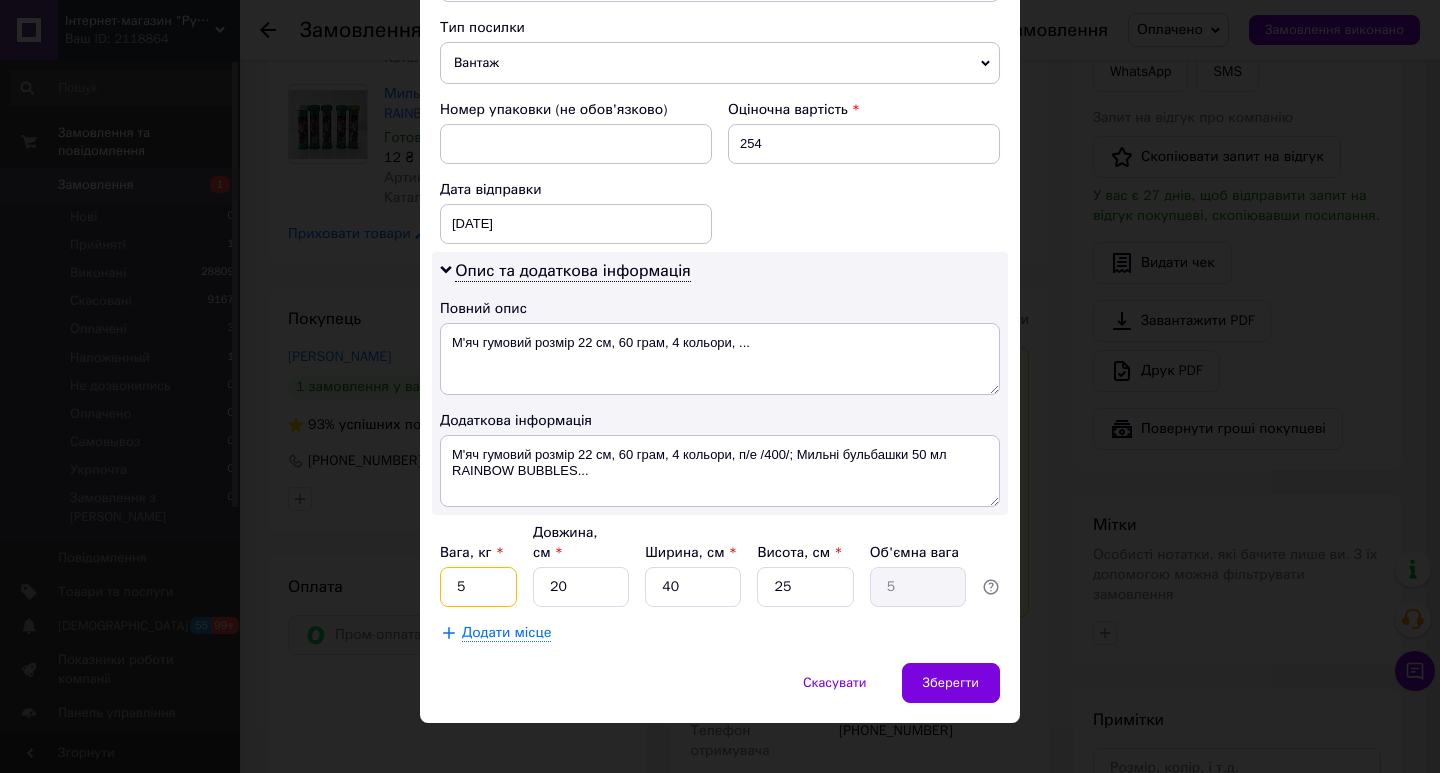 click on "5" at bounding box center (478, 587) 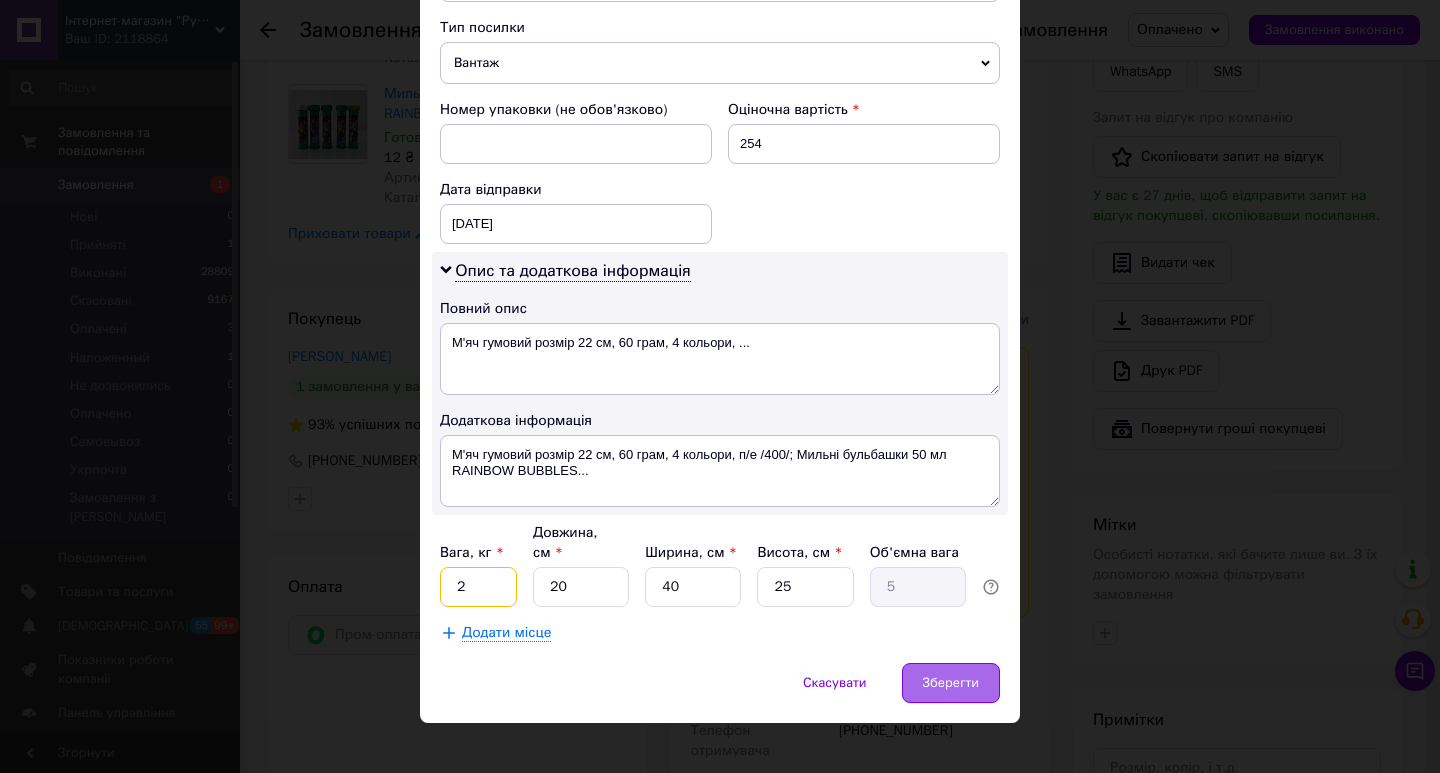 type on "2" 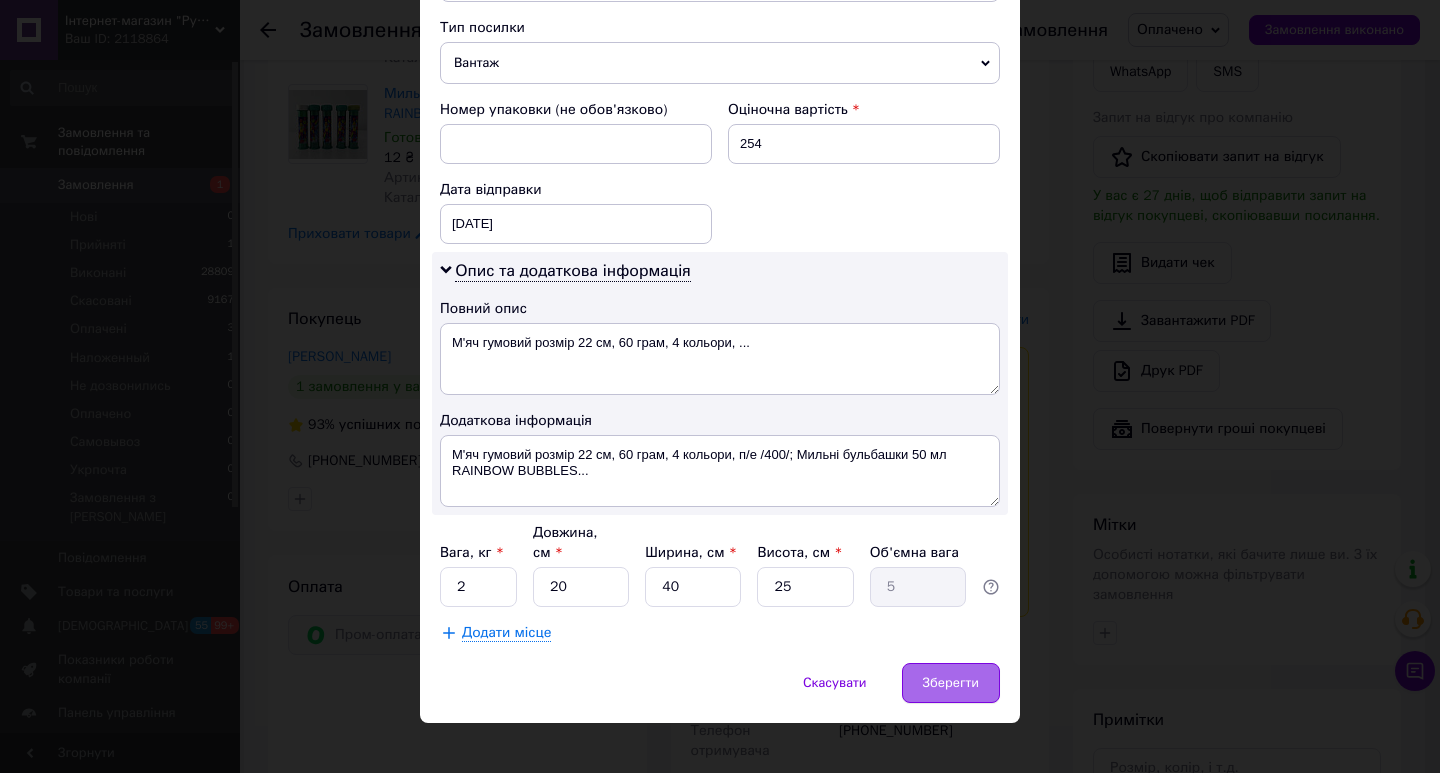 click on "Зберегти" at bounding box center (951, 683) 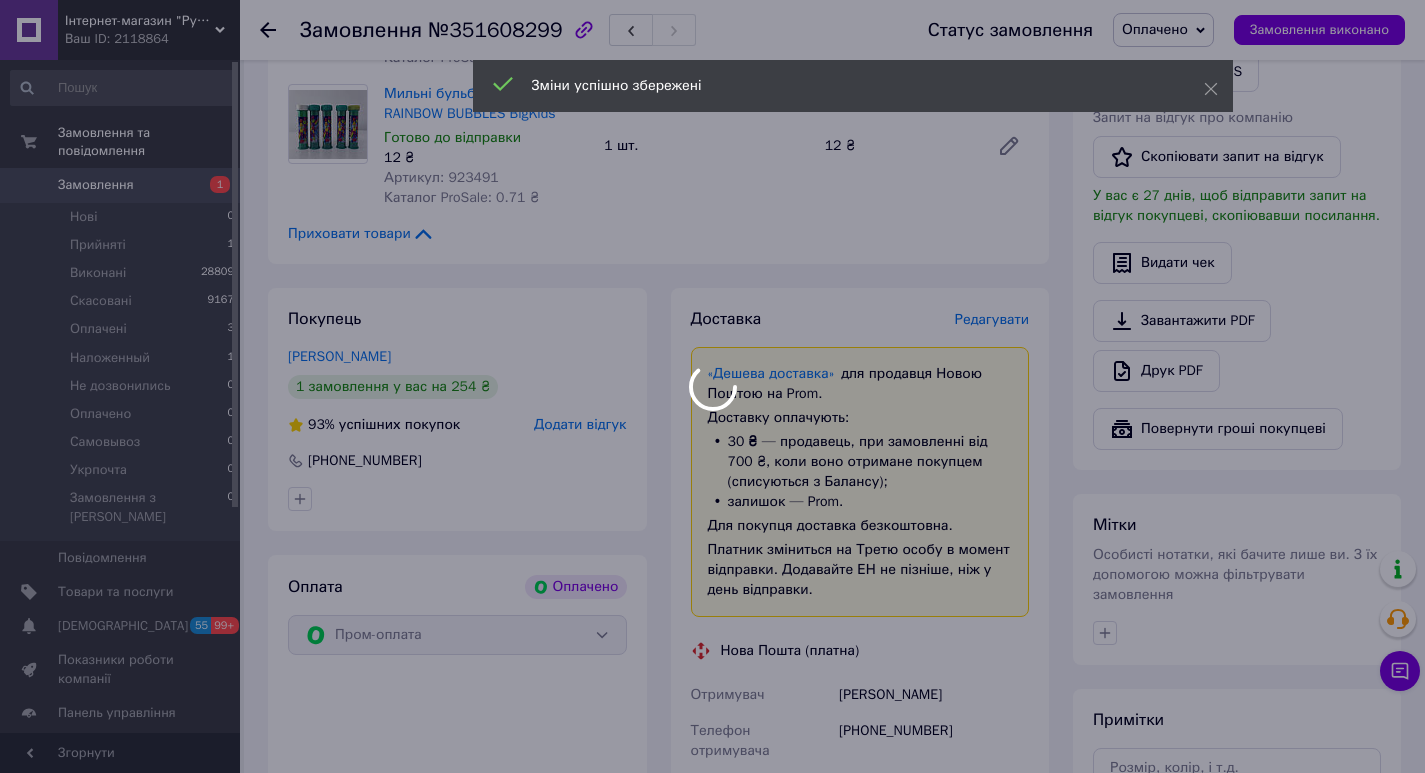 scroll, scrollTop: 1061, scrollLeft: 0, axis: vertical 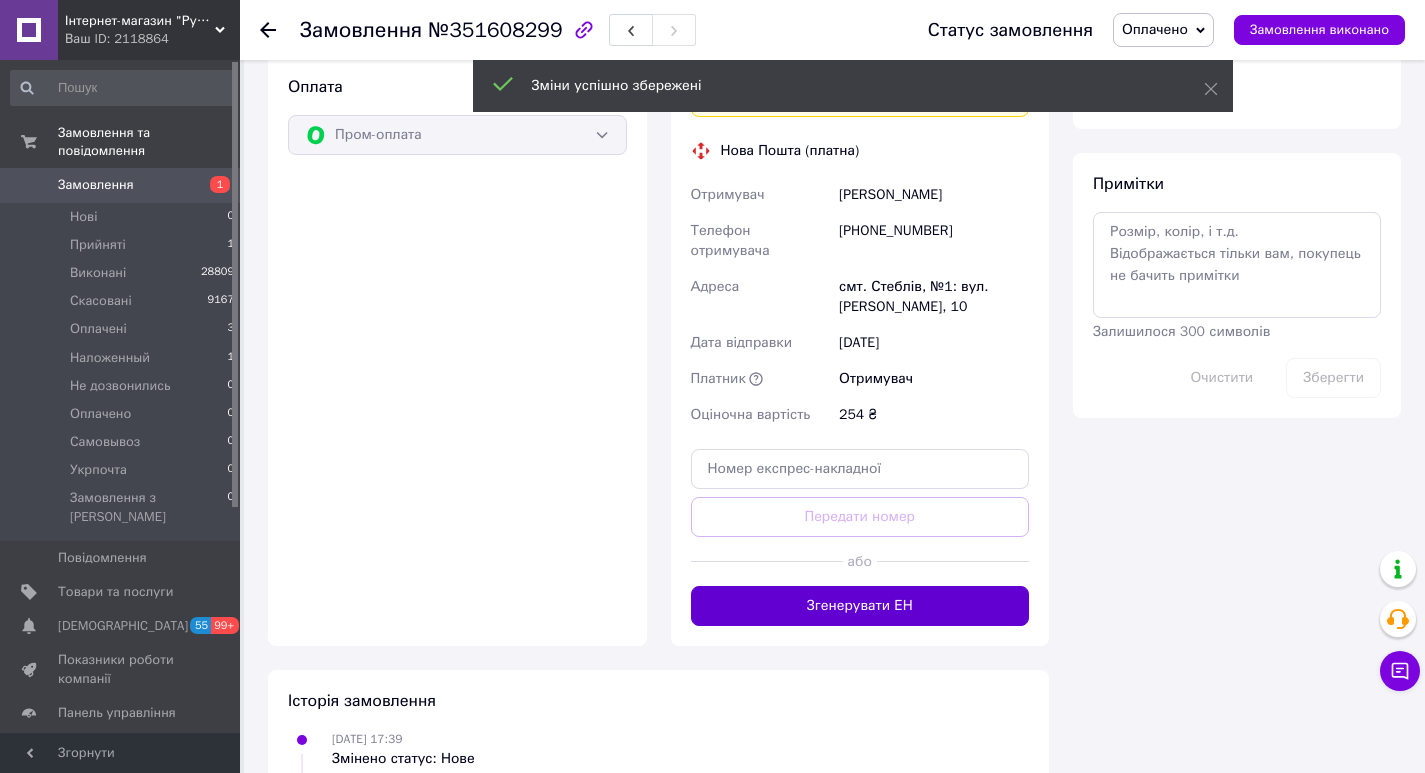 click on "Згенерувати ЕН" at bounding box center (860, 606) 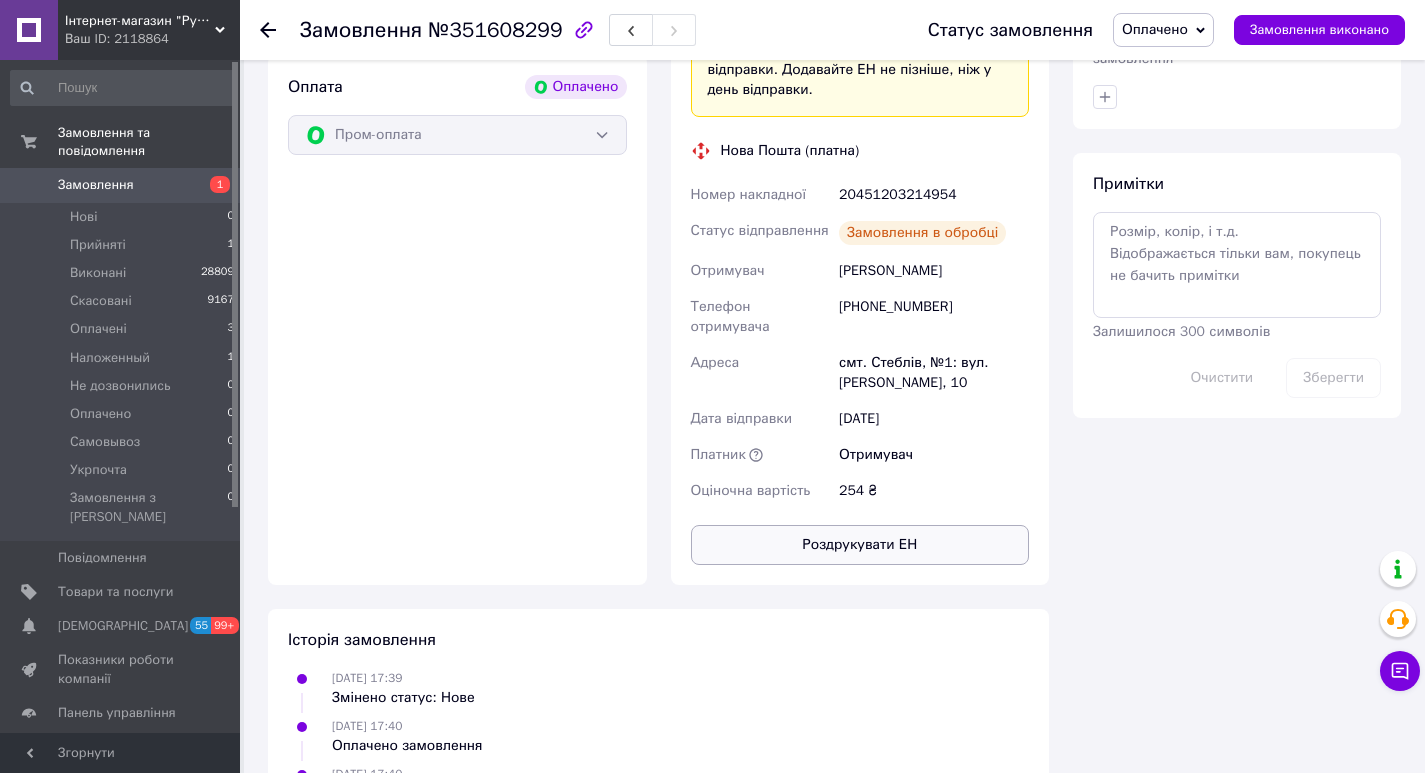 click on "Роздрукувати ЕН" at bounding box center (860, 545) 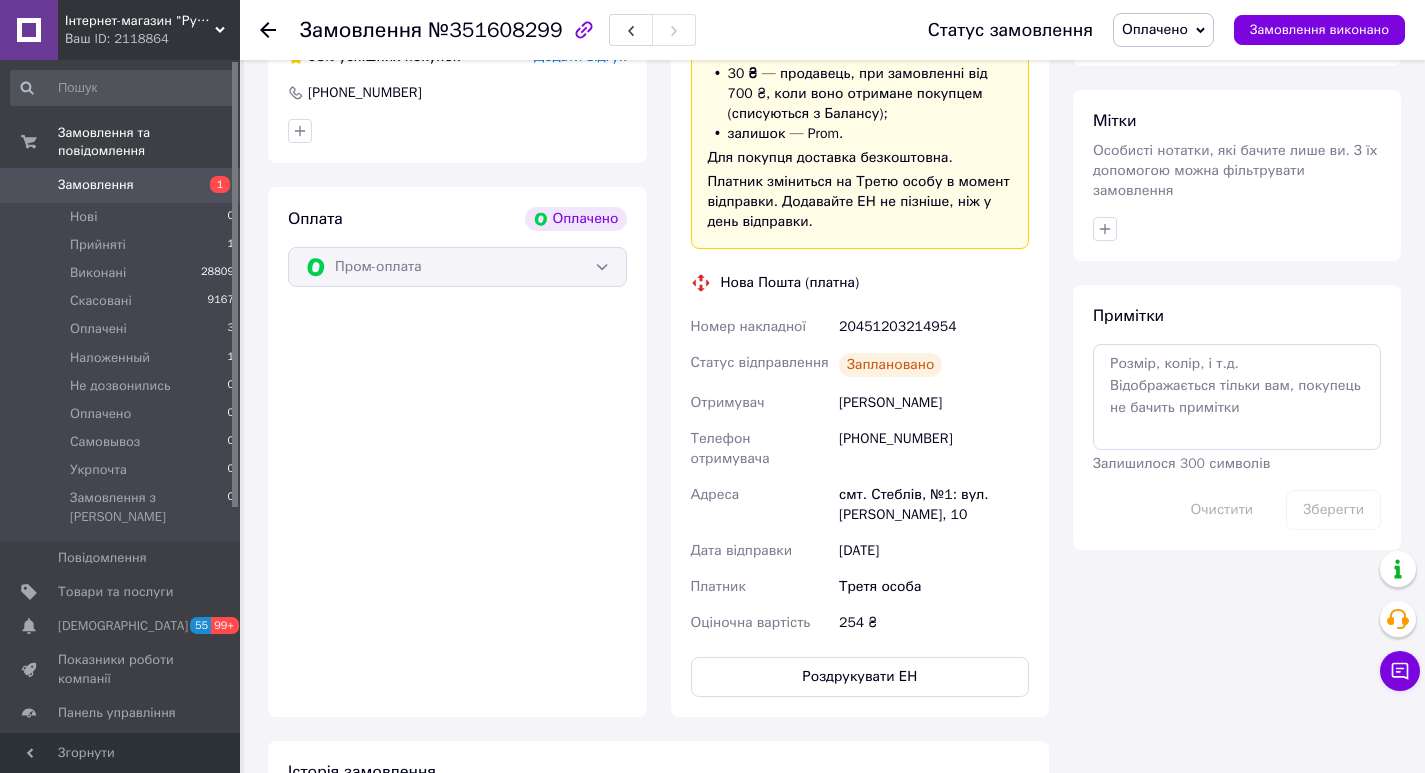 scroll, scrollTop: 661, scrollLeft: 0, axis: vertical 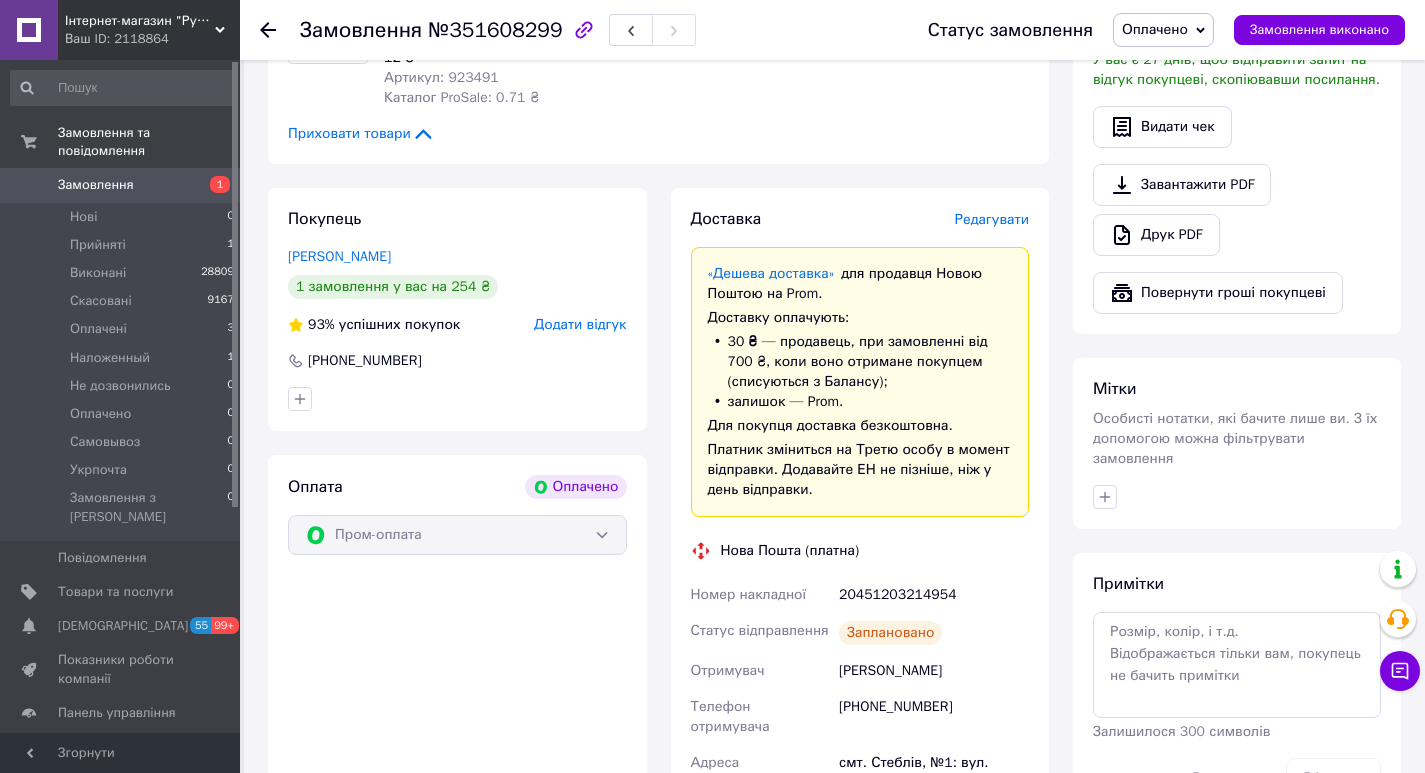 click on "20451203214954" at bounding box center [934, 595] 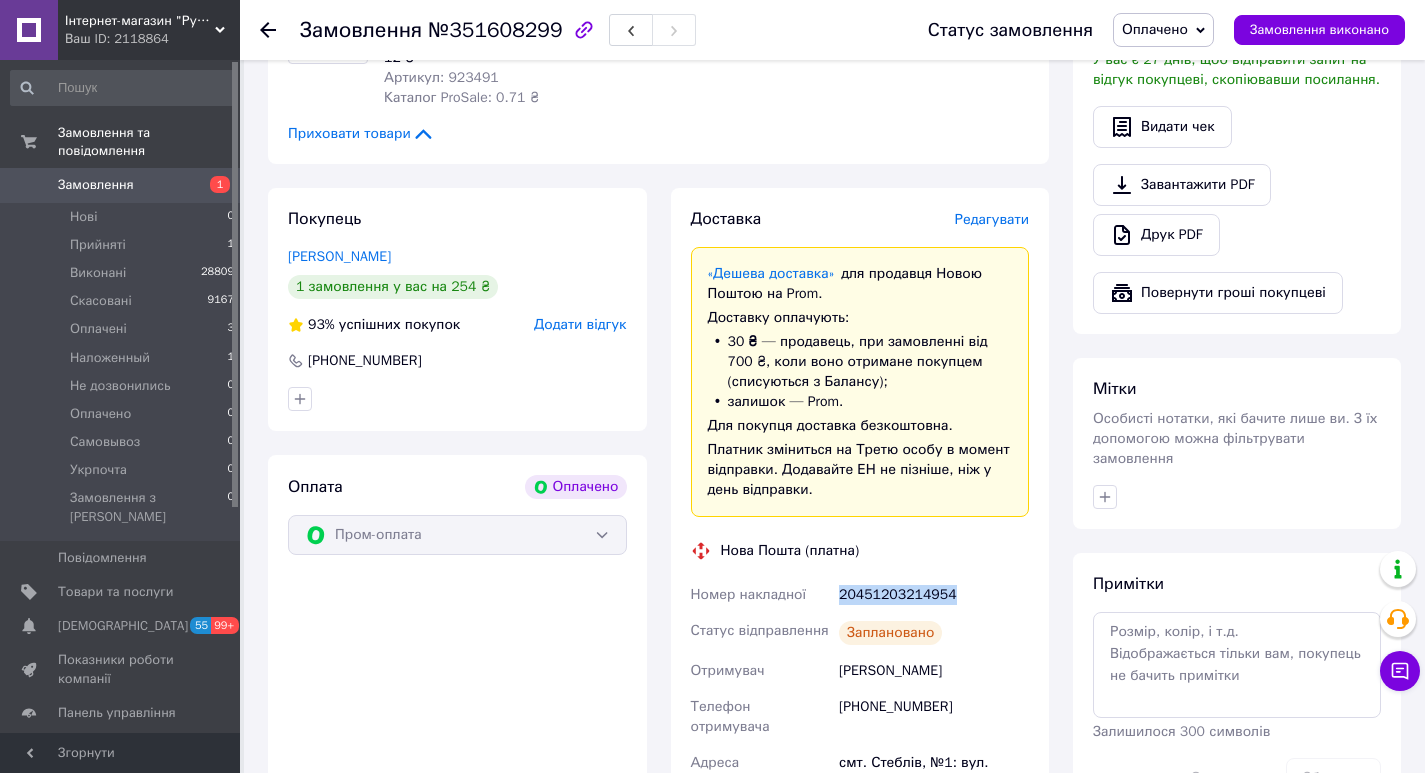 click on "20451203214954" at bounding box center [934, 595] 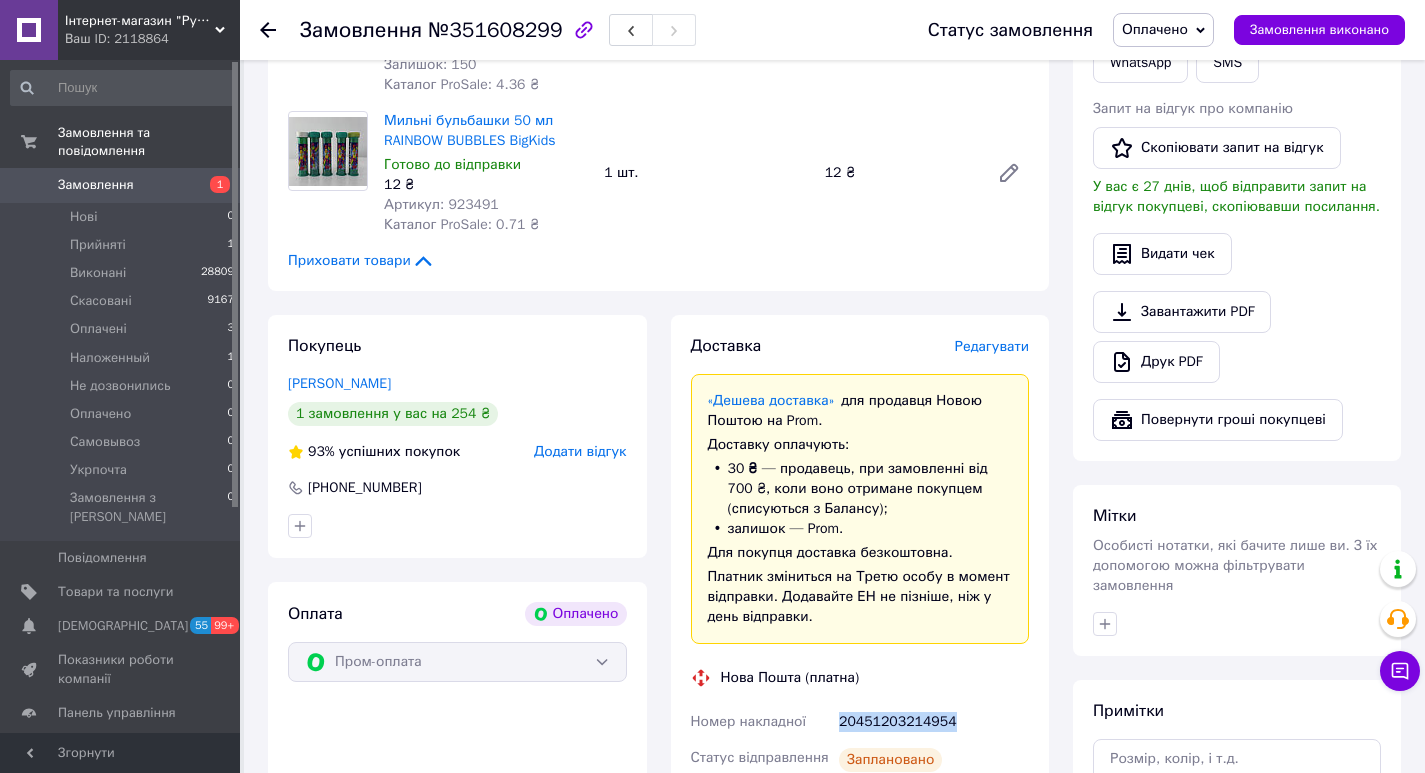 scroll, scrollTop: 261, scrollLeft: 0, axis: vertical 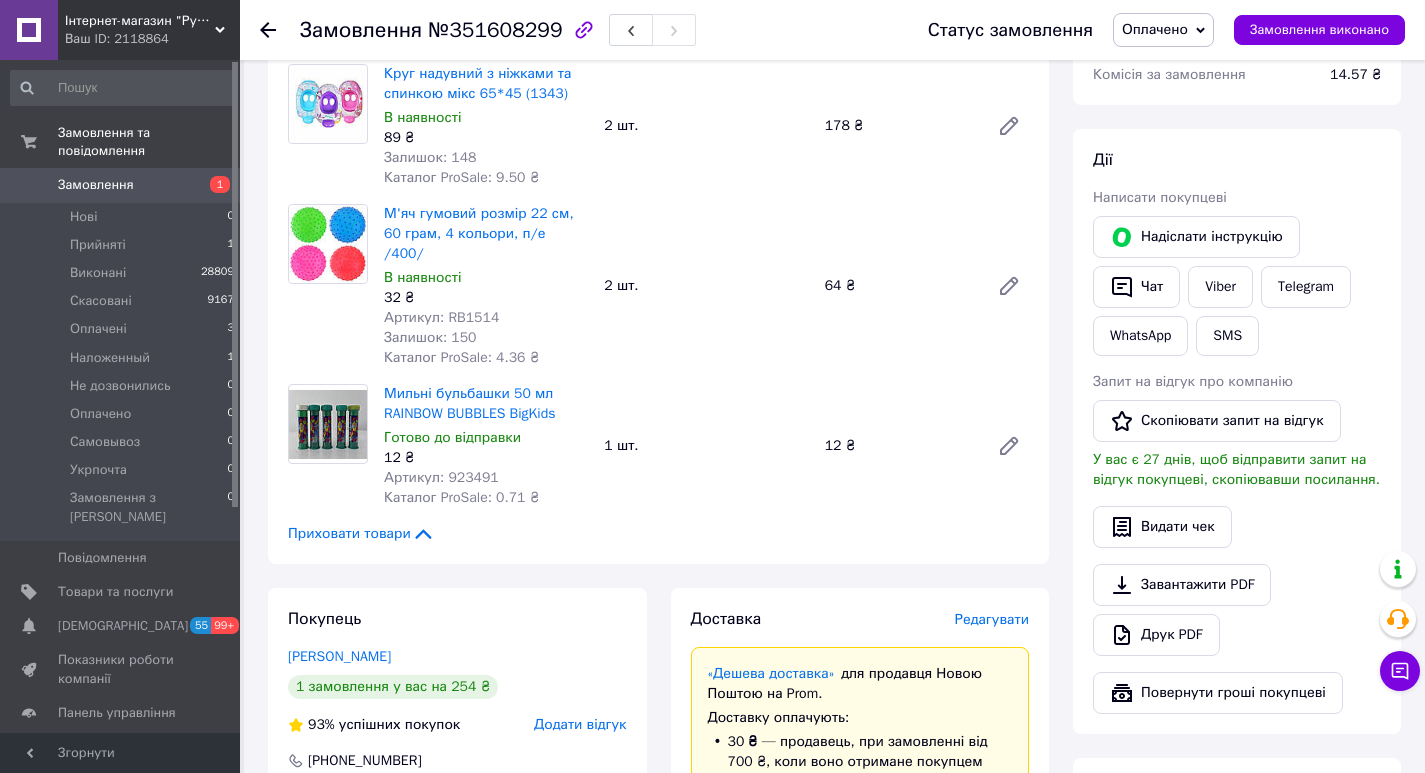 click on "Viber" at bounding box center (1220, 287) 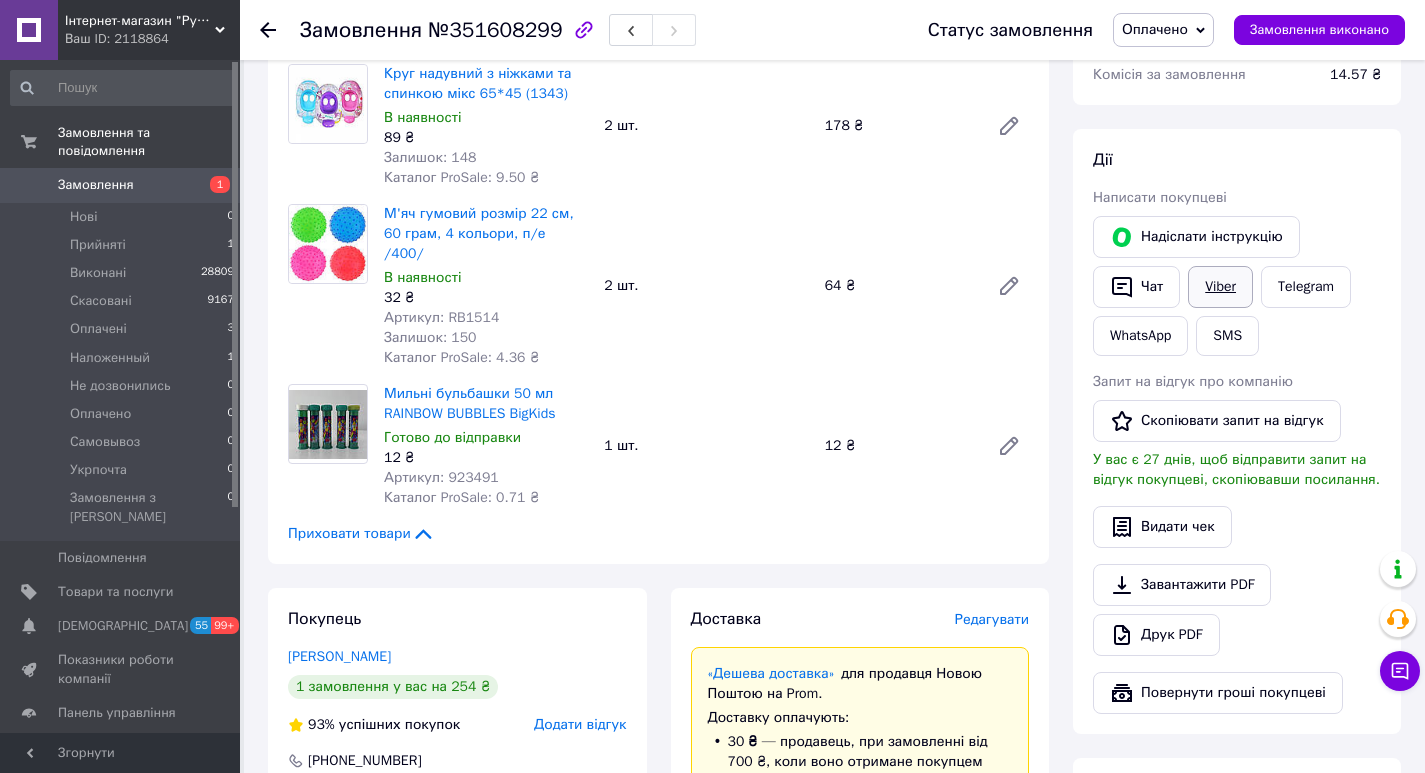 click on "Viber" at bounding box center [1220, 287] 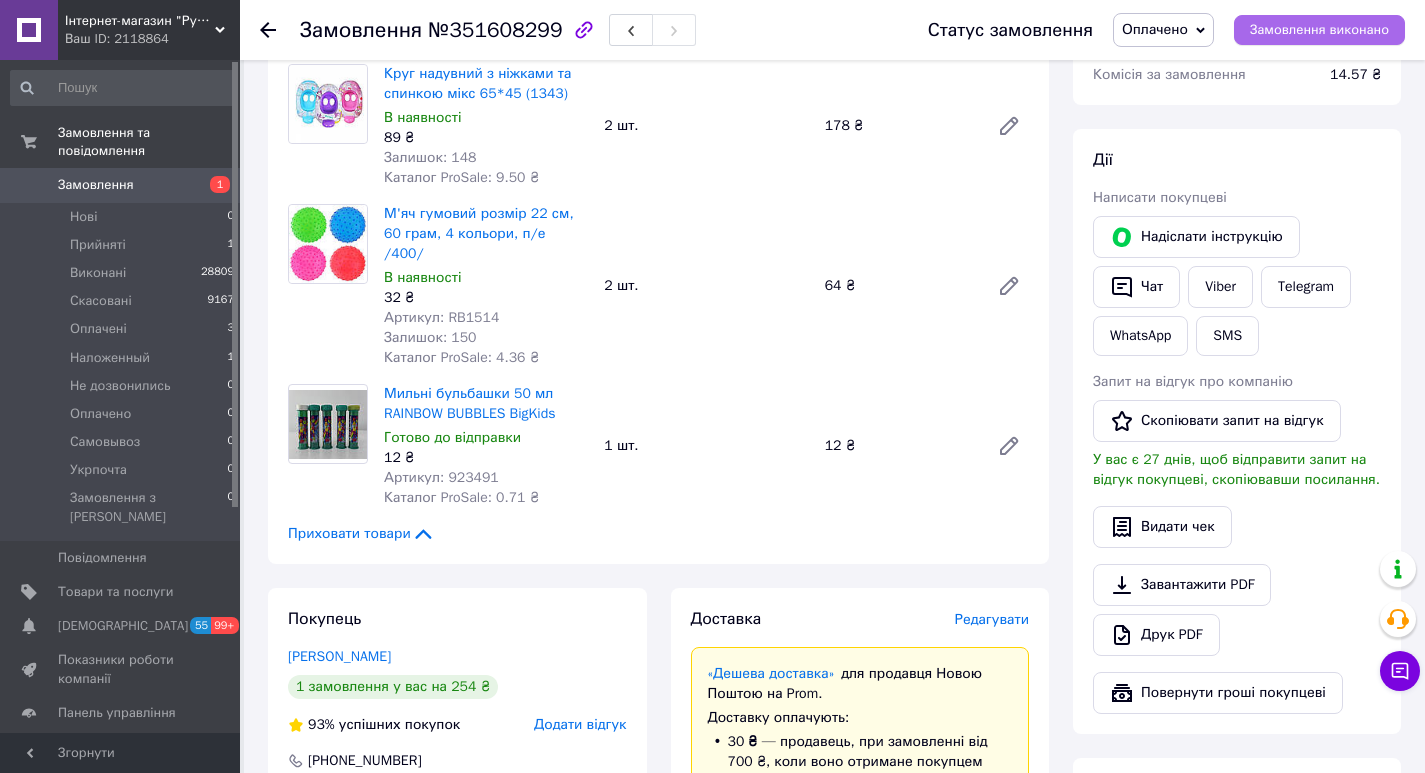 click on "Замовлення виконано" at bounding box center [1319, 30] 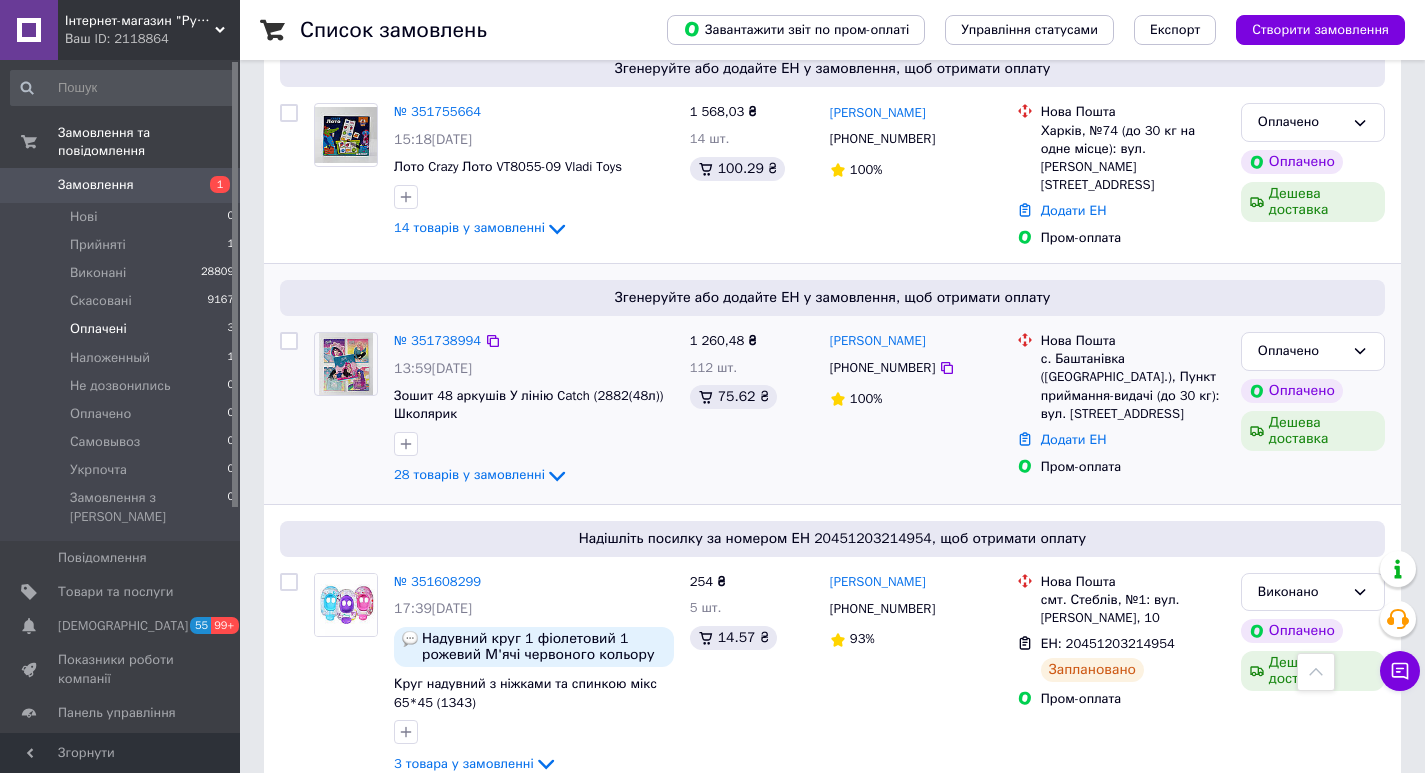 scroll, scrollTop: 309, scrollLeft: 0, axis: vertical 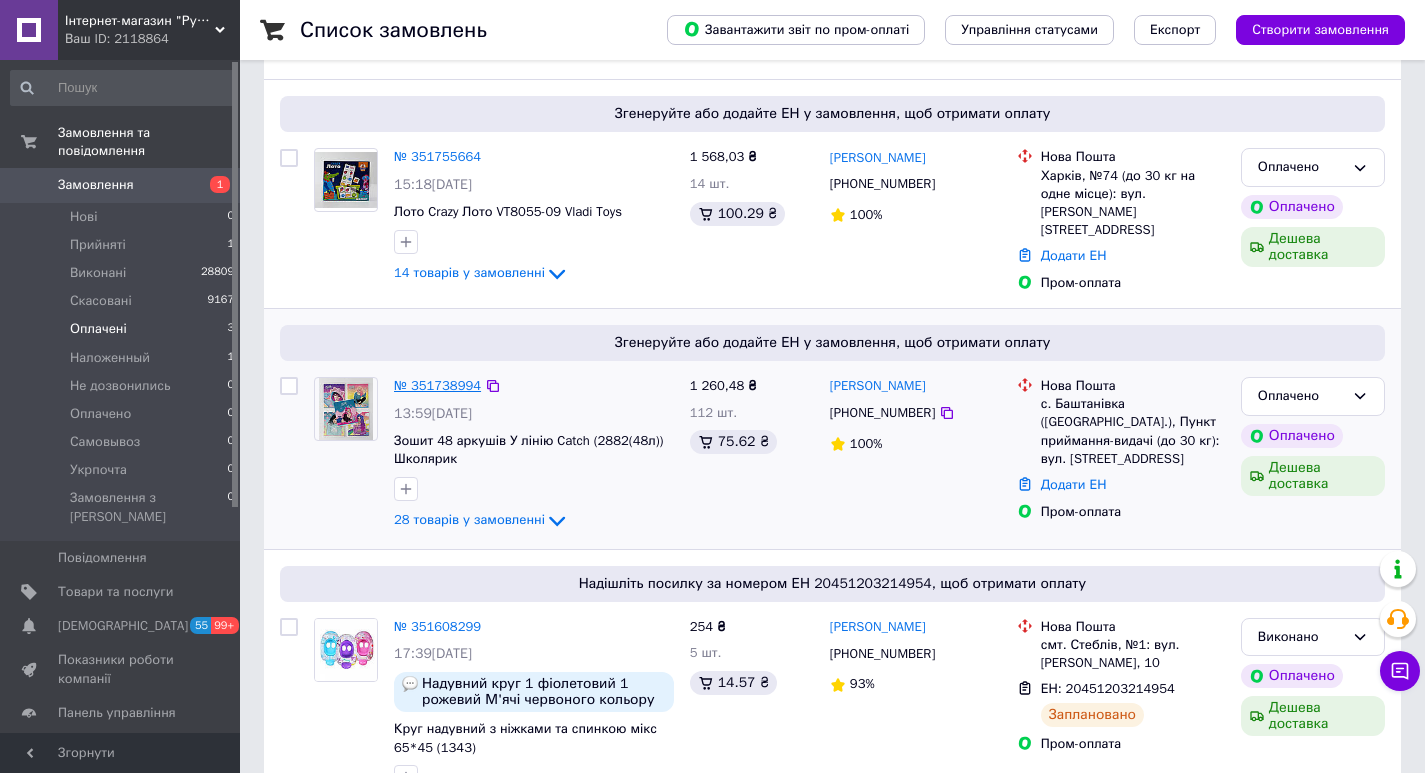 click on "№ 351738994" at bounding box center (437, 385) 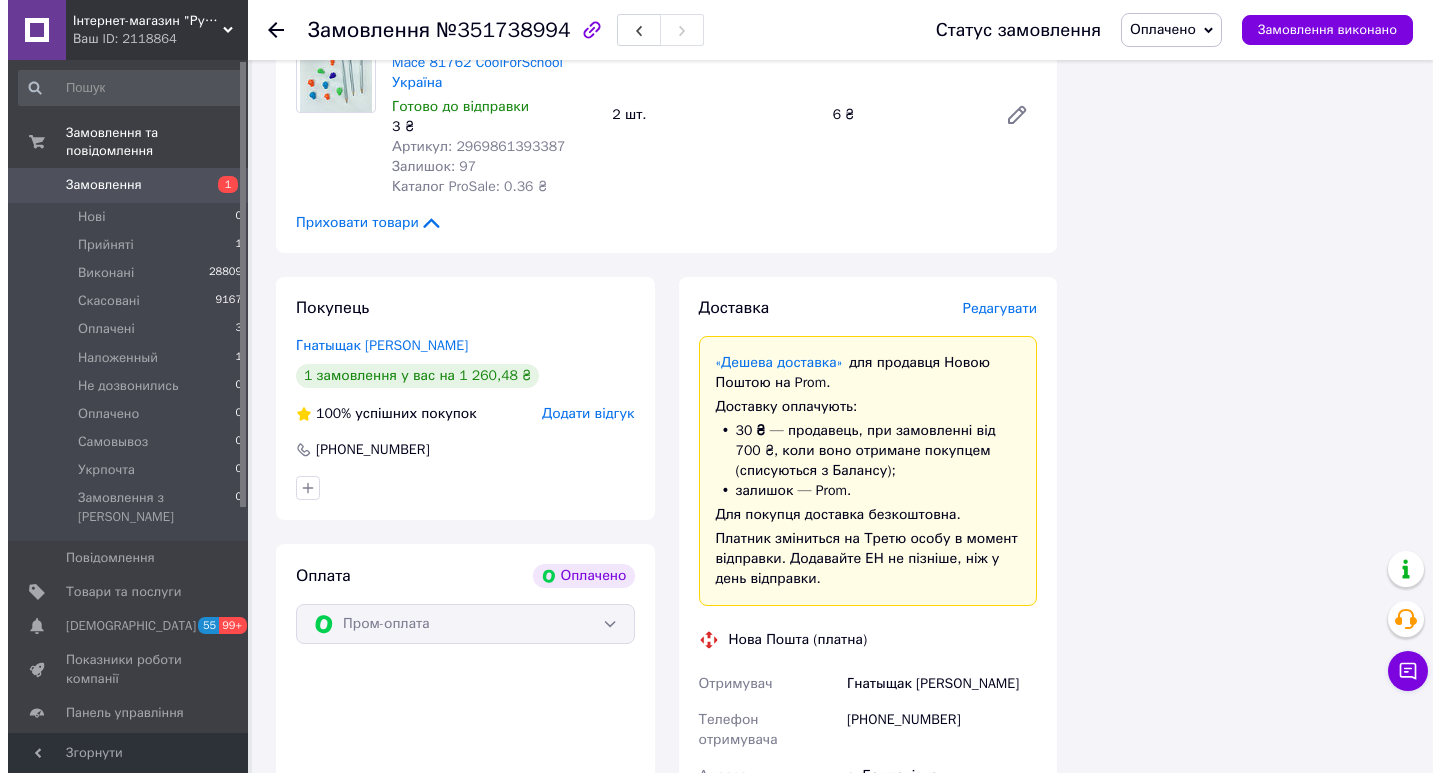 scroll, scrollTop: 4609, scrollLeft: 0, axis: vertical 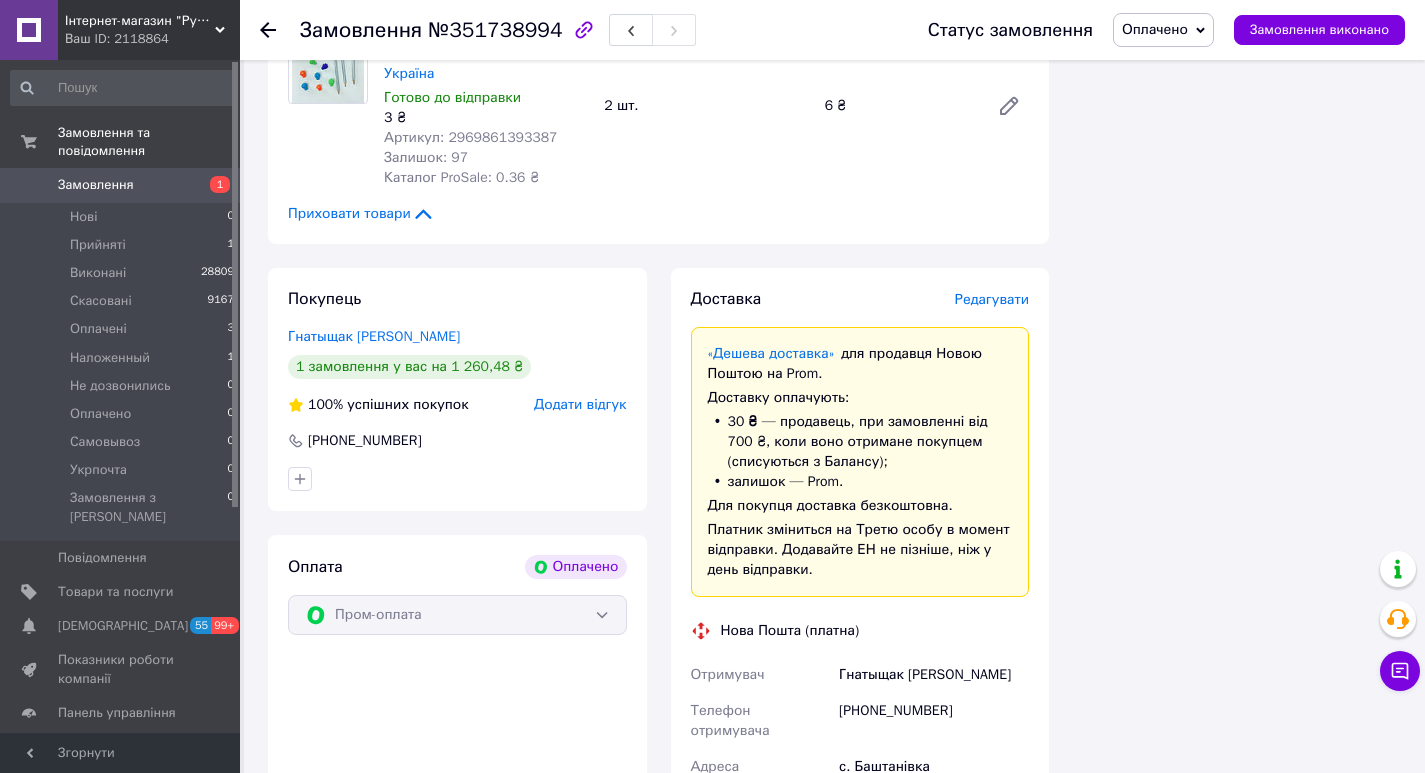 click on "Редагувати" at bounding box center (992, 299) 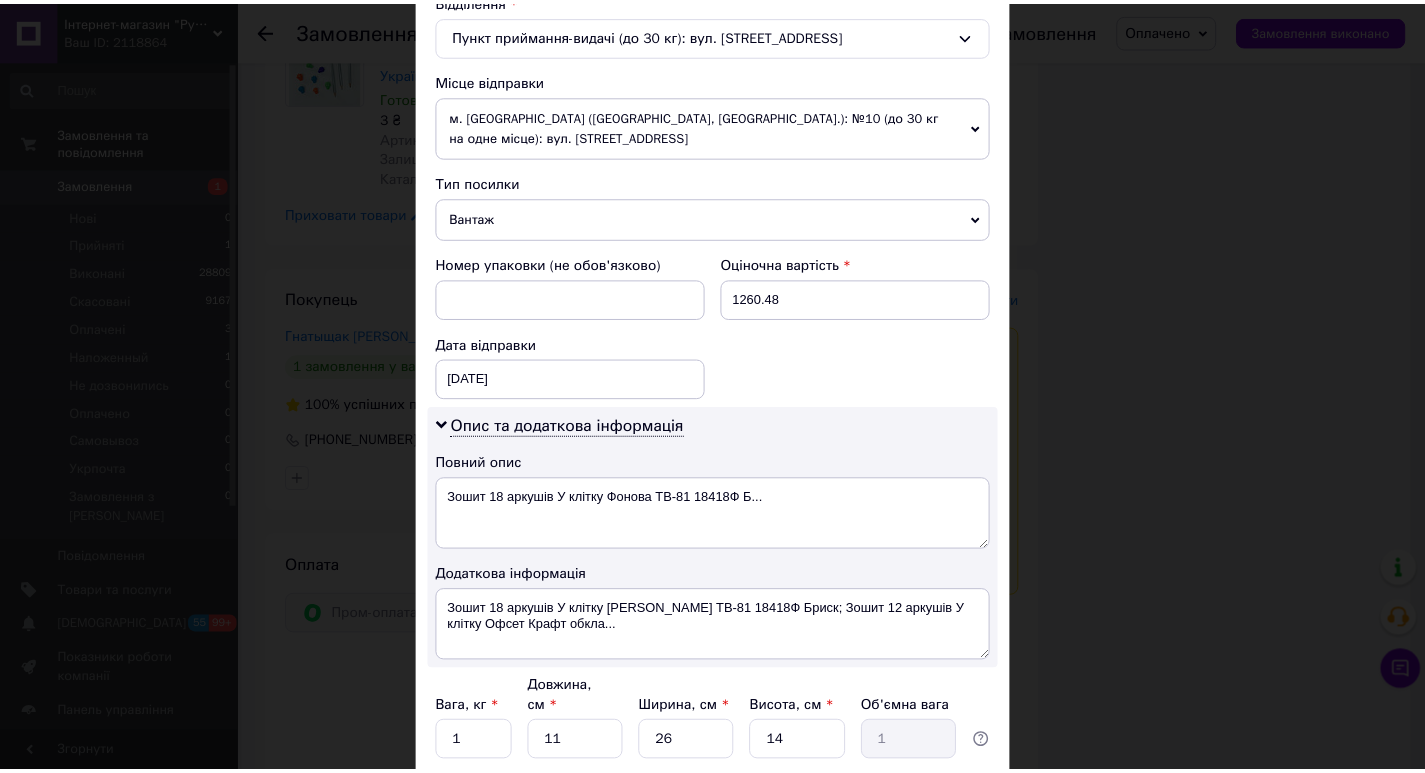 scroll, scrollTop: 799, scrollLeft: 0, axis: vertical 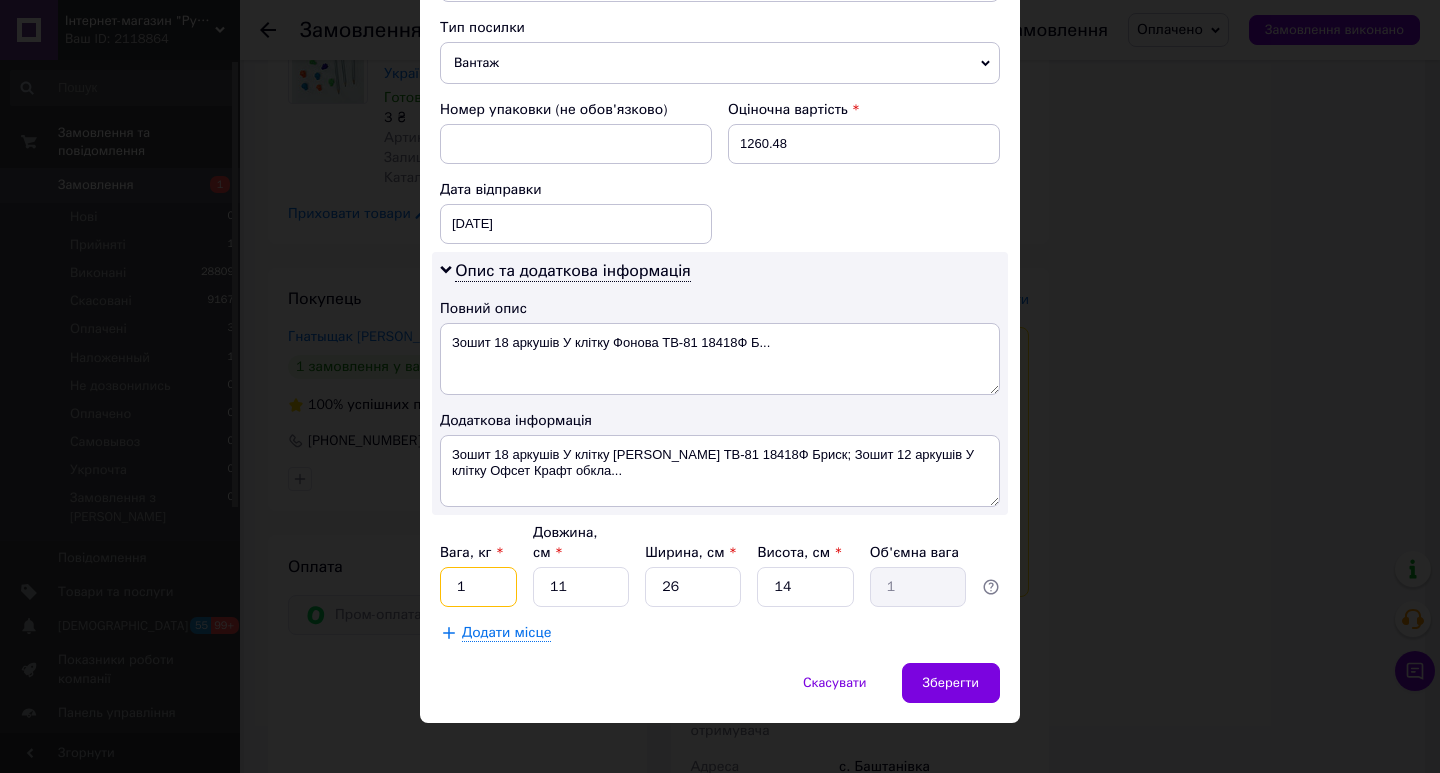 click on "1" at bounding box center [478, 587] 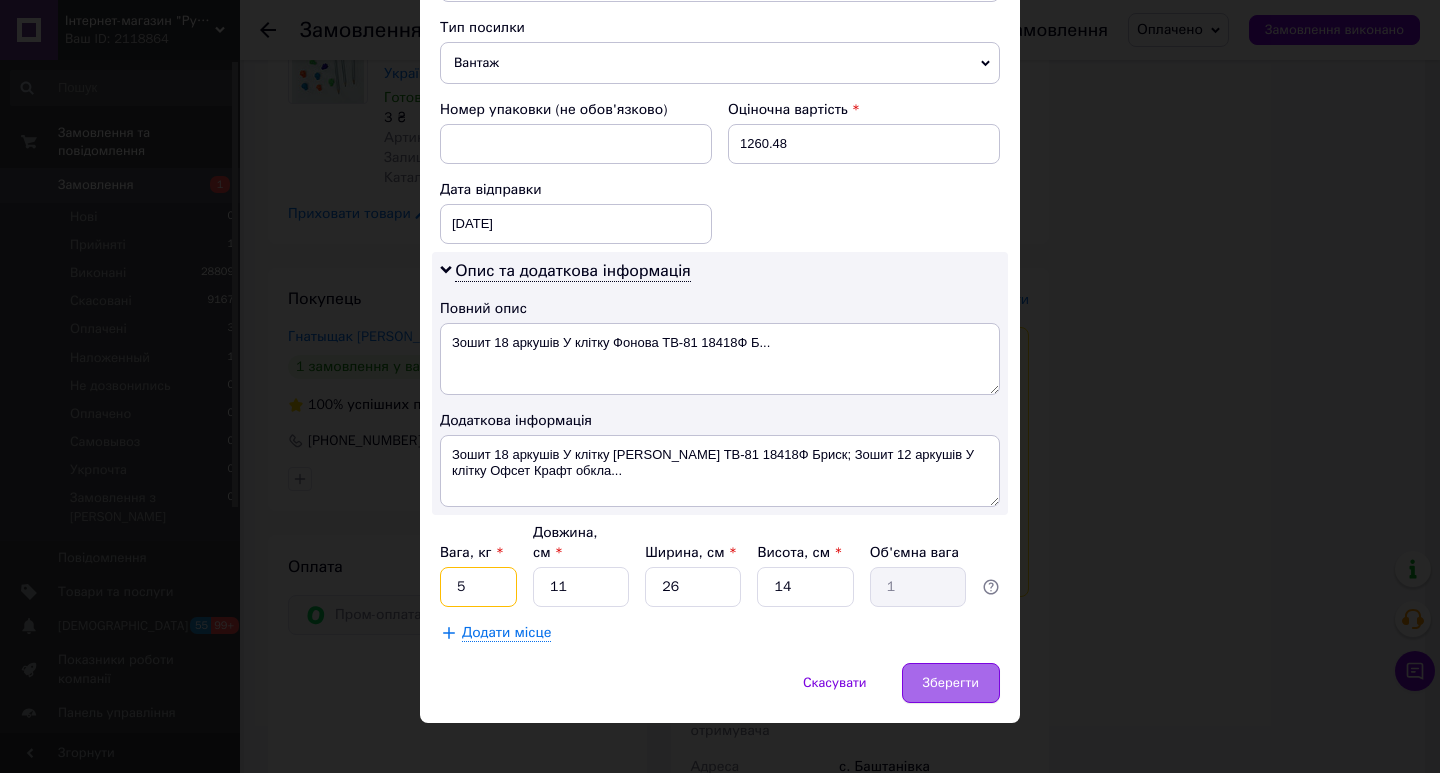 type on "5" 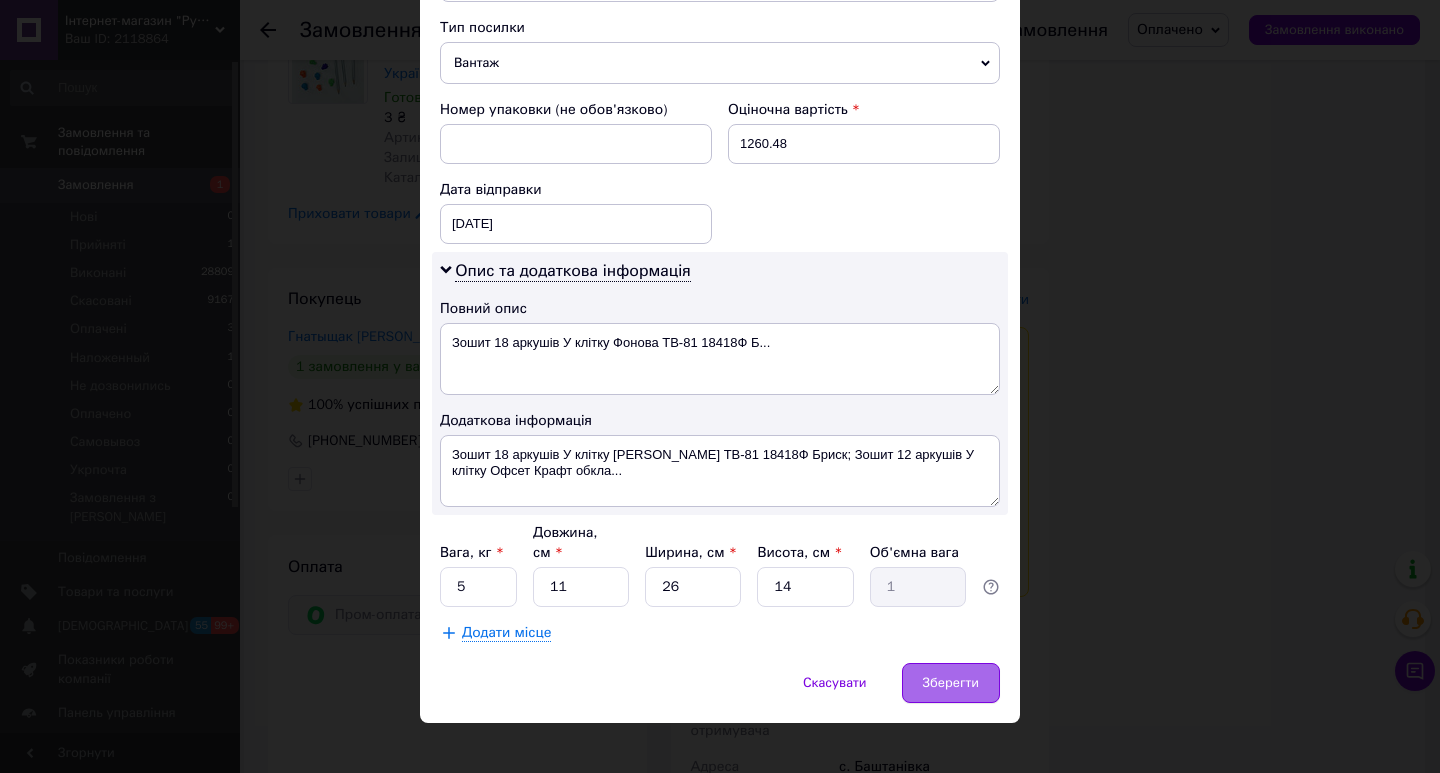 click on "Зберегти" at bounding box center (951, 683) 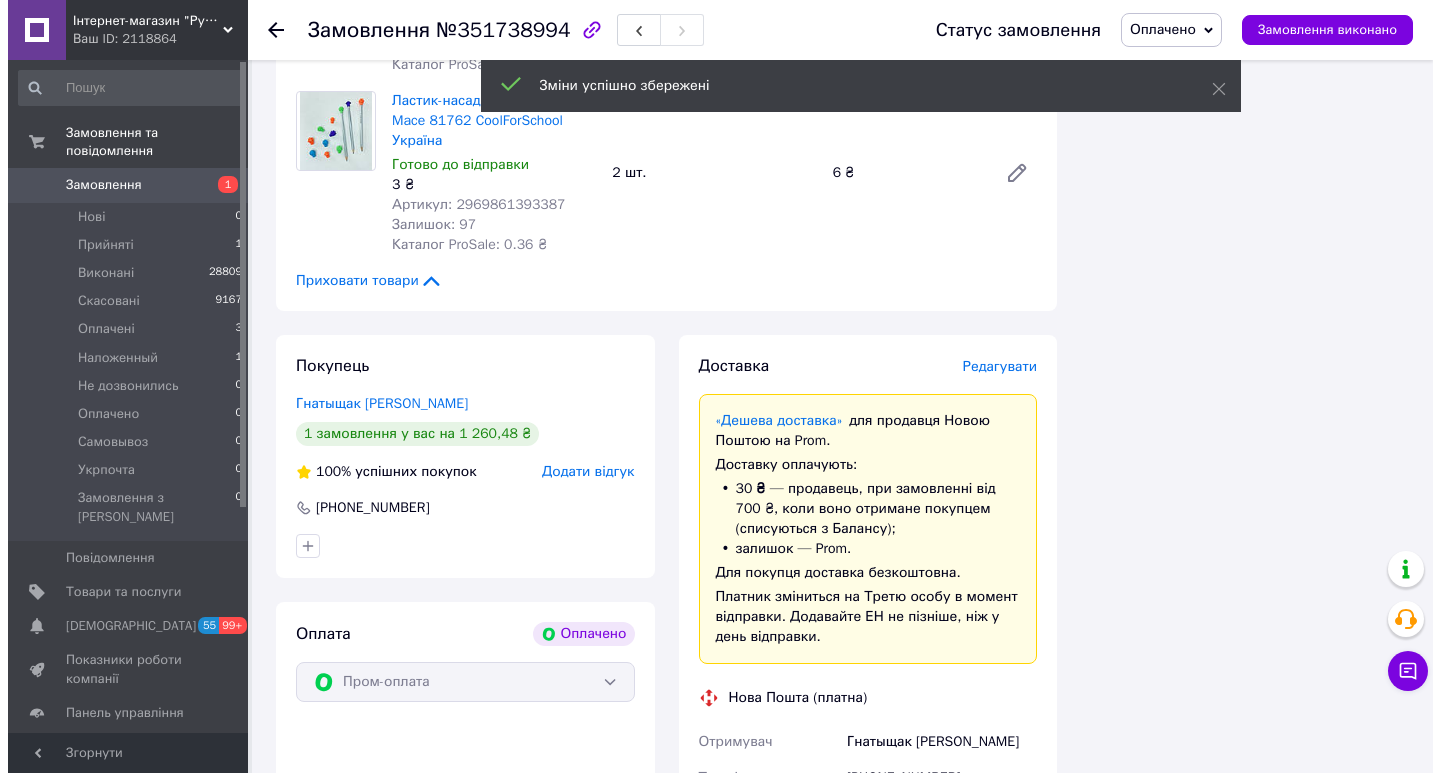 scroll, scrollTop: 4409, scrollLeft: 0, axis: vertical 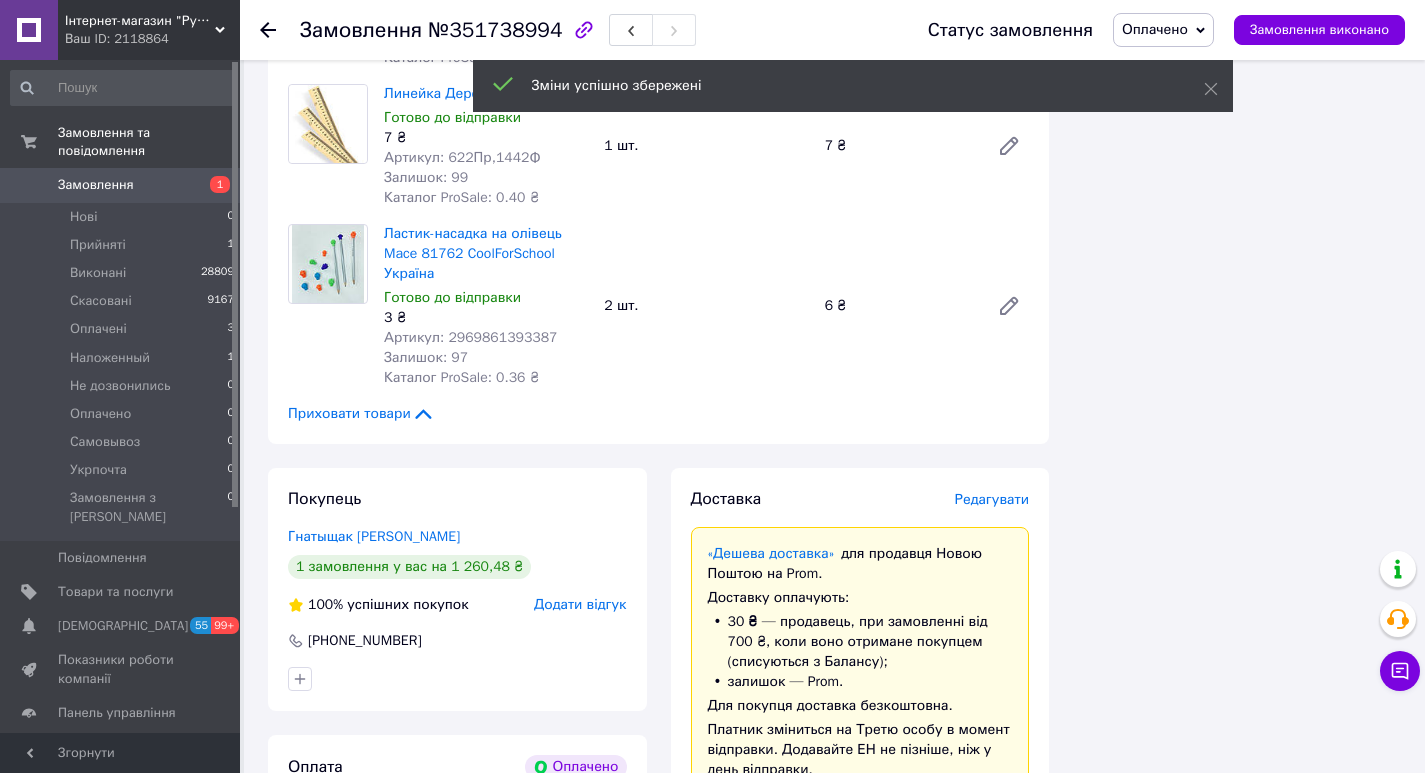 click on "Редагувати" at bounding box center [992, 499] 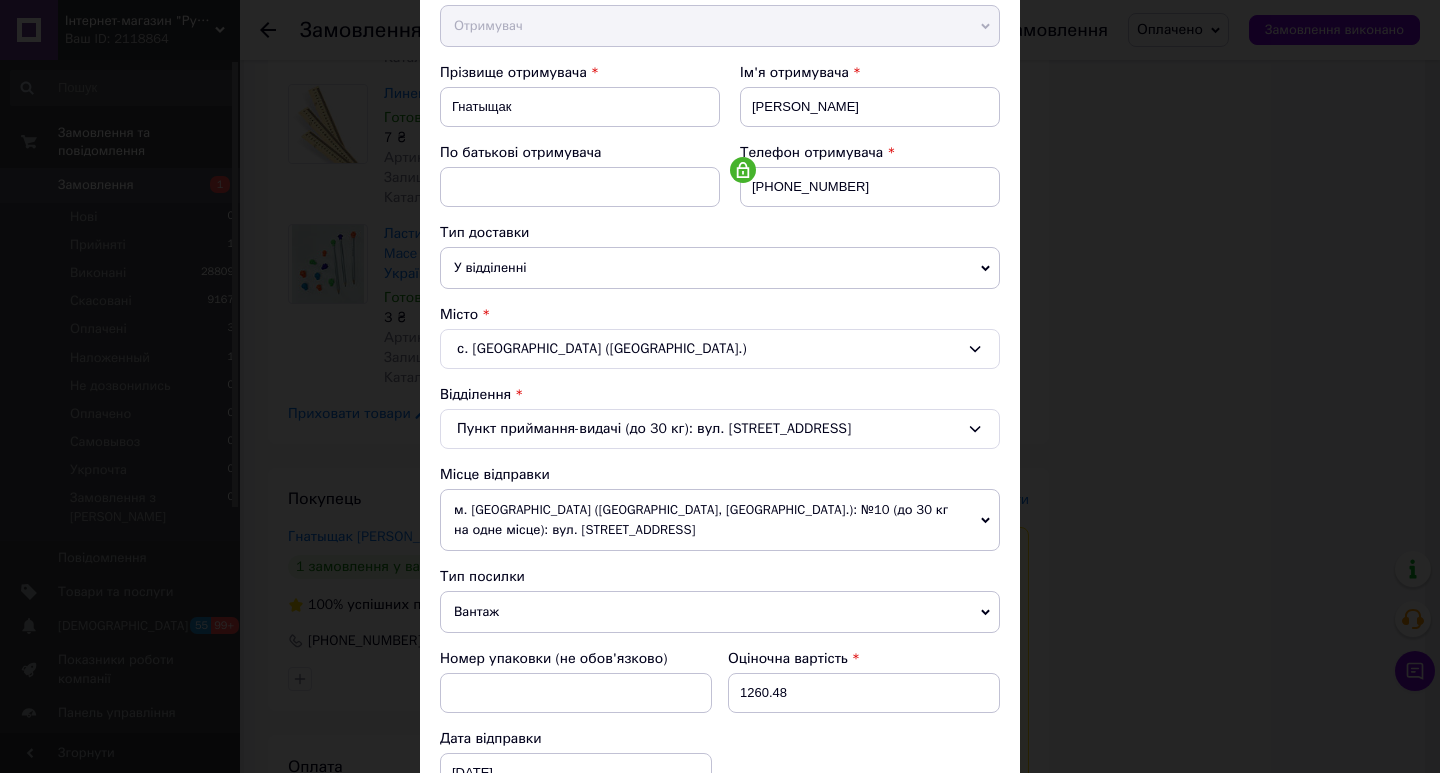 scroll, scrollTop: 600, scrollLeft: 0, axis: vertical 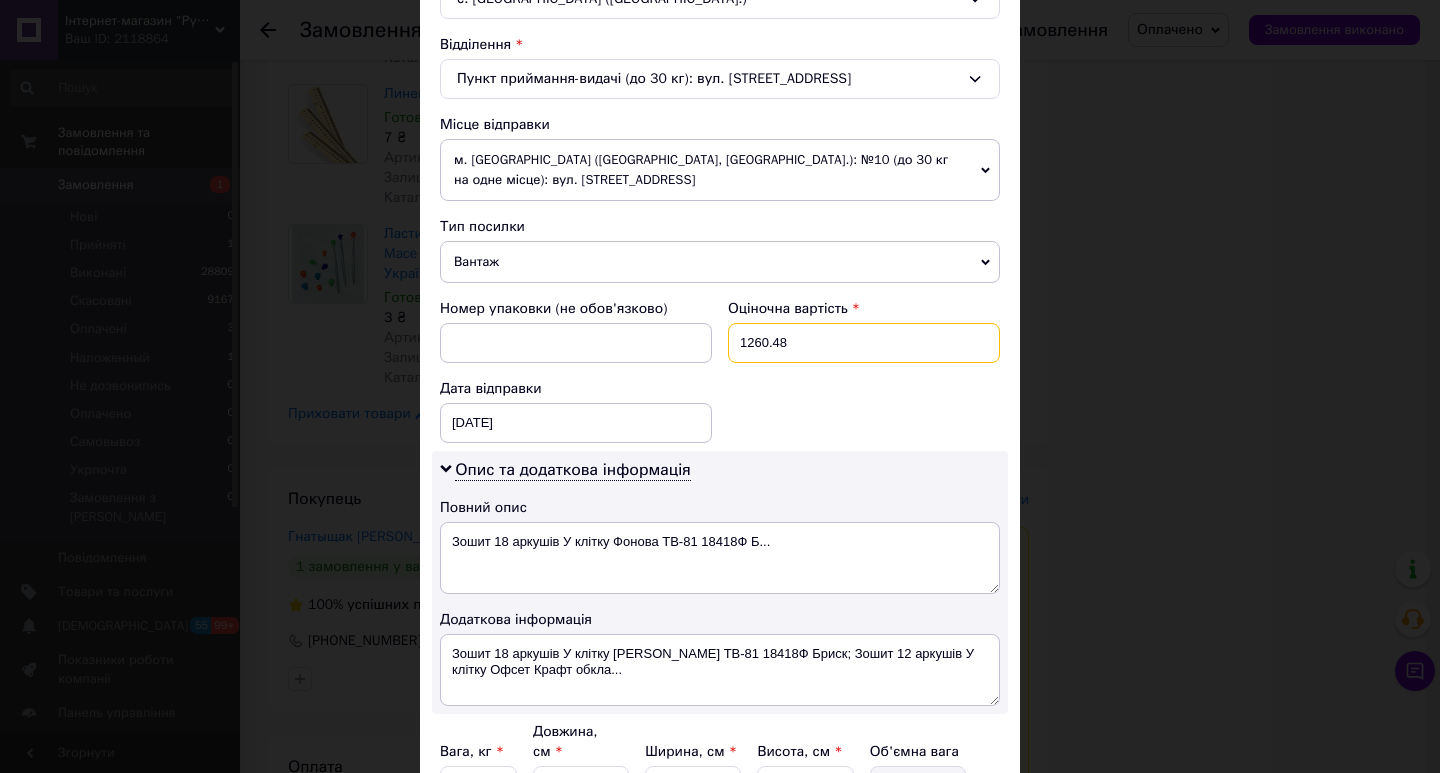 click on "1260.48" at bounding box center (864, 343) 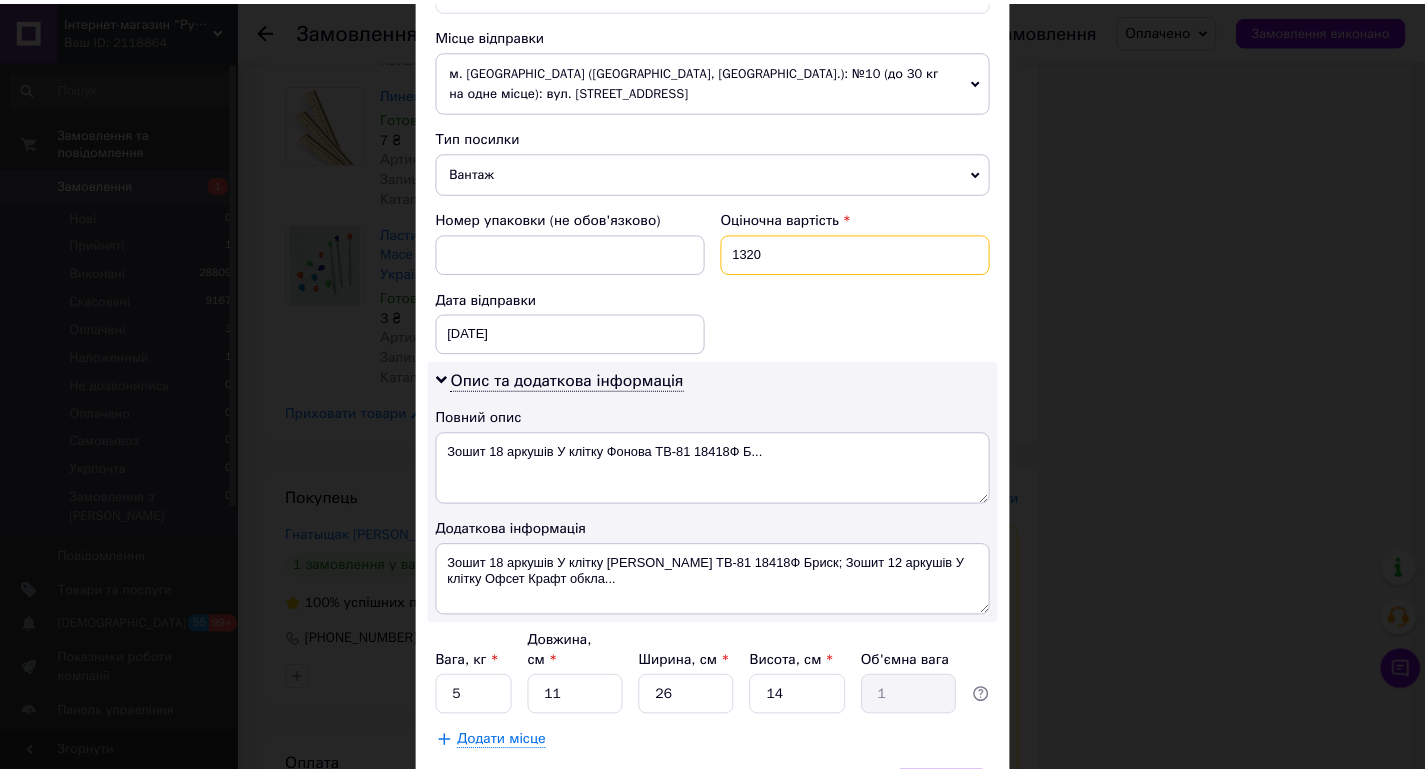scroll, scrollTop: 799, scrollLeft: 0, axis: vertical 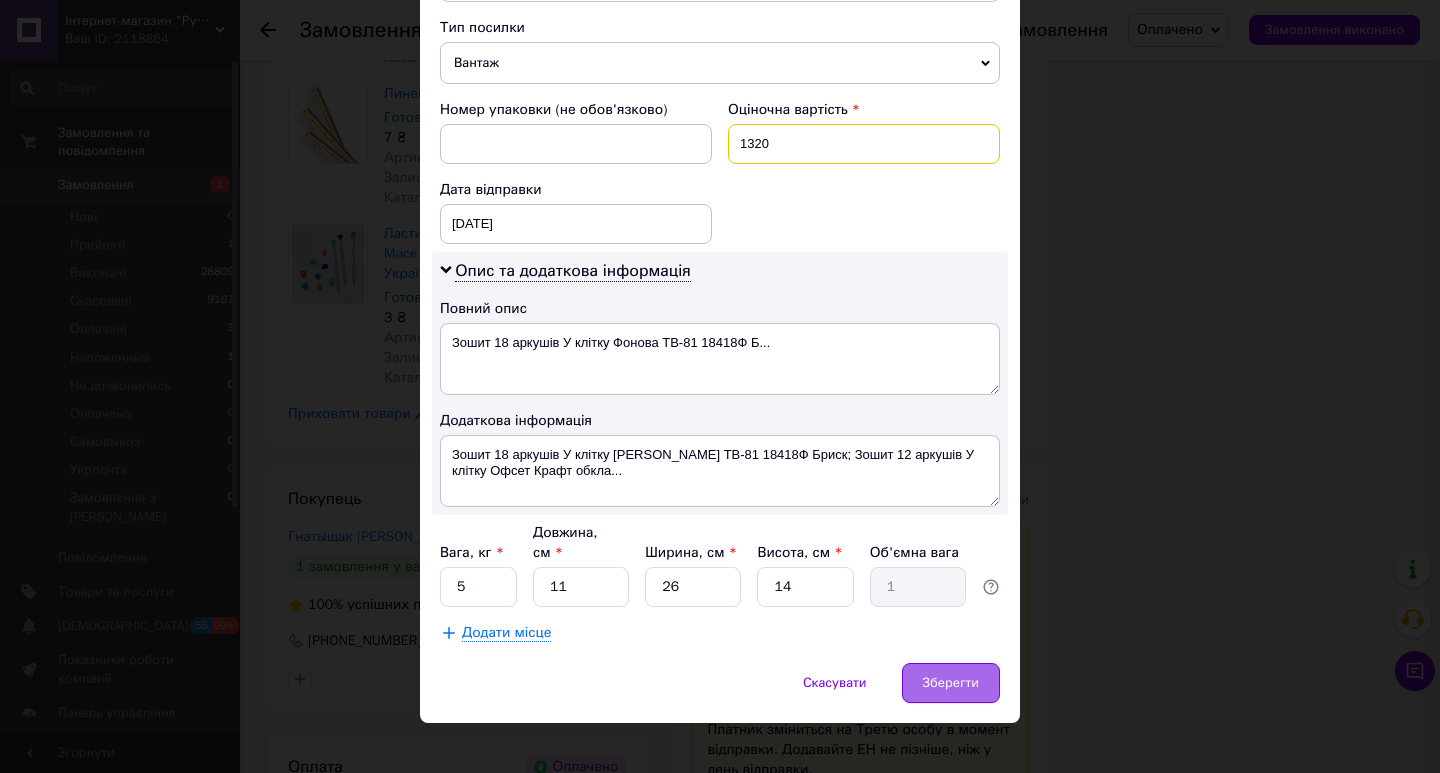 type on "1320" 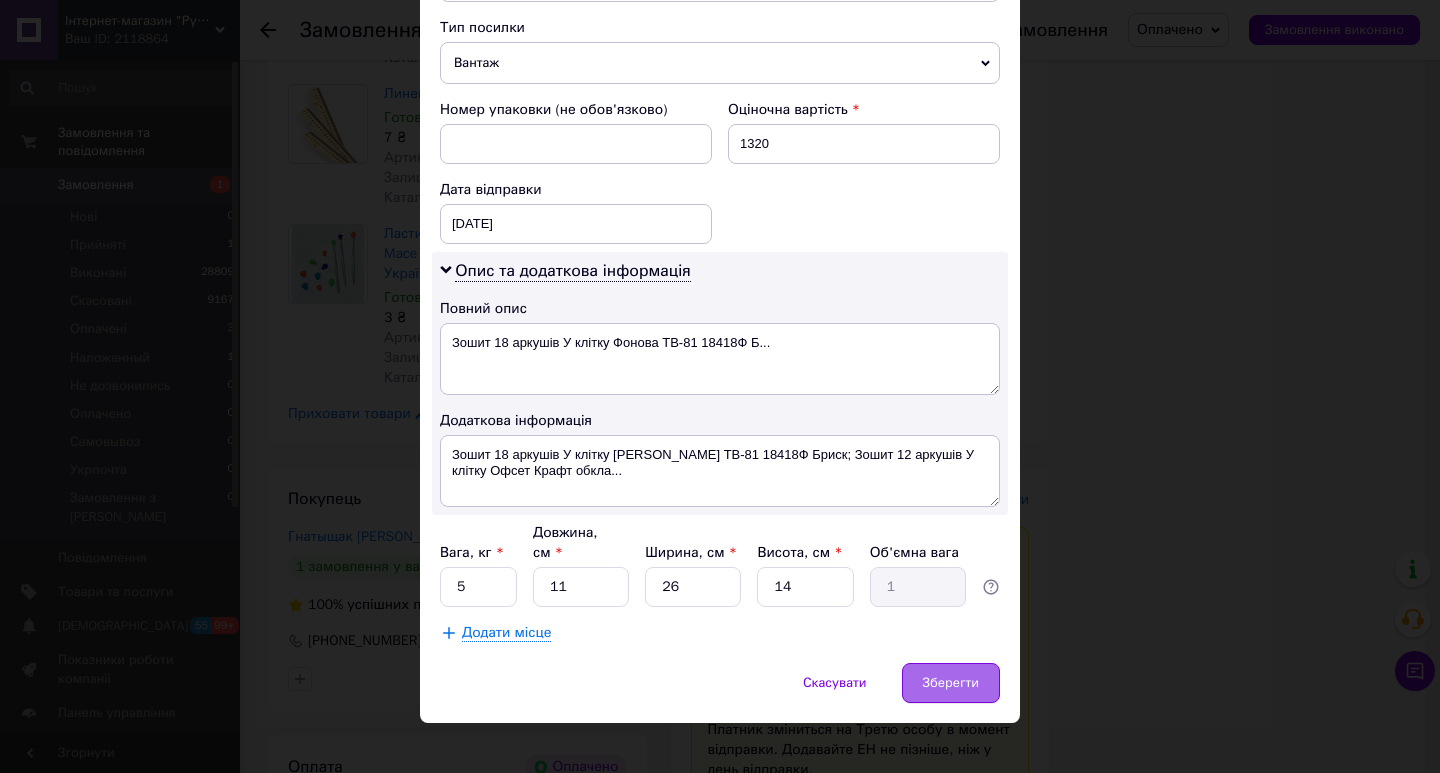 click on "Зберегти" at bounding box center [951, 683] 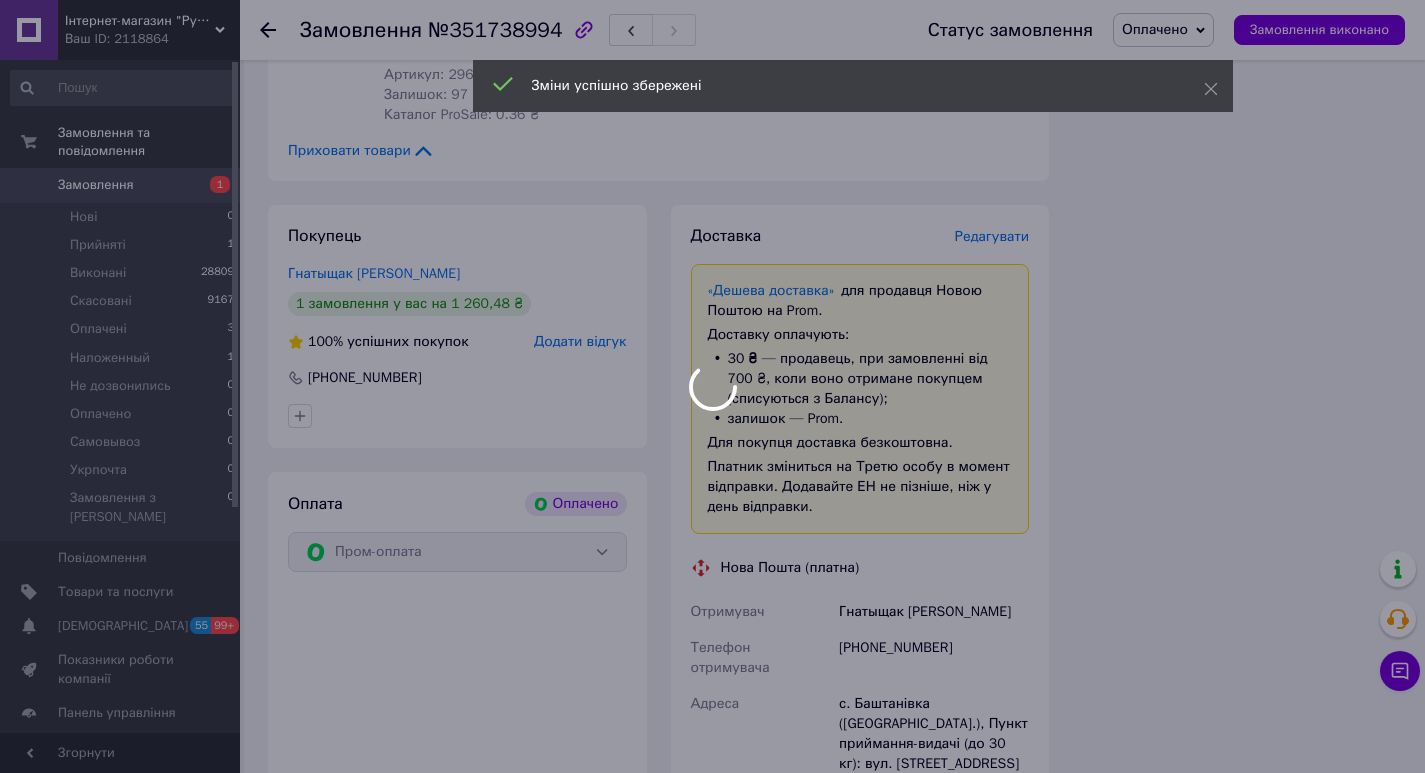 scroll, scrollTop: 5109, scrollLeft: 0, axis: vertical 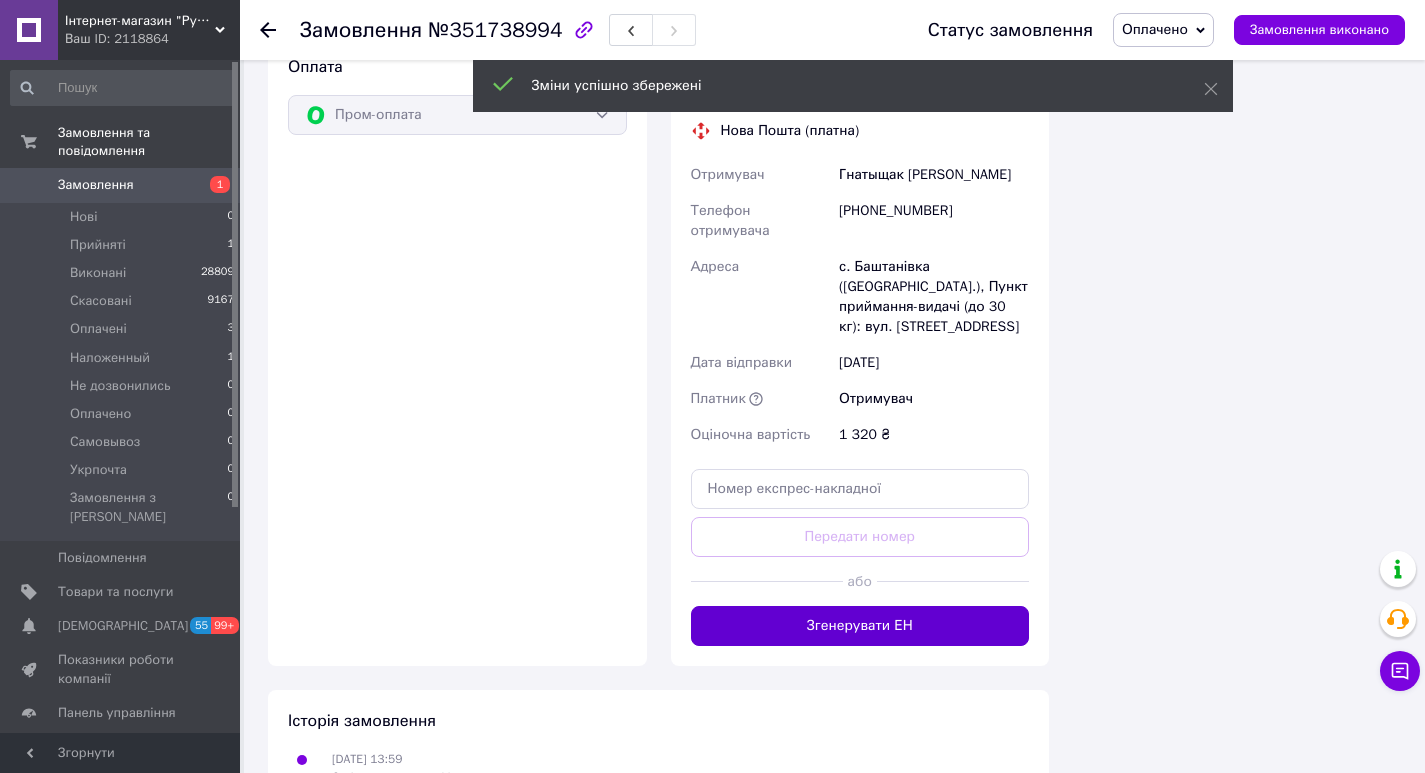 click on "Згенерувати ЕН" at bounding box center (860, 626) 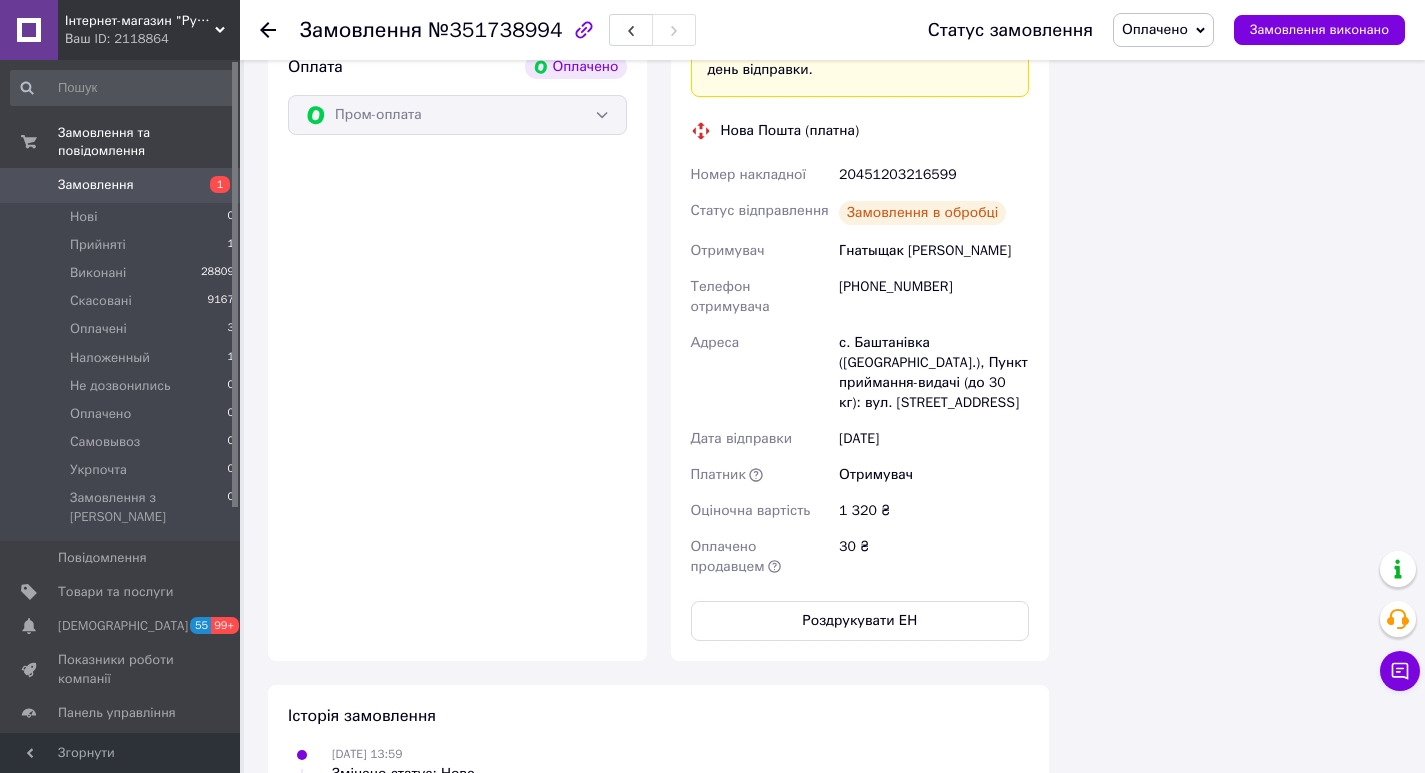 click on "Роздрукувати ЕН" at bounding box center (860, 621) 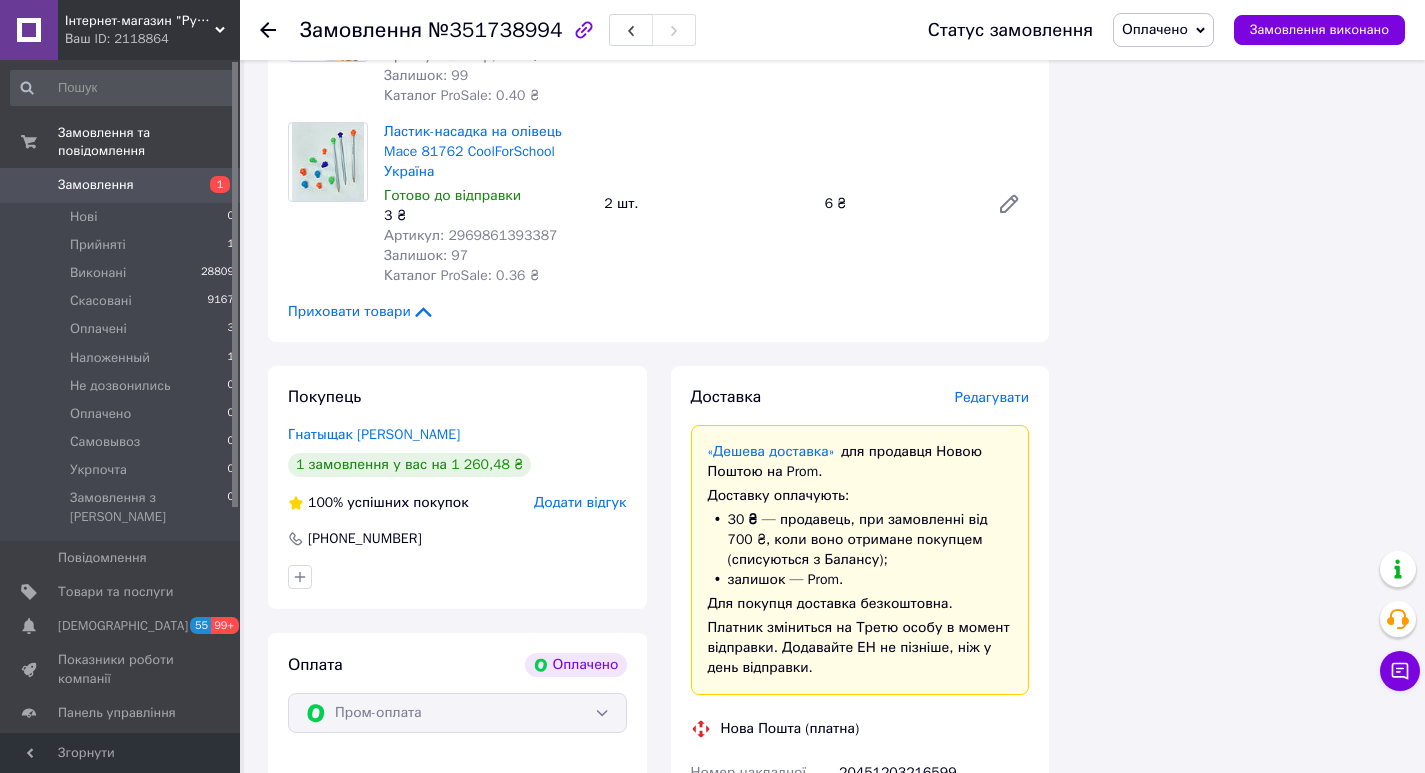 scroll, scrollTop: 4509, scrollLeft: 0, axis: vertical 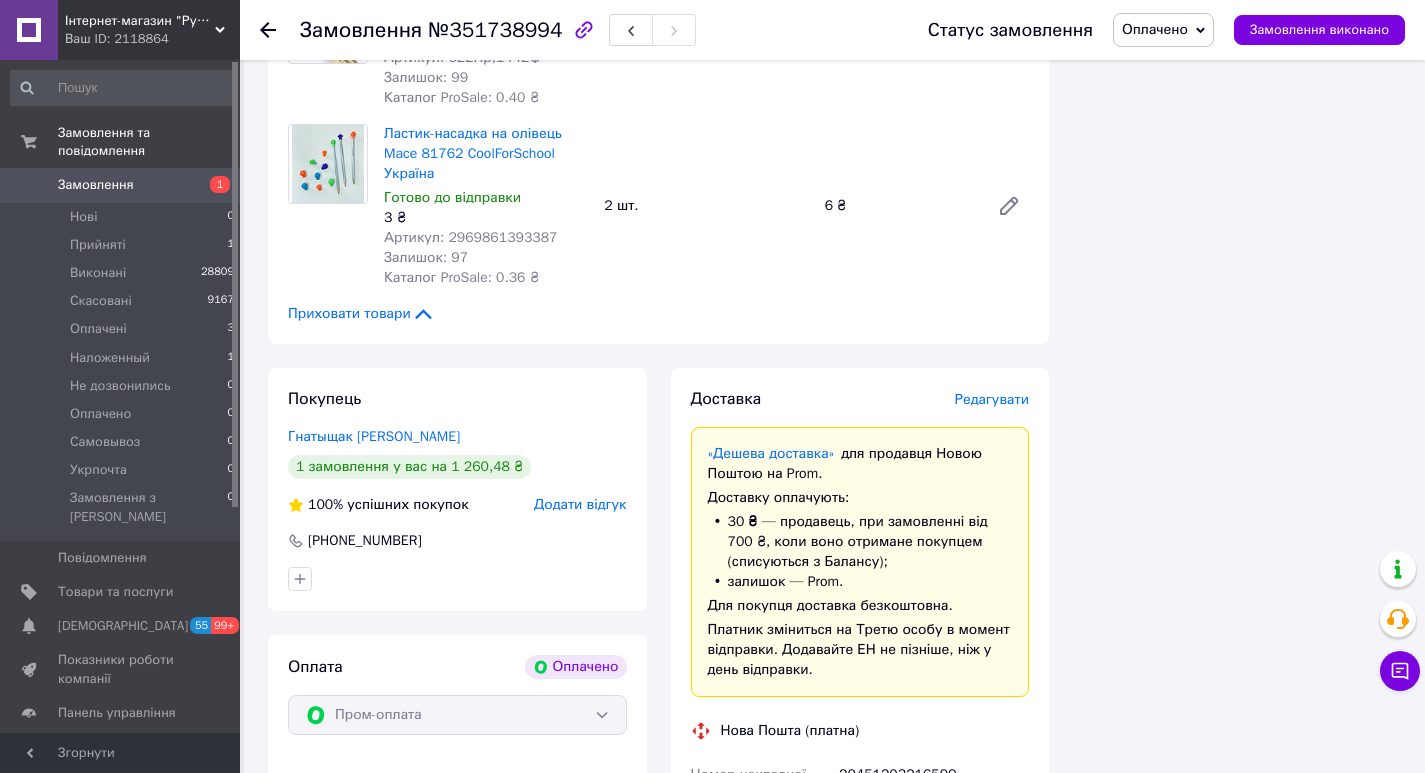 click on "20451203216599" at bounding box center [934, 775] 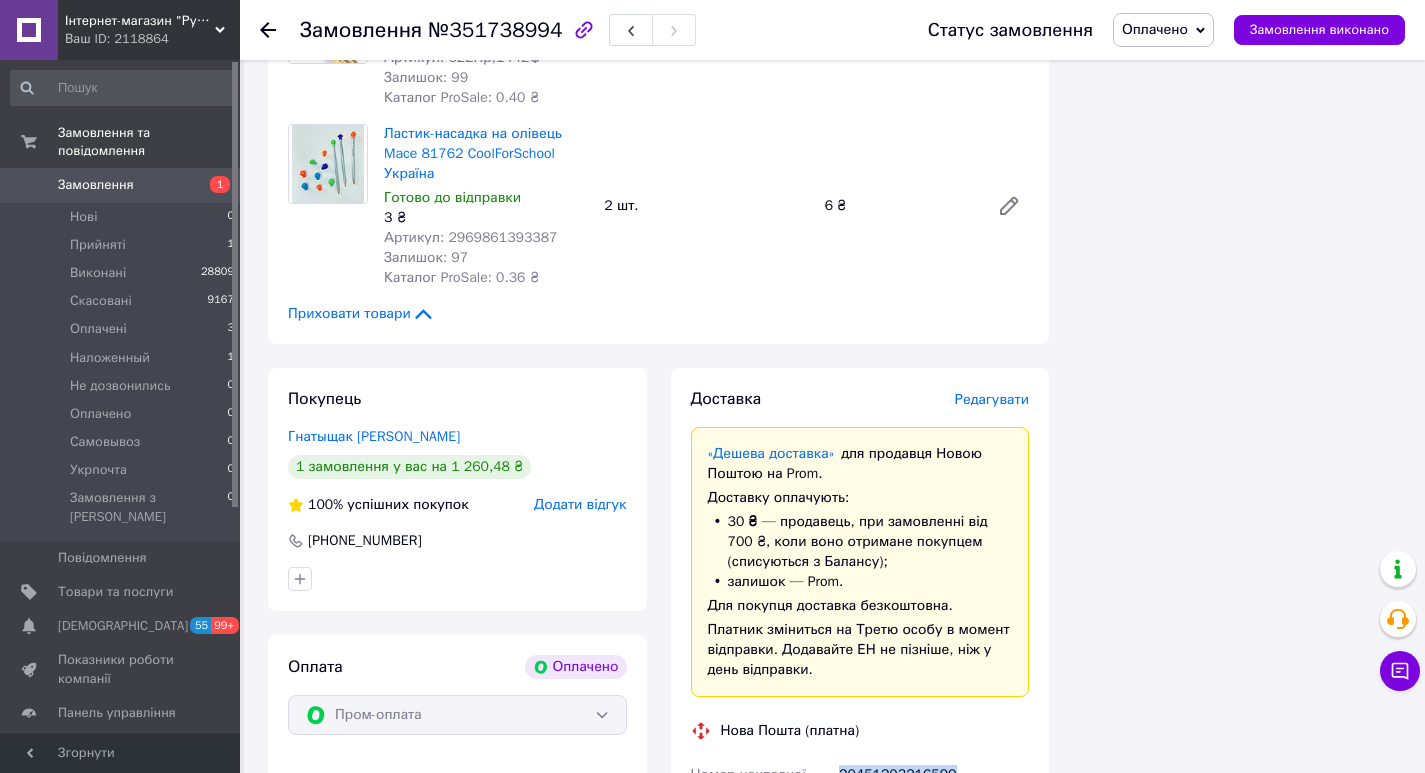click on "20451203216599" at bounding box center [934, 775] 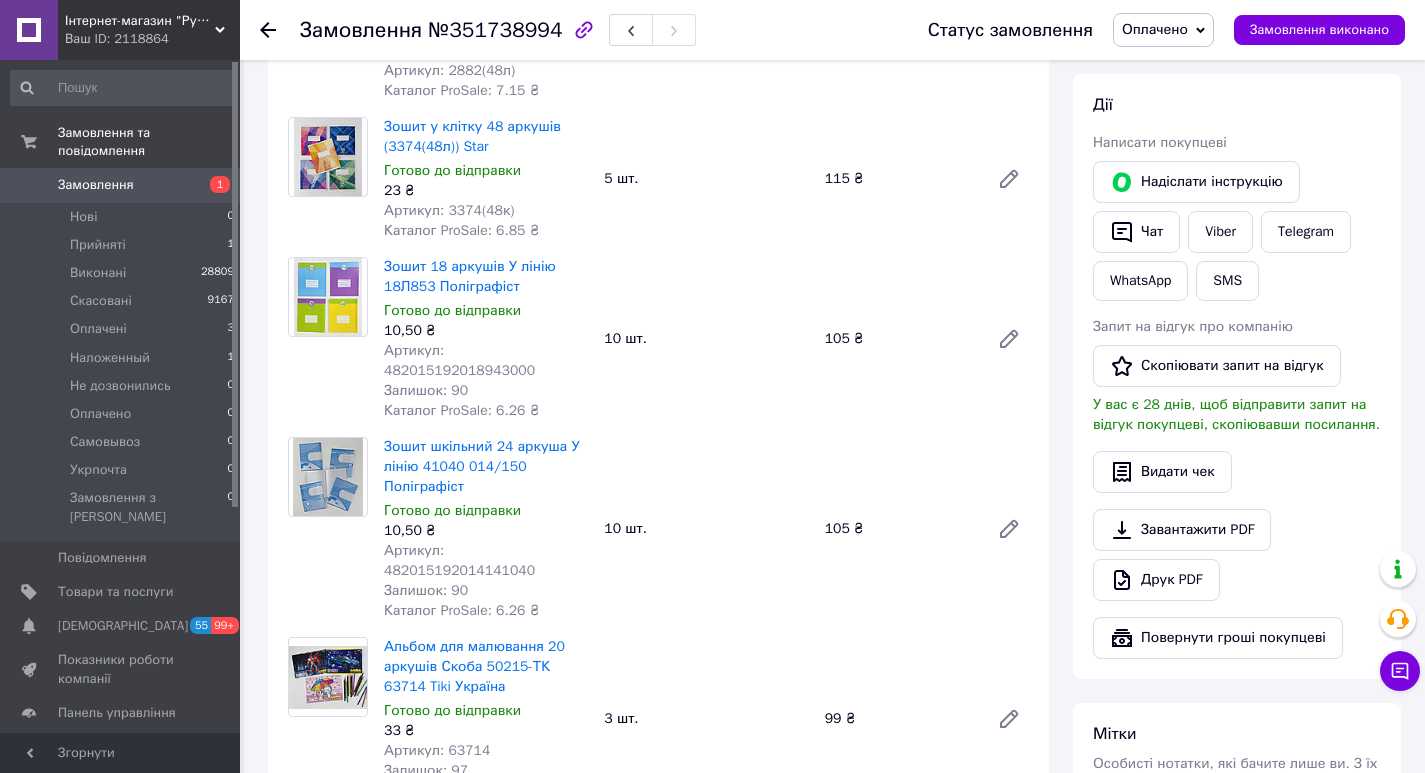 scroll, scrollTop: 309, scrollLeft: 0, axis: vertical 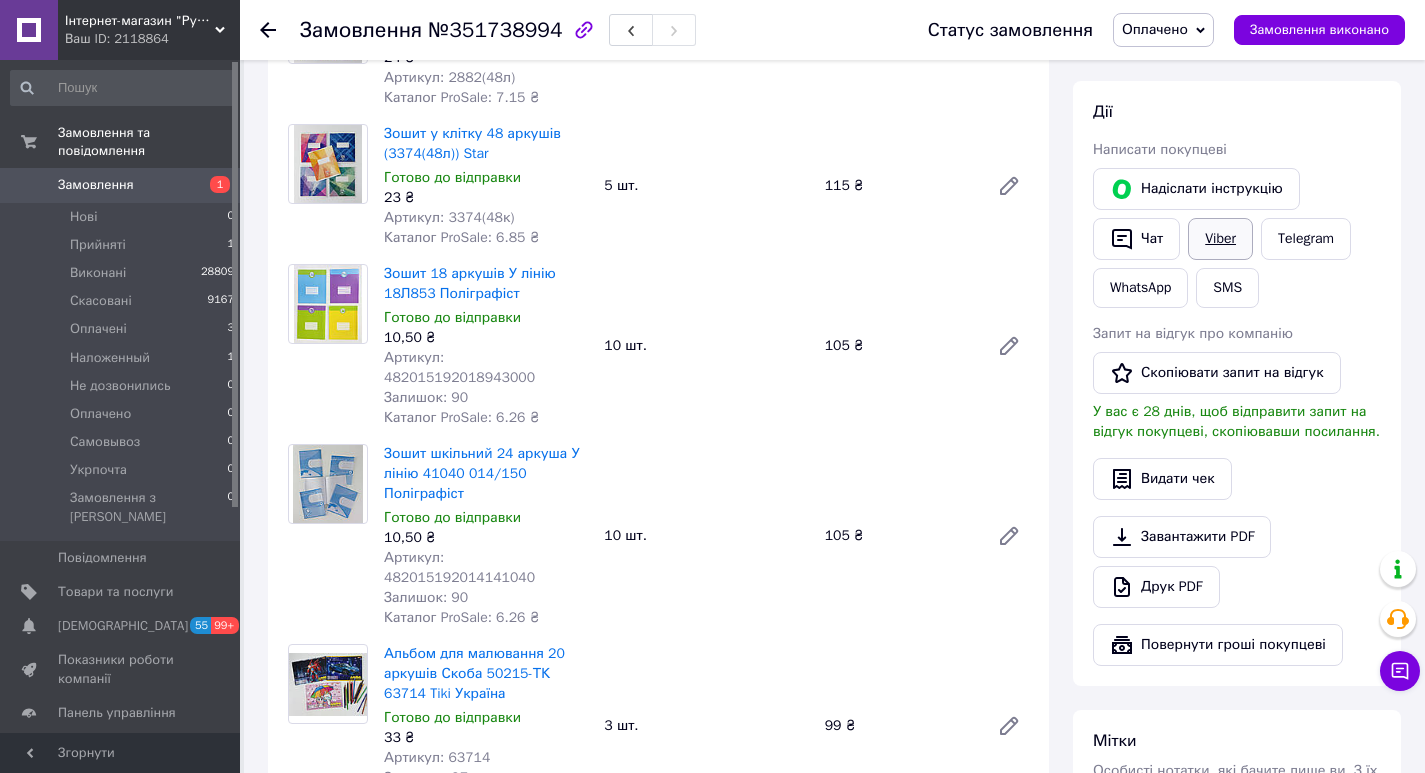 click on "Viber" at bounding box center [1220, 239] 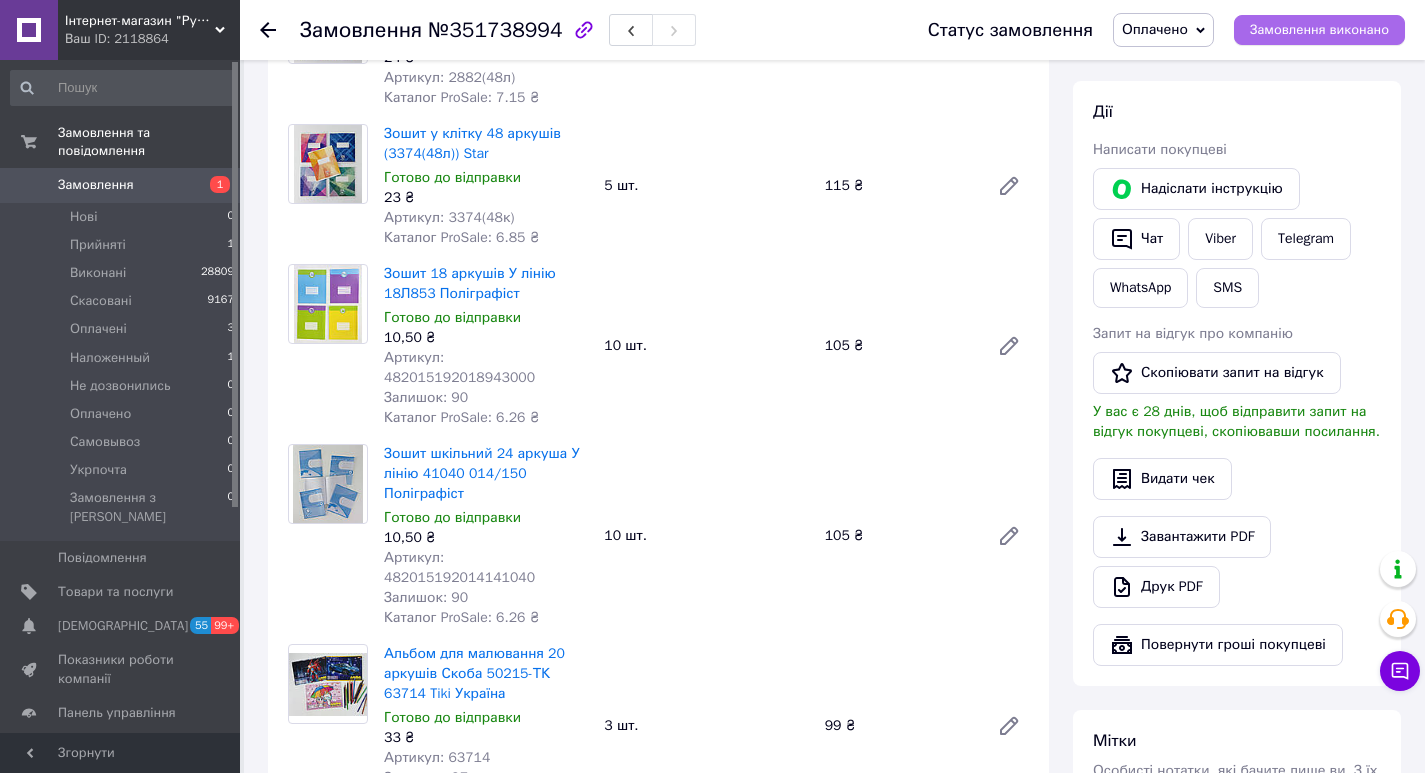 click on "Замовлення виконано" at bounding box center [1319, 30] 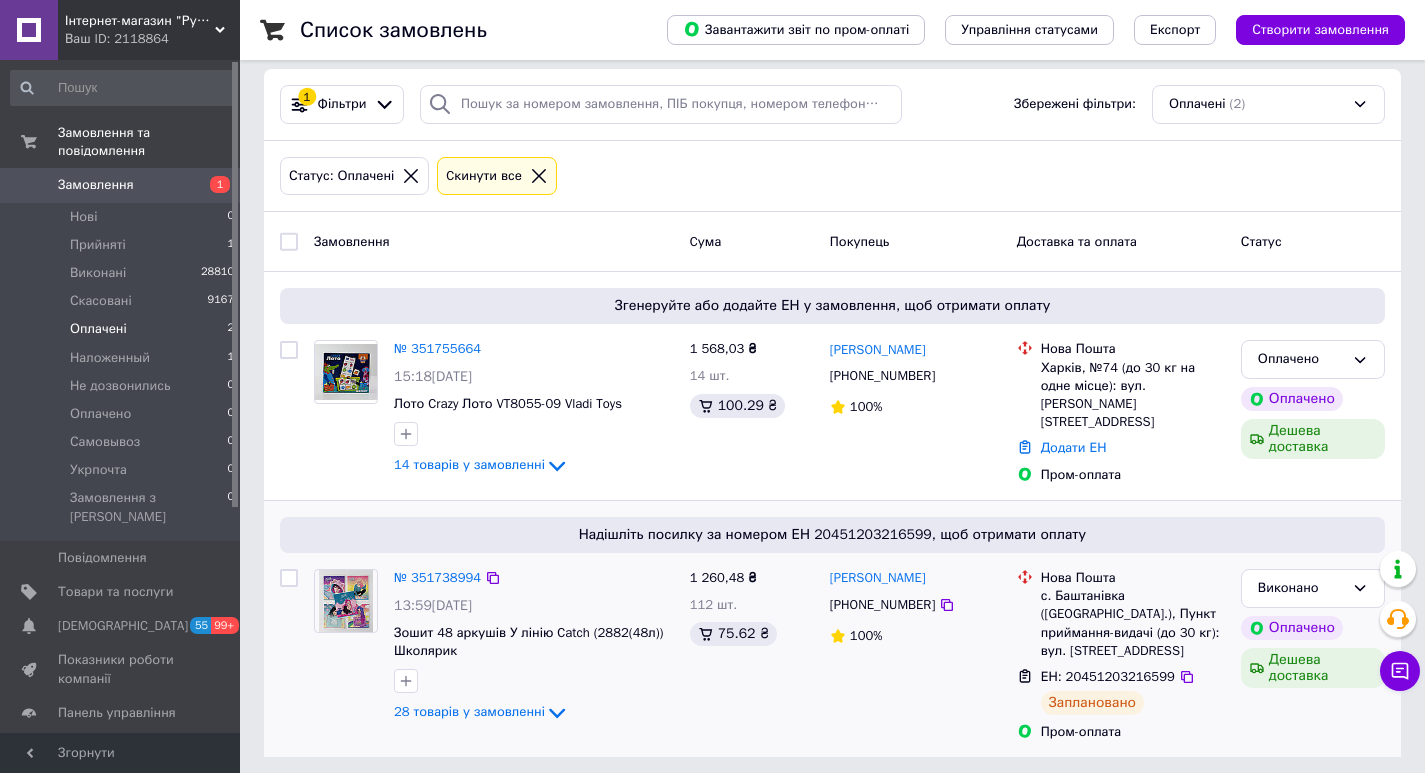 scroll, scrollTop: 120, scrollLeft: 0, axis: vertical 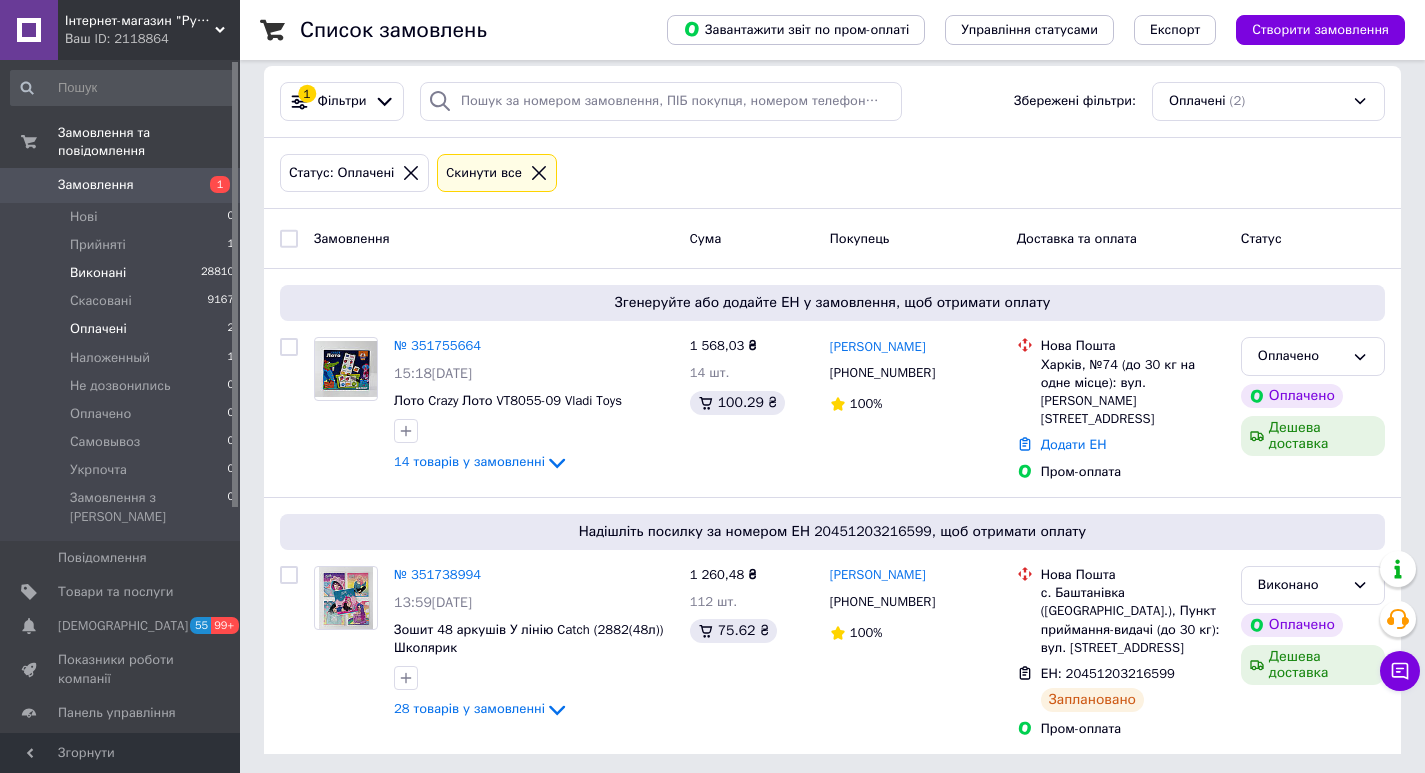click on "Виконані 28810" at bounding box center (123, 273) 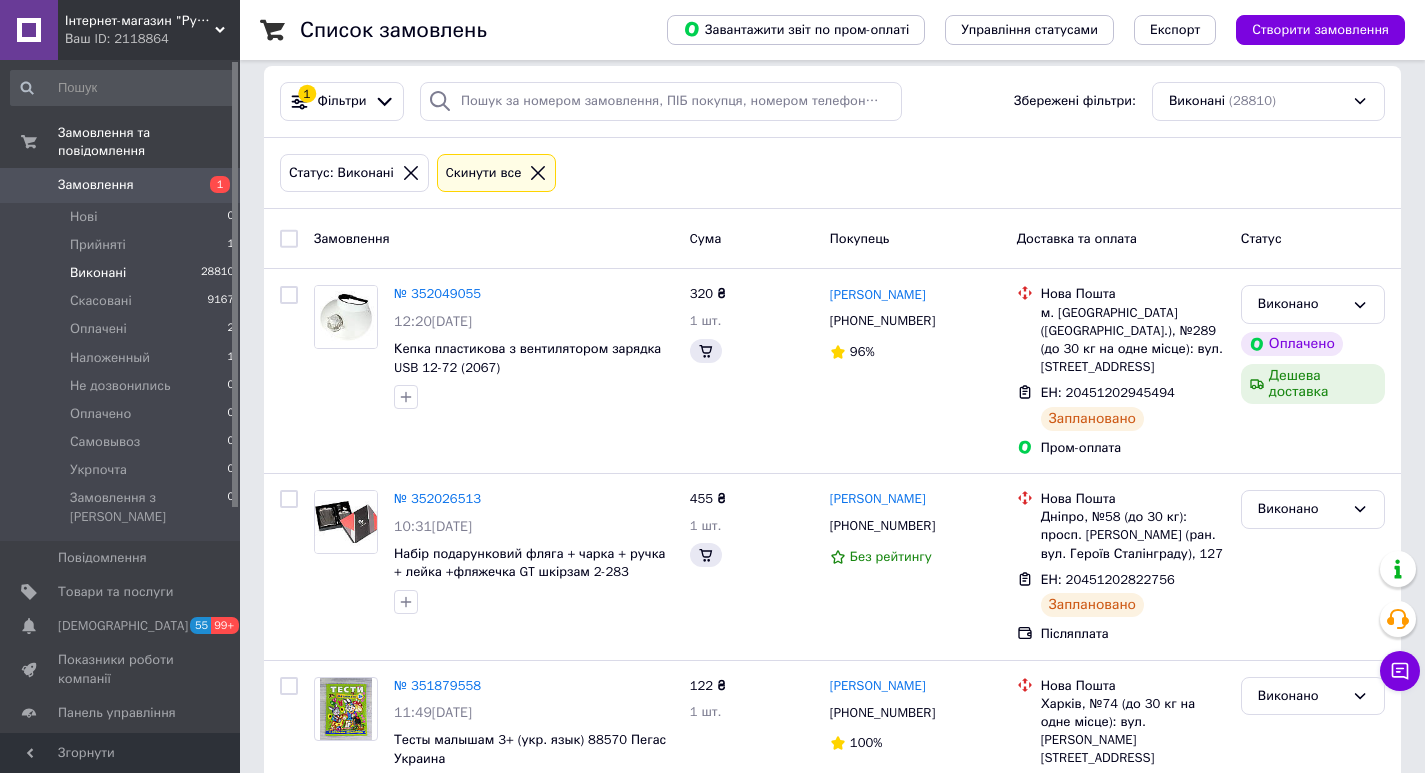 scroll, scrollTop: 0, scrollLeft: 0, axis: both 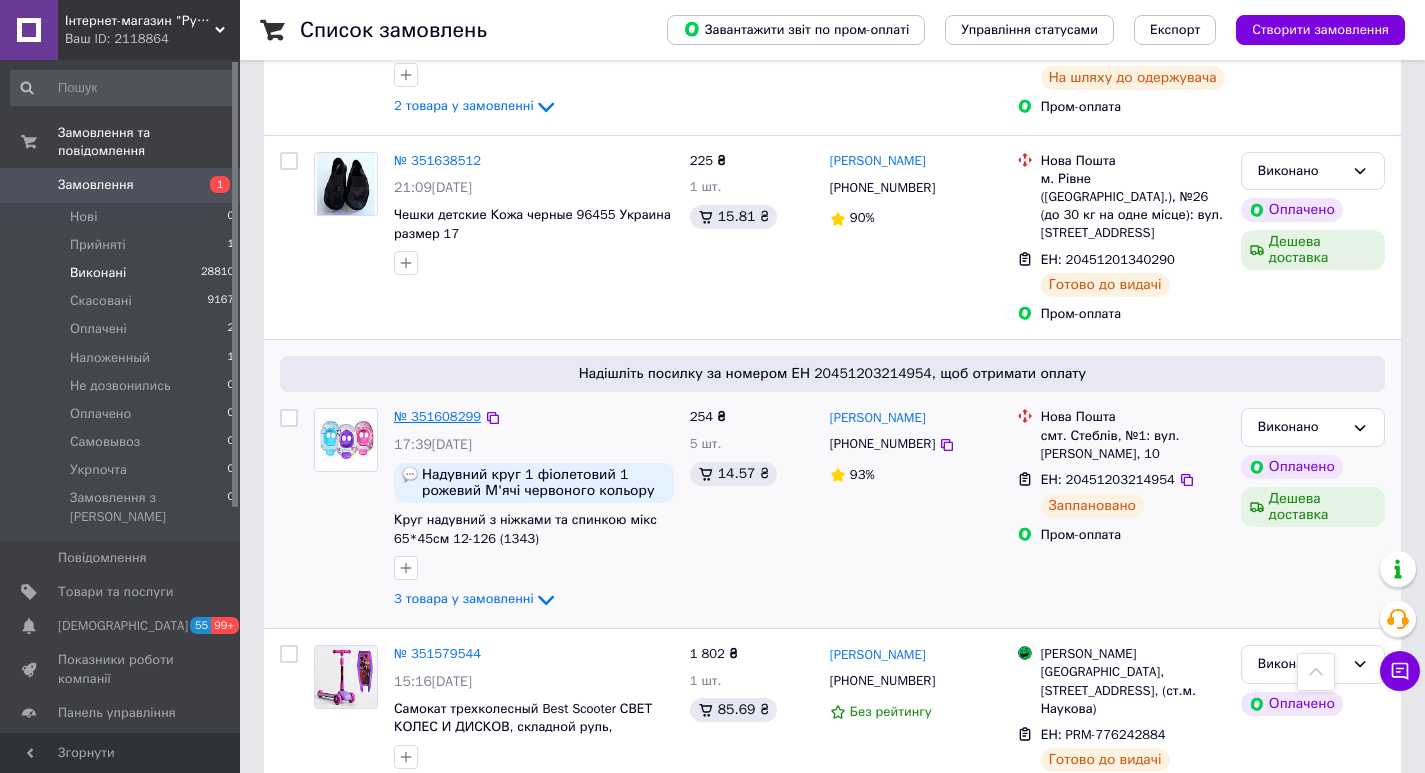 click on "№ 351608299" at bounding box center [437, 416] 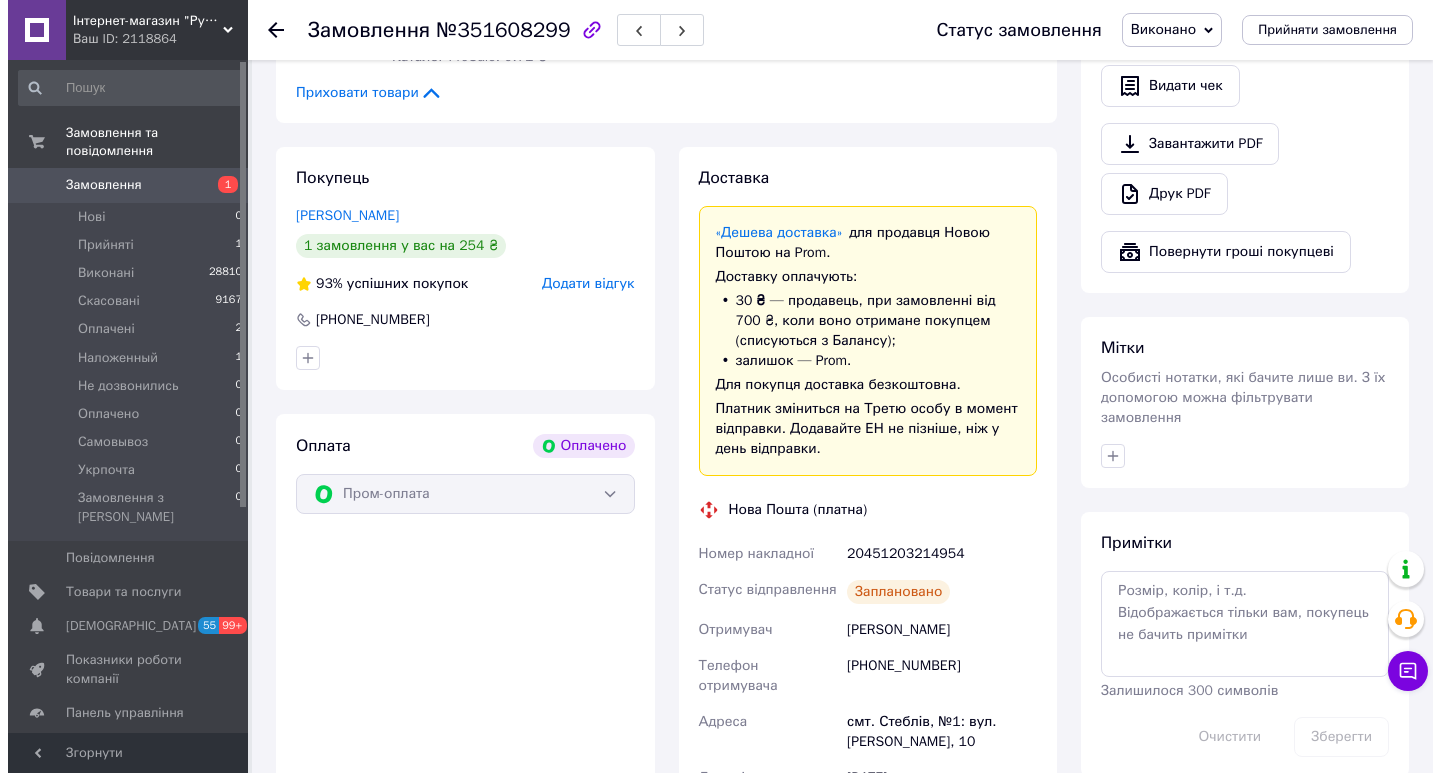 scroll, scrollTop: 588, scrollLeft: 0, axis: vertical 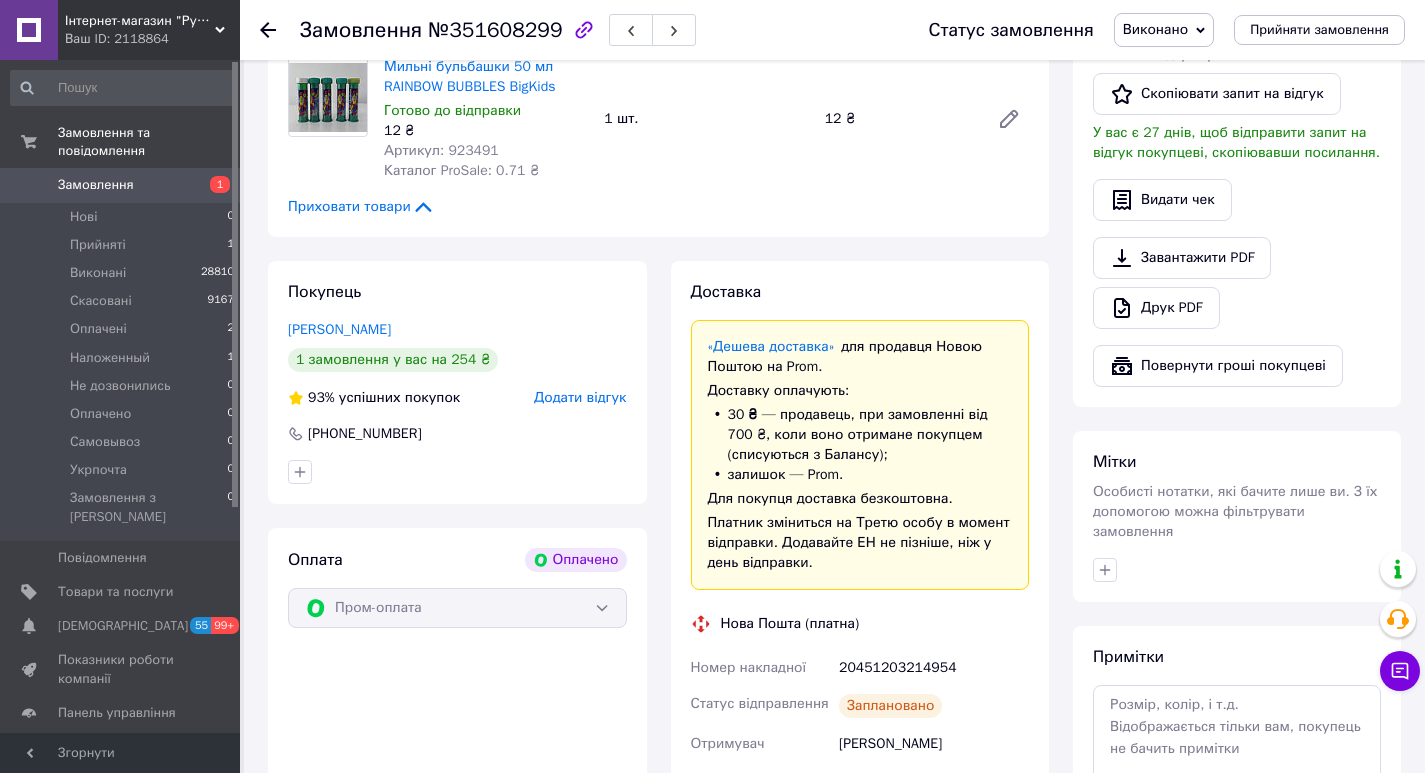 click on "Виконано" at bounding box center [1155, 29] 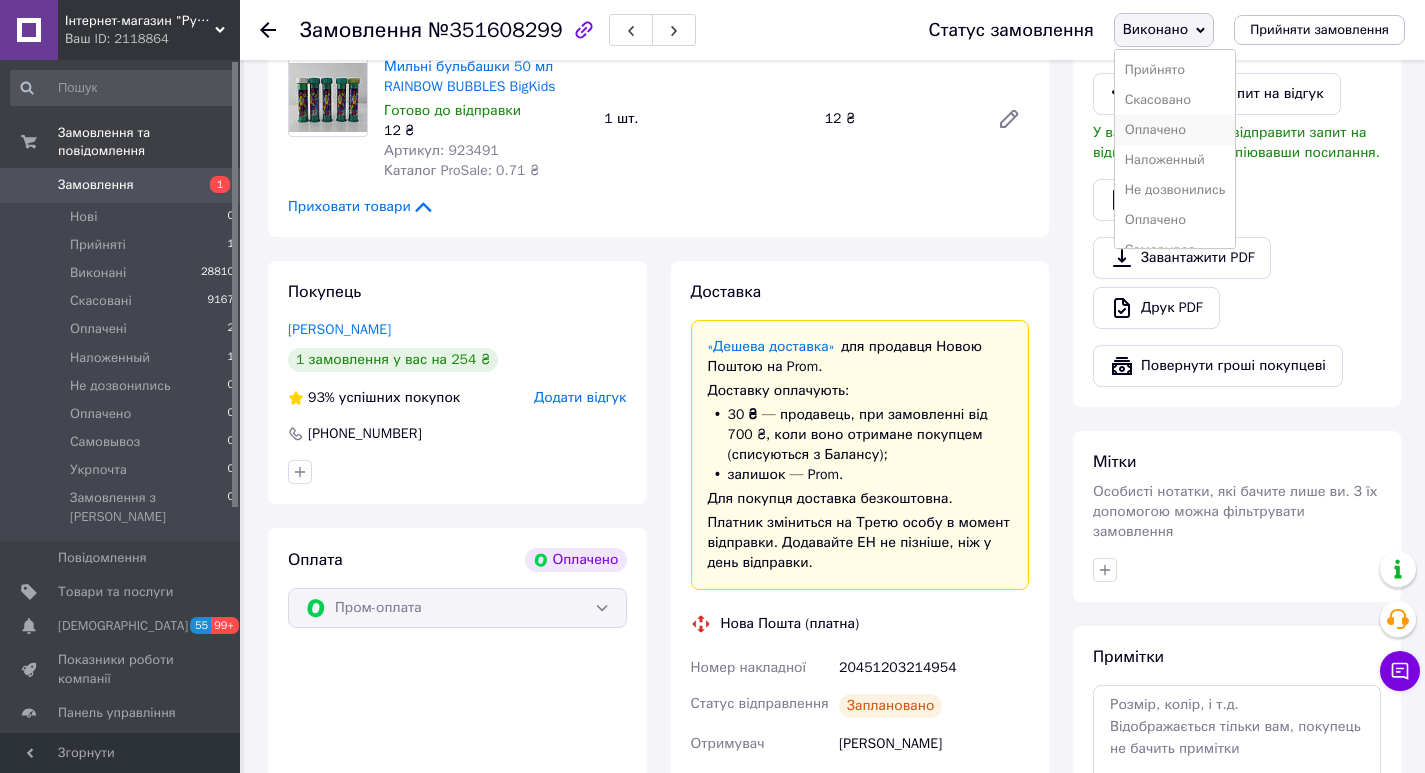 click on "Оплачено" at bounding box center (1175, 130) 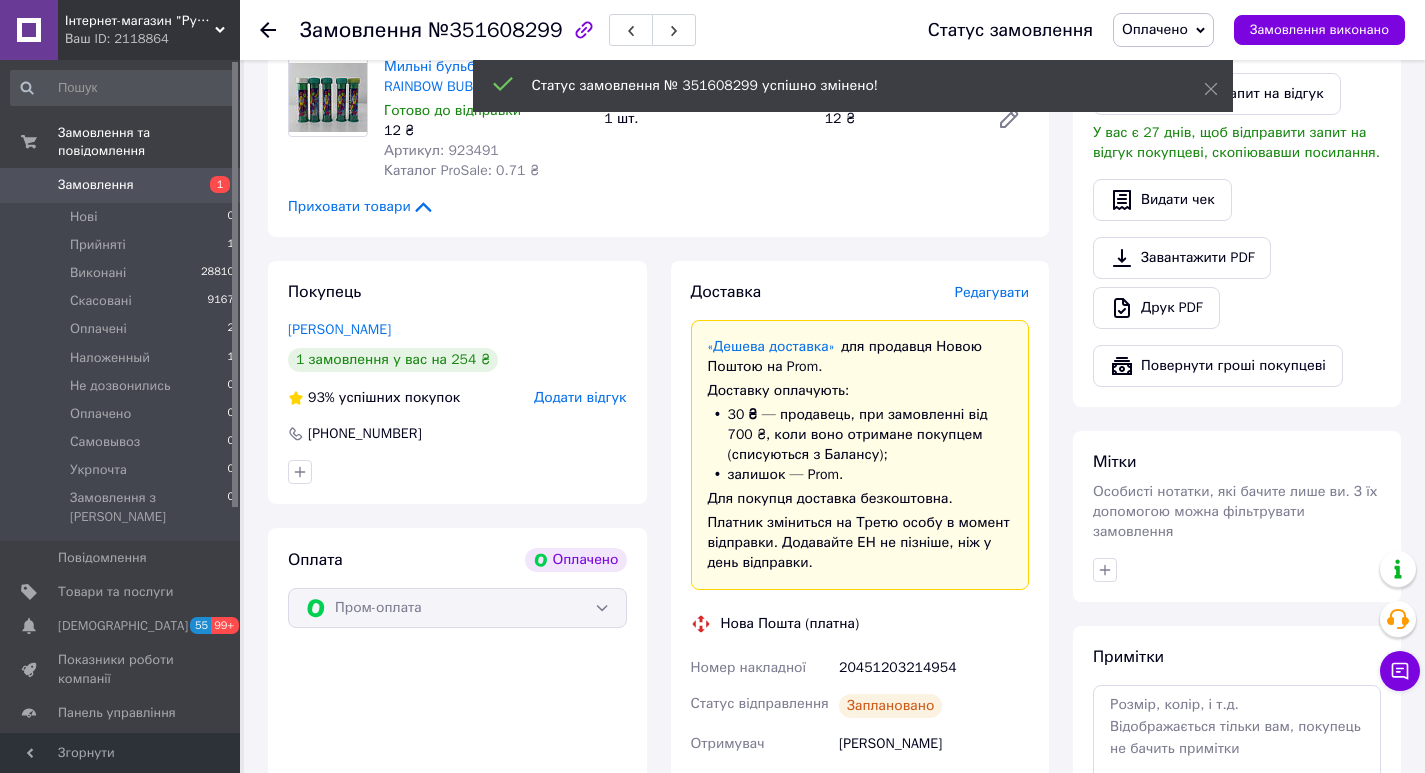 click on "Редагувати" at bounding box center [992, 292] 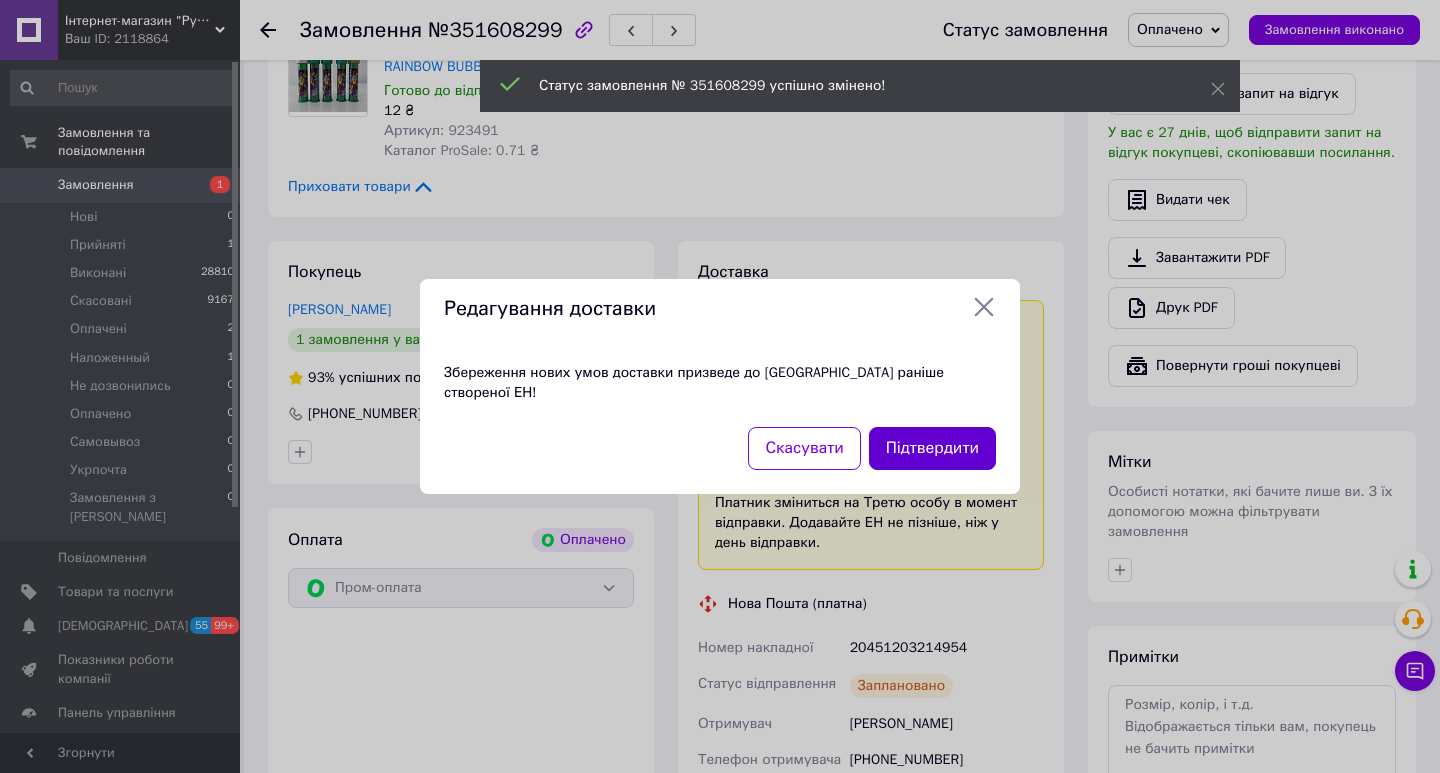 click on "Підтвердити" at bounding box center [932, 448] 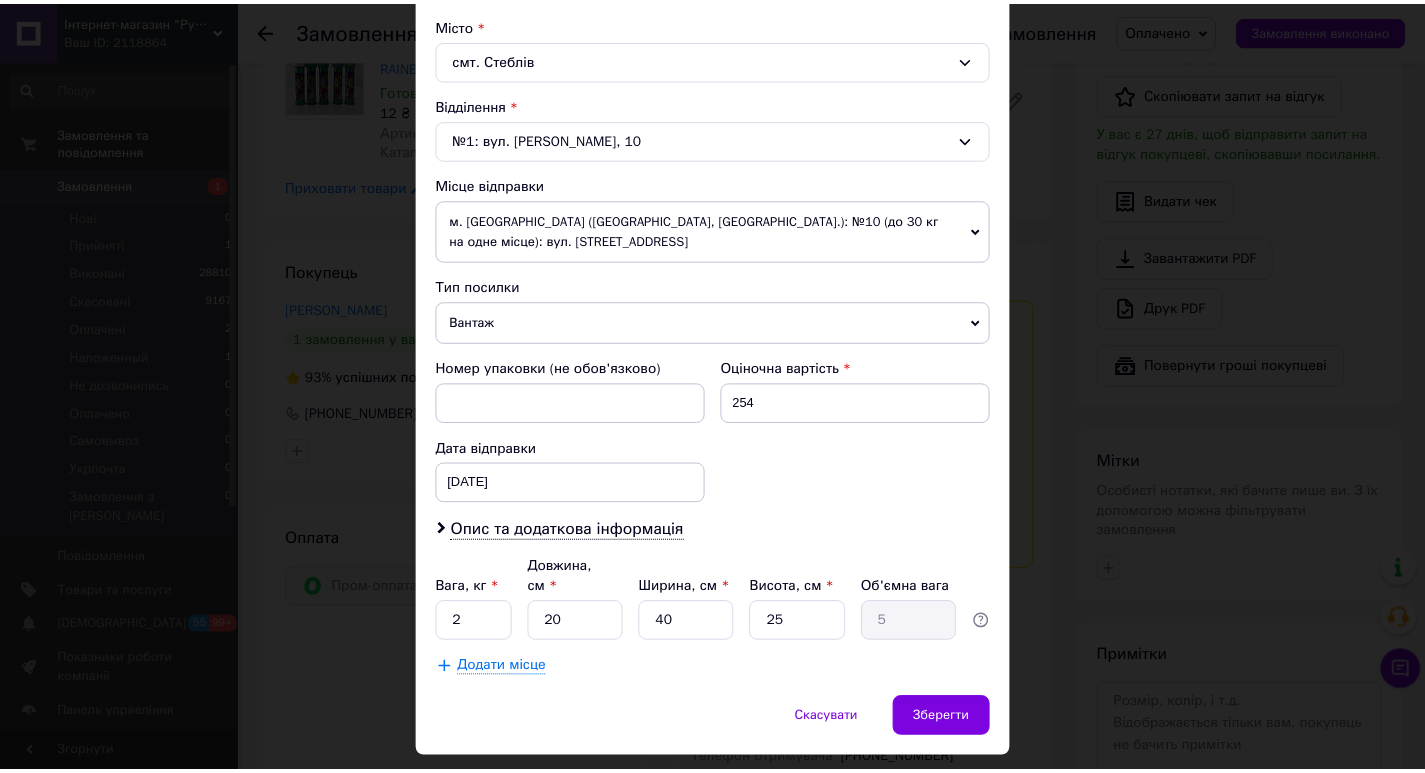scroll, scrollTop: 575, scrollLeft: 0, axis: vertical 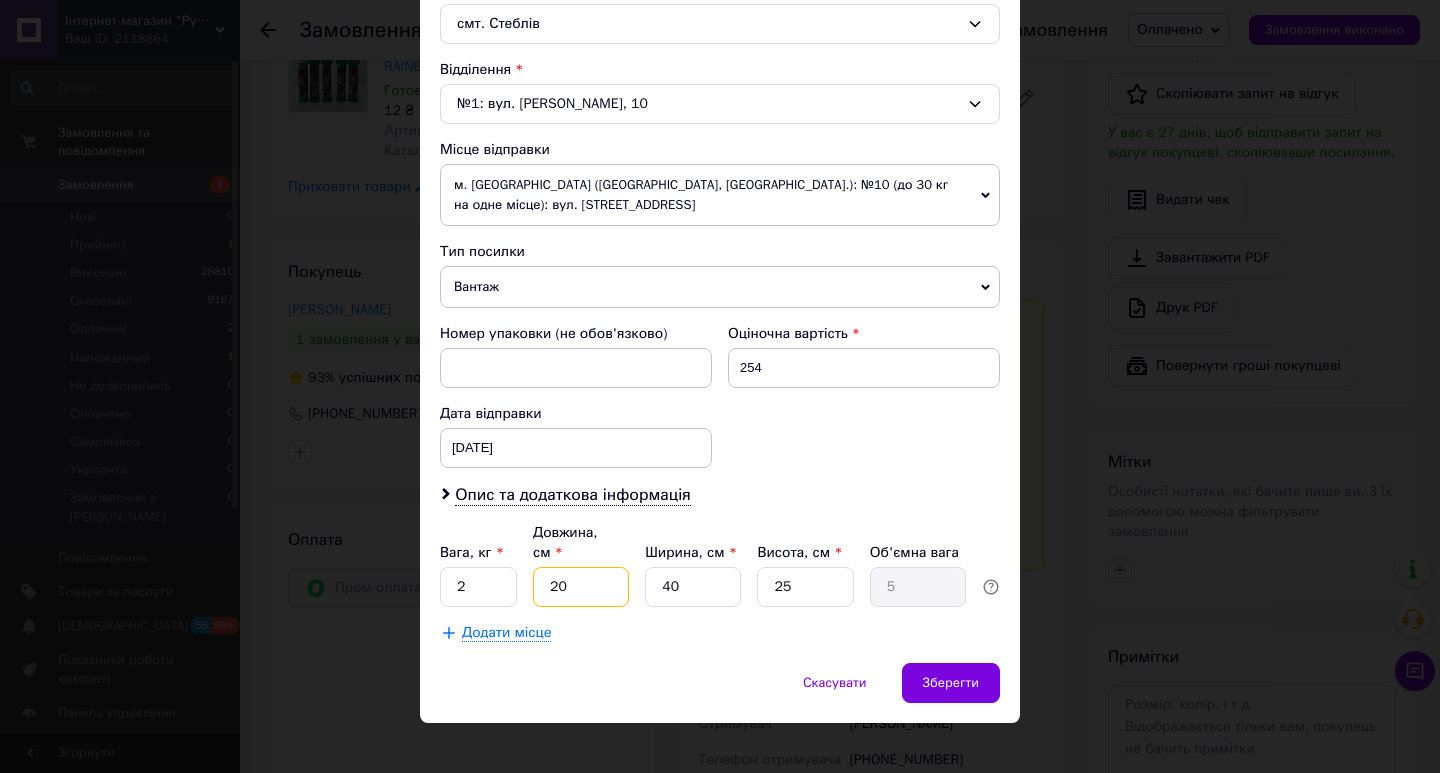 click on "20" at bounding box center [581, 587] 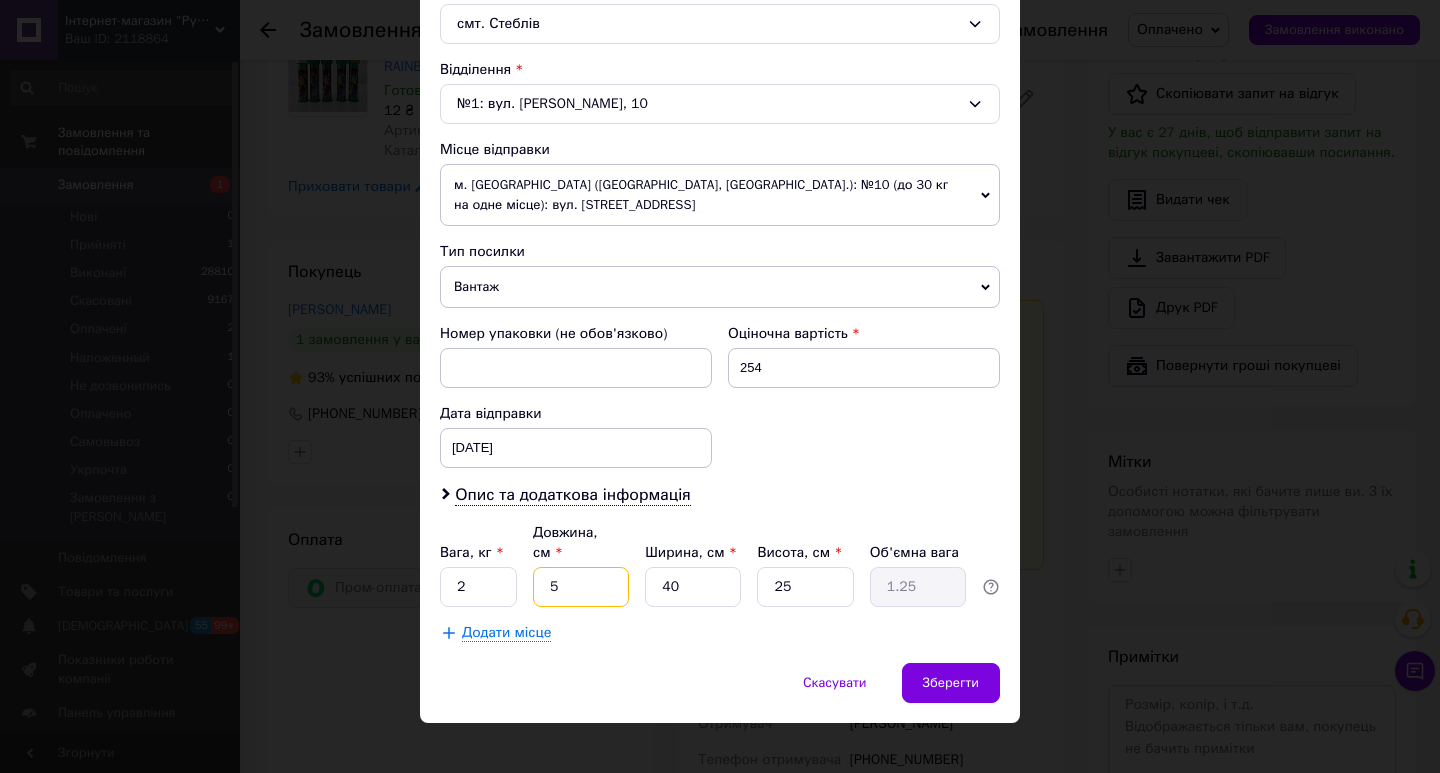 type on "5" 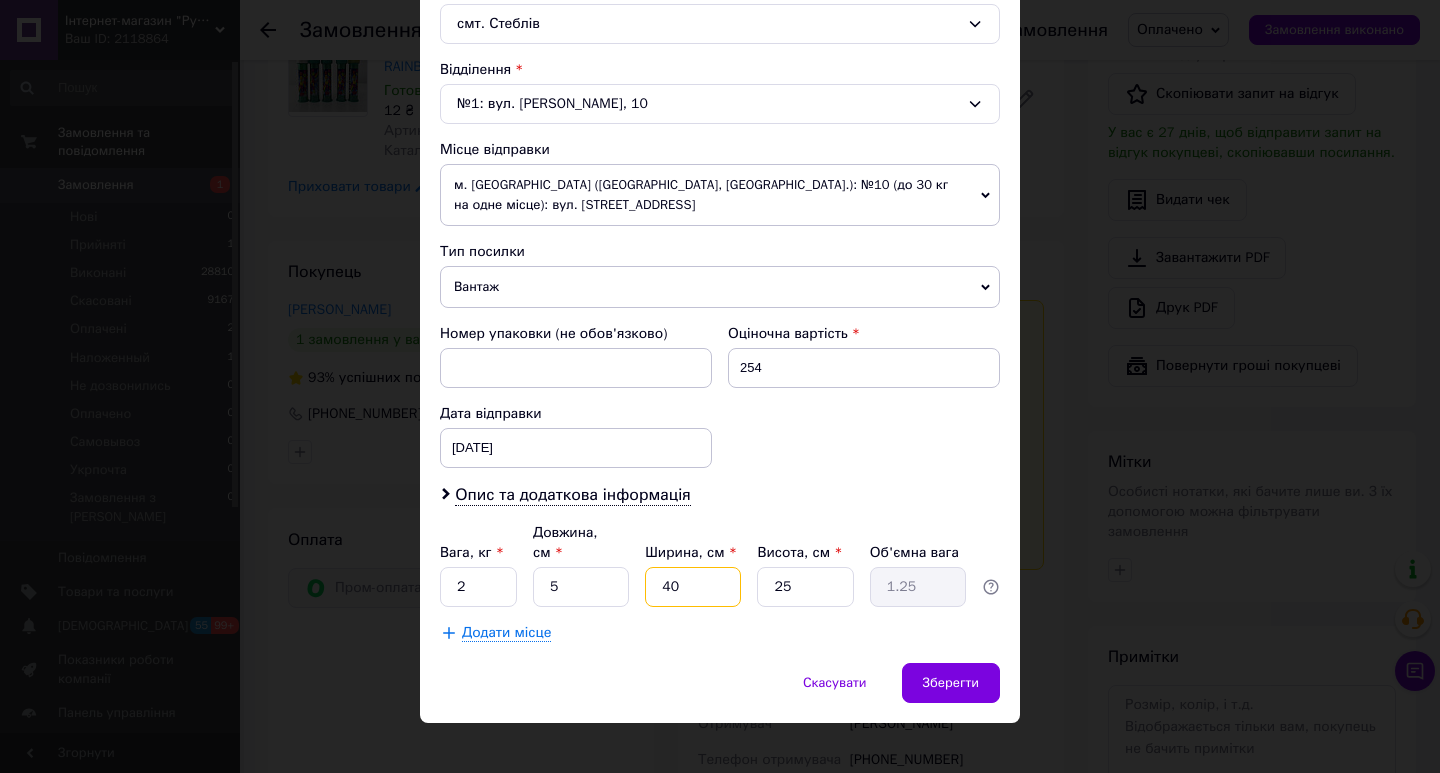 type on "5" 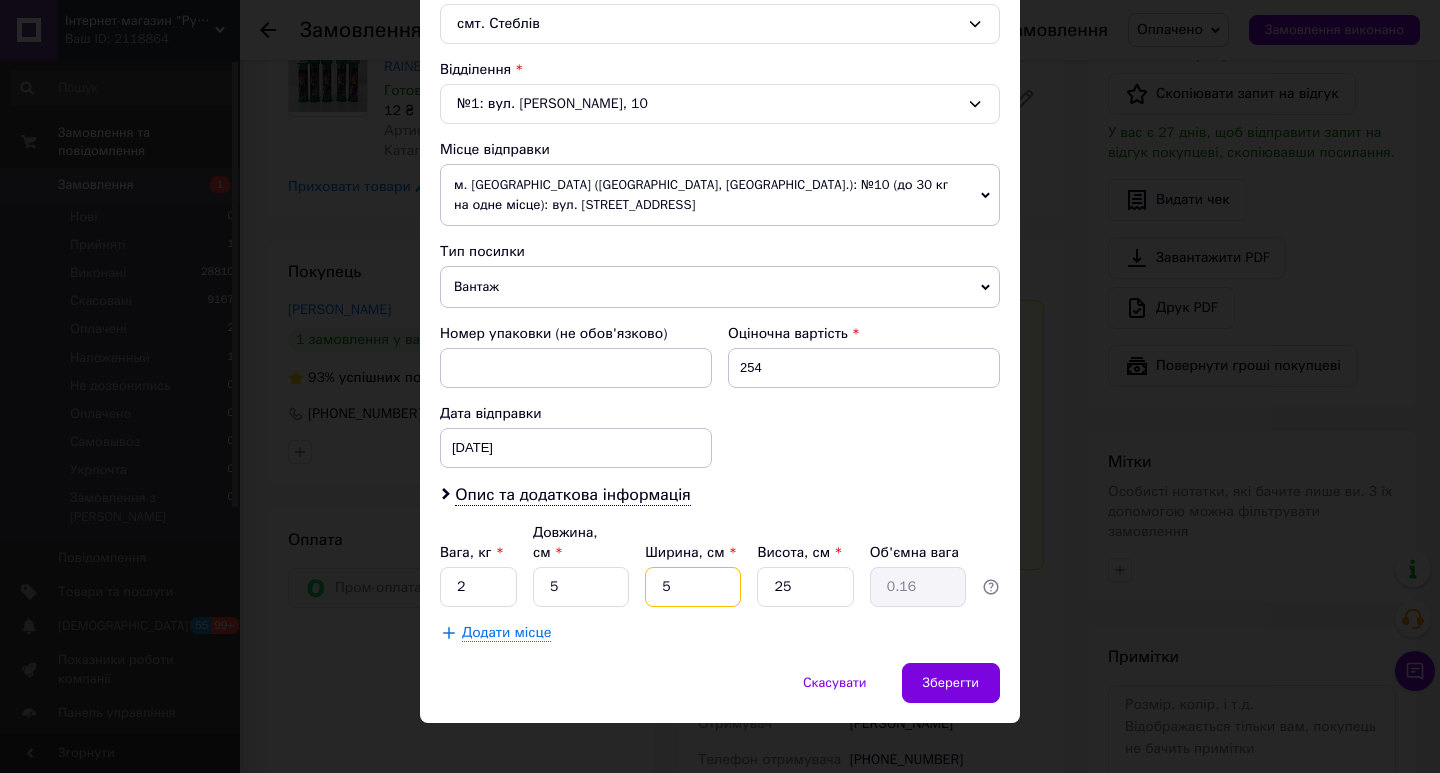 type on "5" 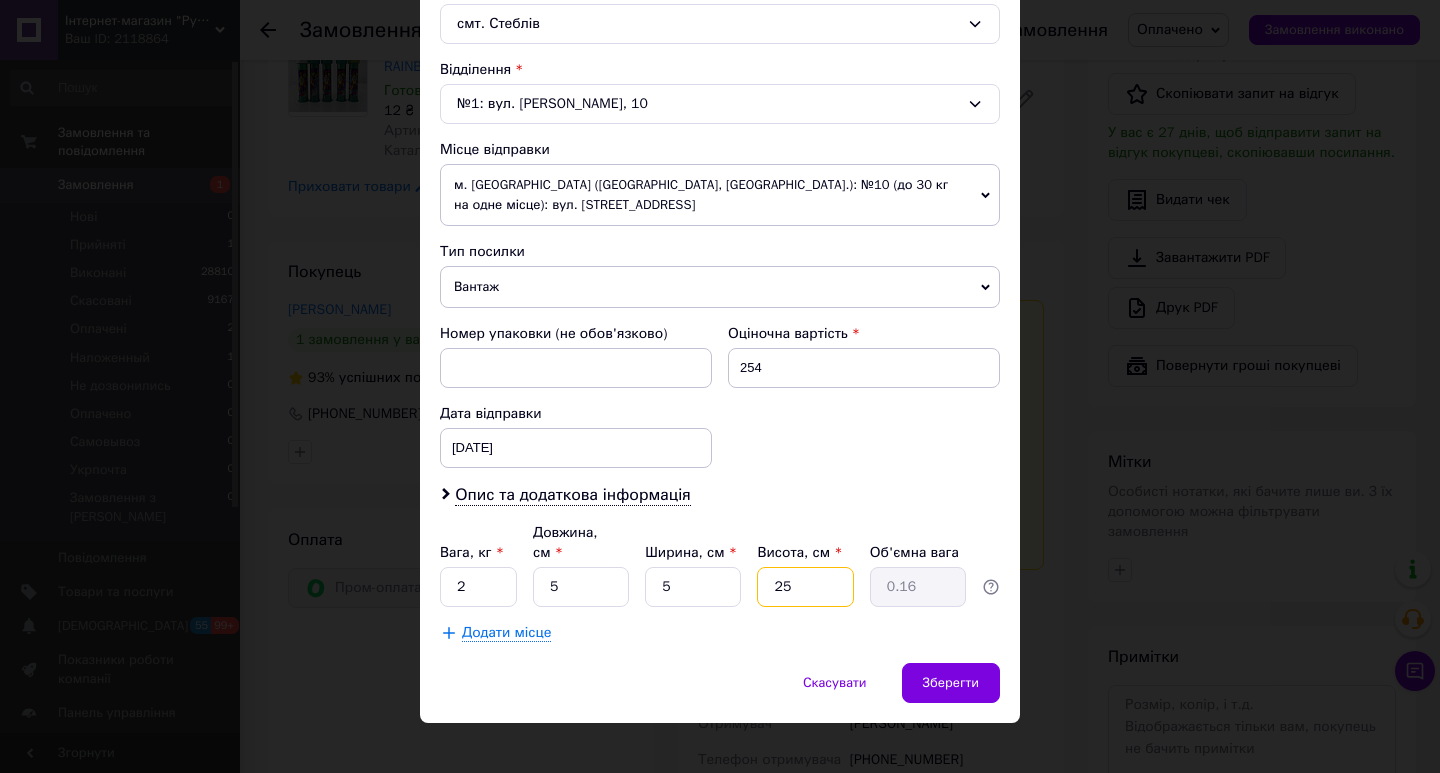 type on "5" 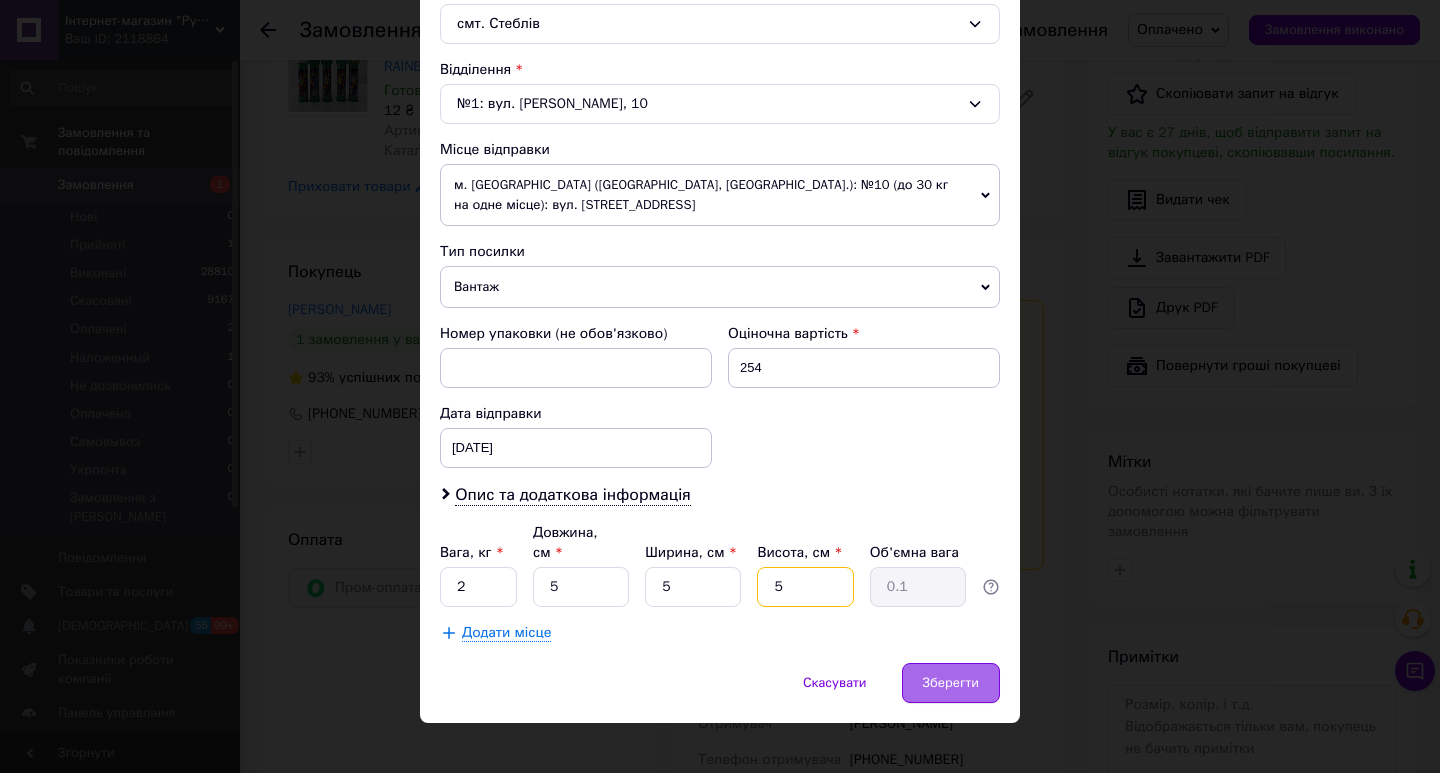 type on "5" 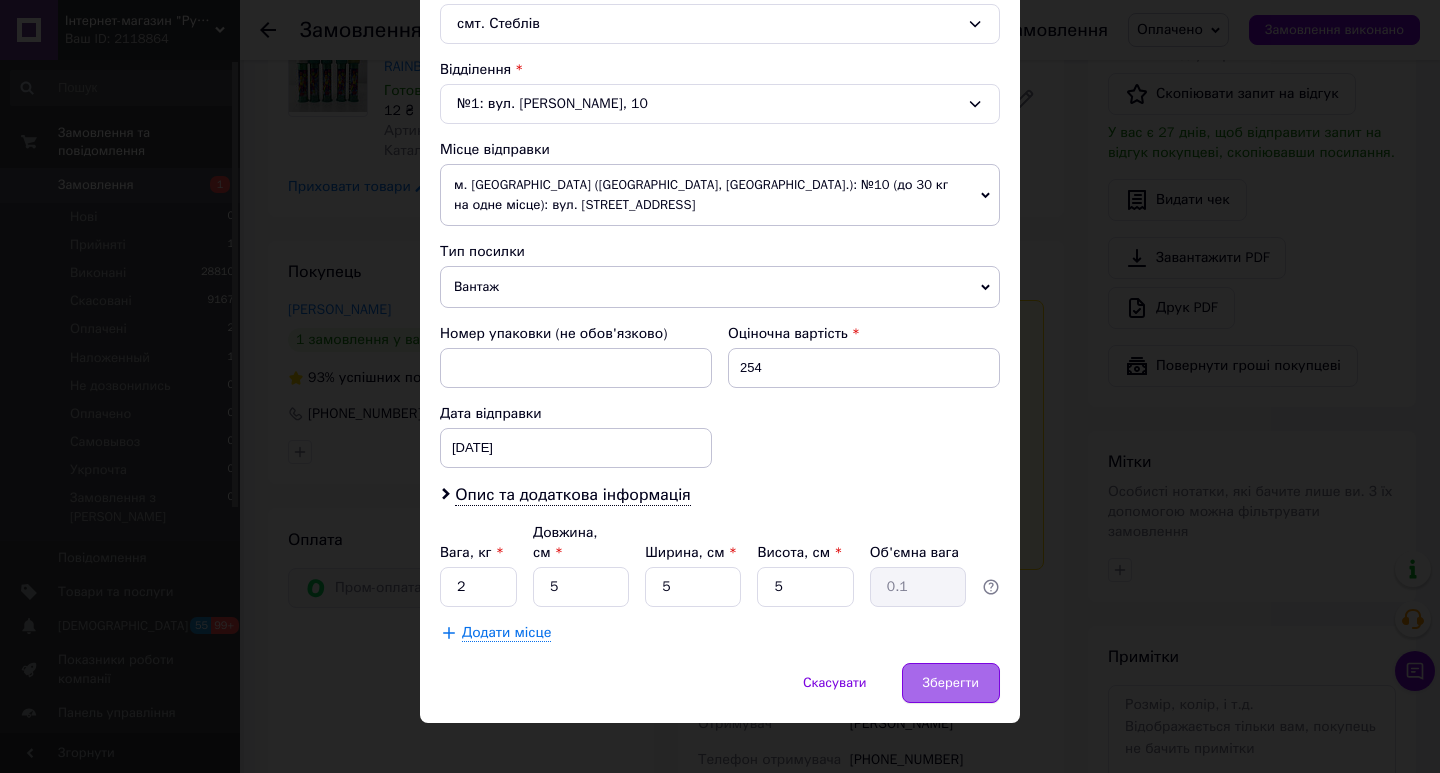 click on "Зберегти" at bounding box center [951, 683] 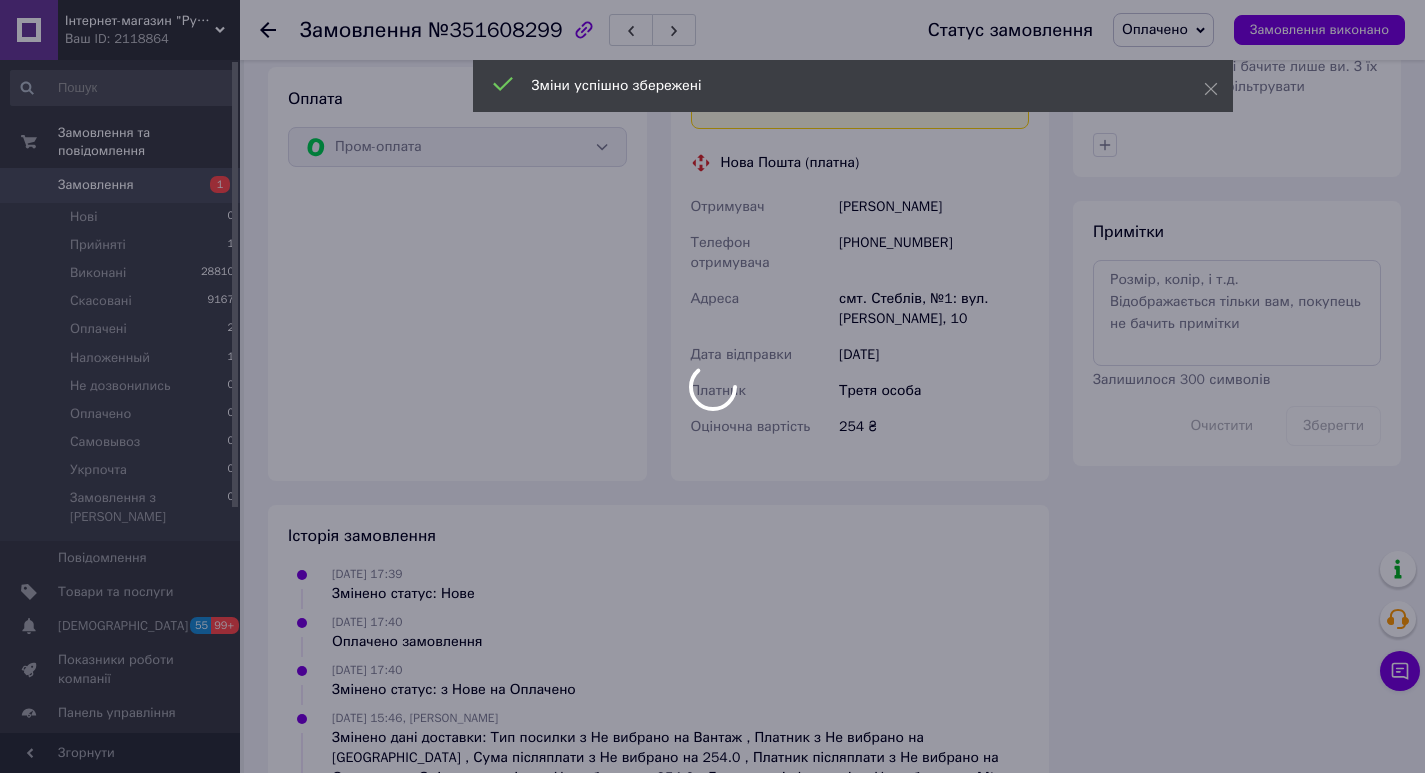 scroll, scrollTop: 1088, scrollLeft: 0, axis: vertical 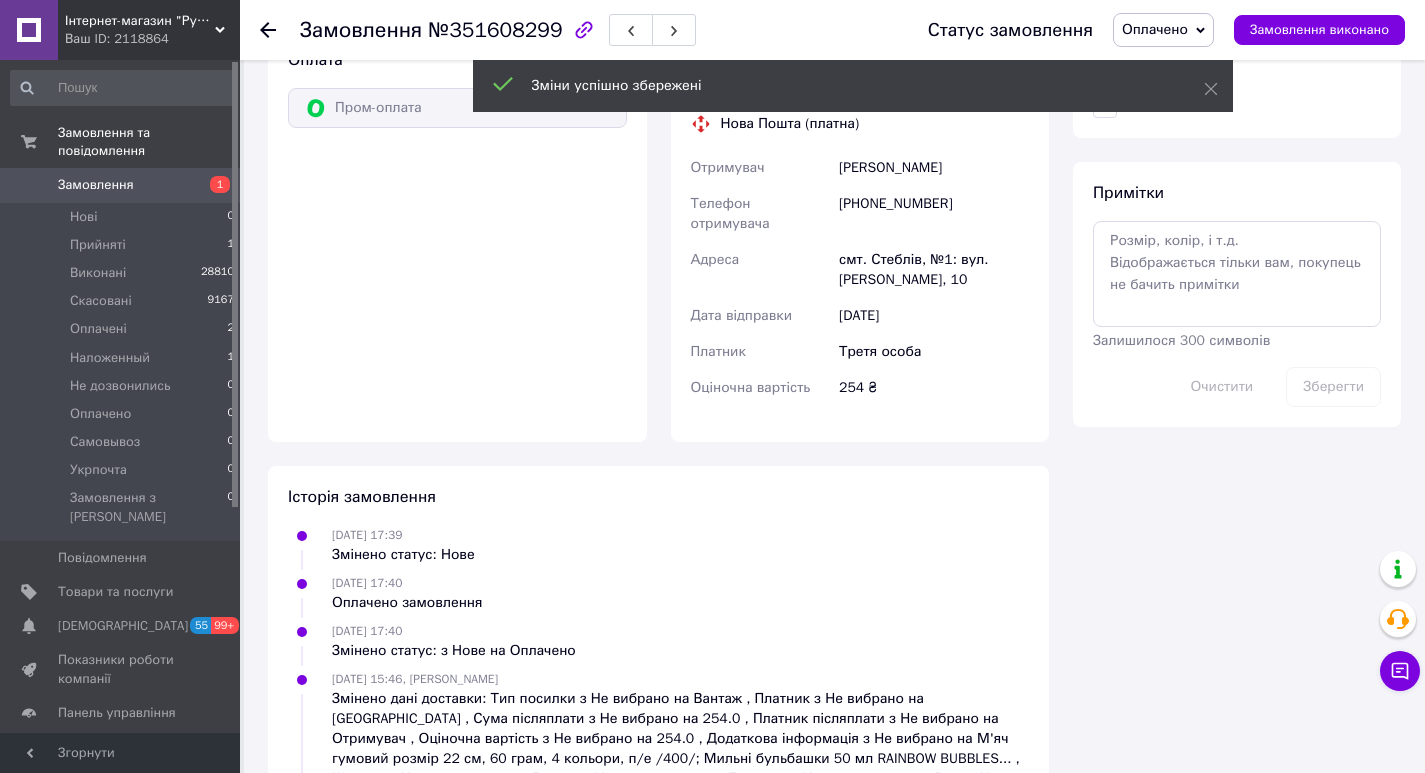 click on "07.07.2025 17:39 Змінено статус: Нове 07.07.2025 17:40 Оплачено замовлення 07.07.2025 17:40 Змінено статус: з Нове на Оплачено 10.07.2025 15:46, Яна Павлова 10.07.2025 15:46, Яна Павлова Створено/додано ЕН 20451203214954, Нова Пошта 10.07.2025 15:46 «Дешева доставка» активована для вказаної ЕН 10.07.2025 15:47, Яна Павлова Змінено статус: з Оплачено на Виконано 10.07.2025 15:49, Яна Павлова Змінено статус: з Виконано на Оплачено 10.07.2025 15:49 Створена ЕН видалена через зміни в замовленні 10.07.2025 15:49, Яна Павлова Змінено дані доставки: Ширина з 40 на 5 , Висота з 25 на 5 , Довжина з 20 на 5" at bounding box center (658, 821) 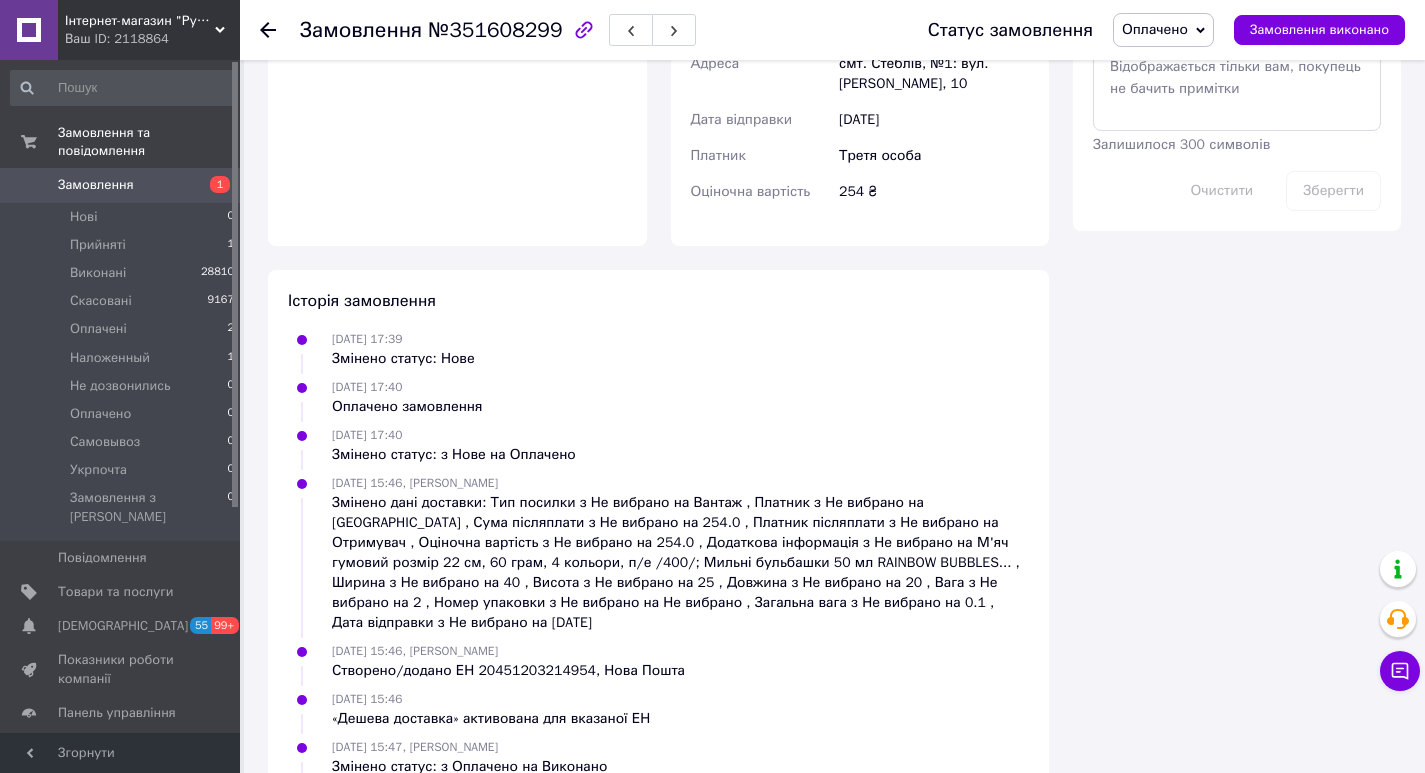 scroll, scrollTop: 1288, scrollLeft: 0, axis: vertical 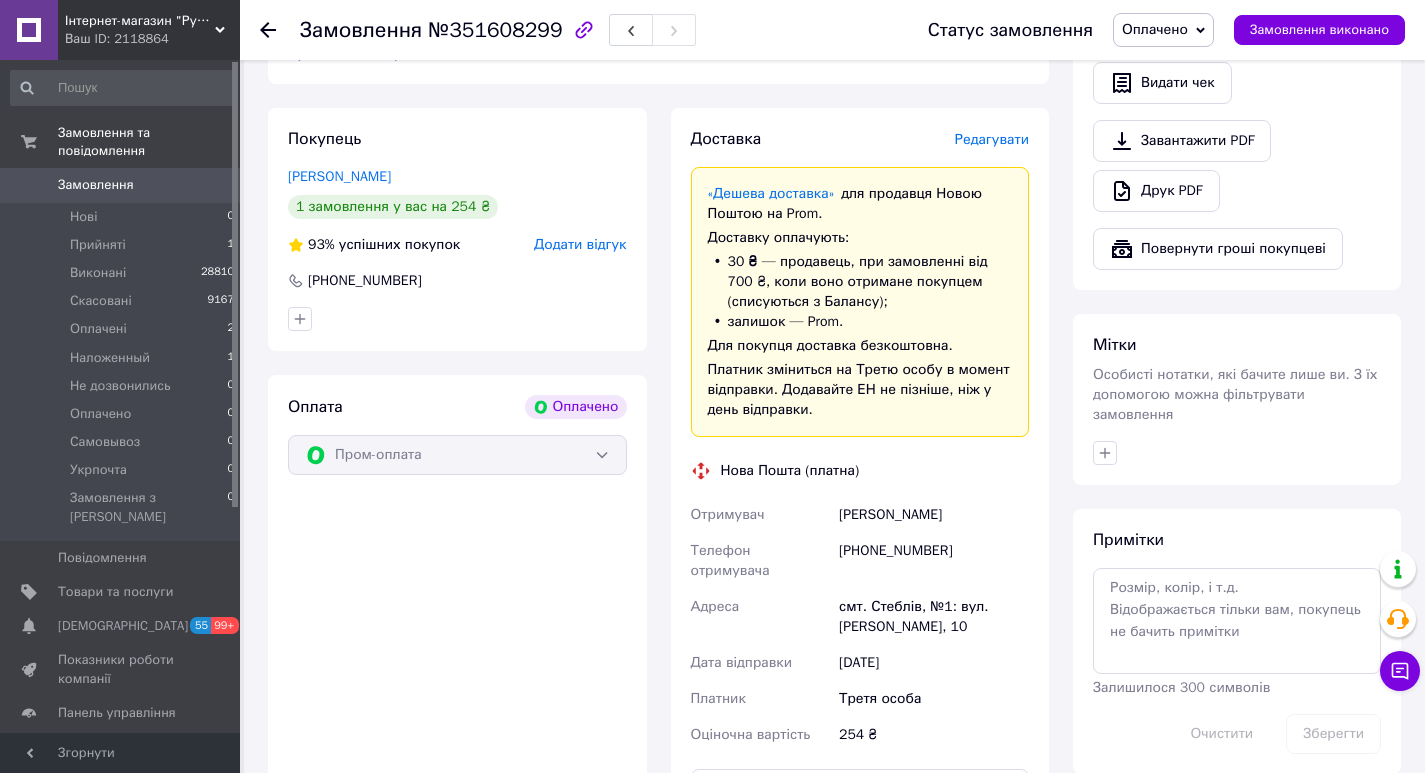 click on "Редагувати" at bounding box center [992, 139] 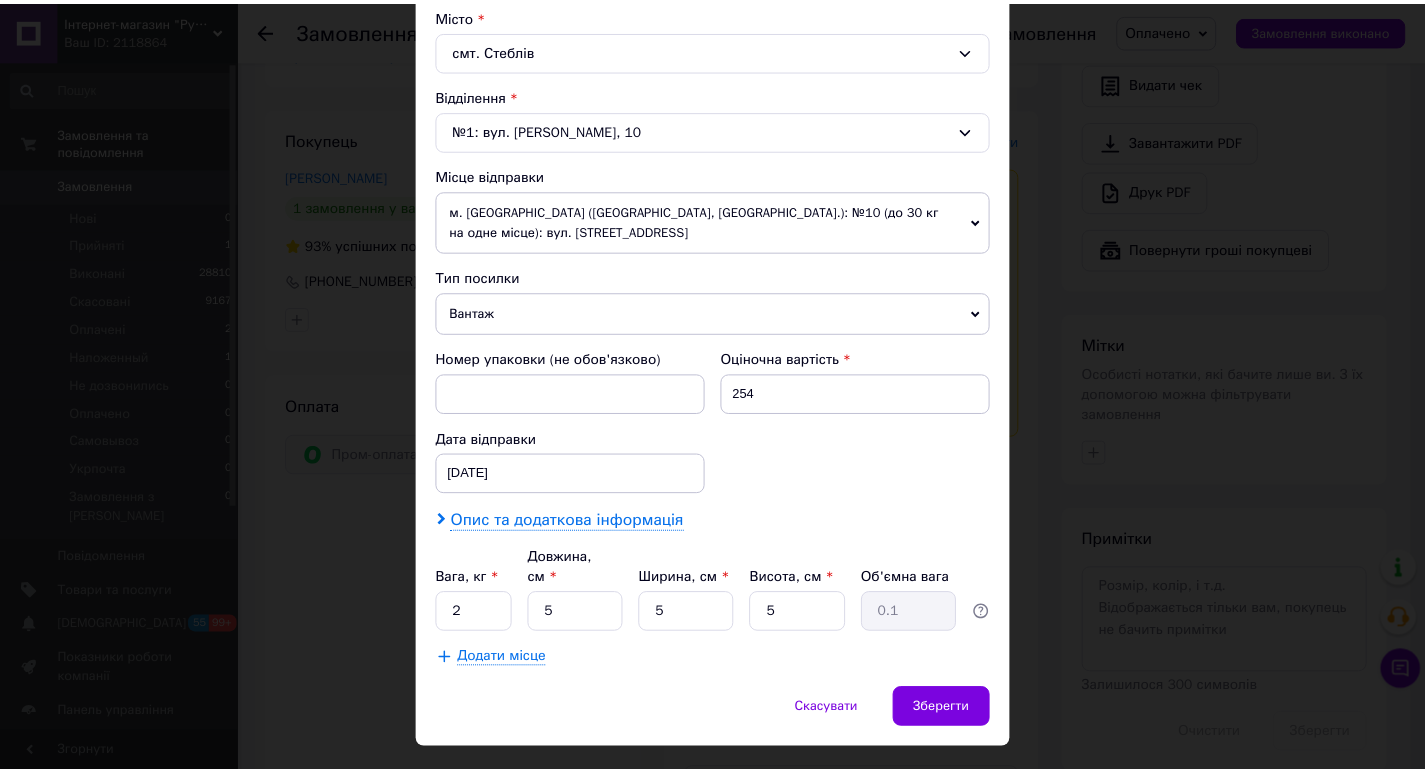 scroll, scrollTop: 575, scrollLeft: 0, axis: vertical 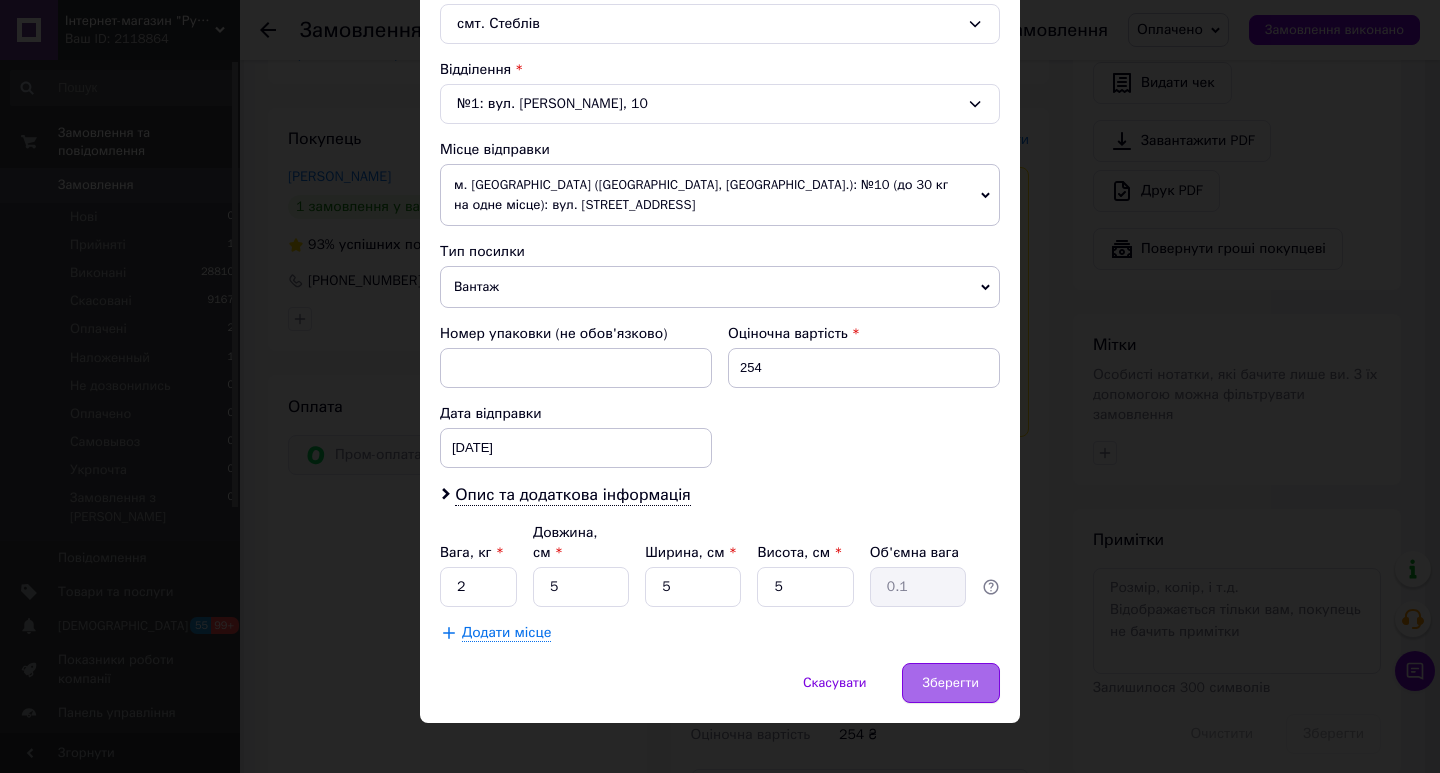 click on "Зберегти" at bounding box center (951, 683) 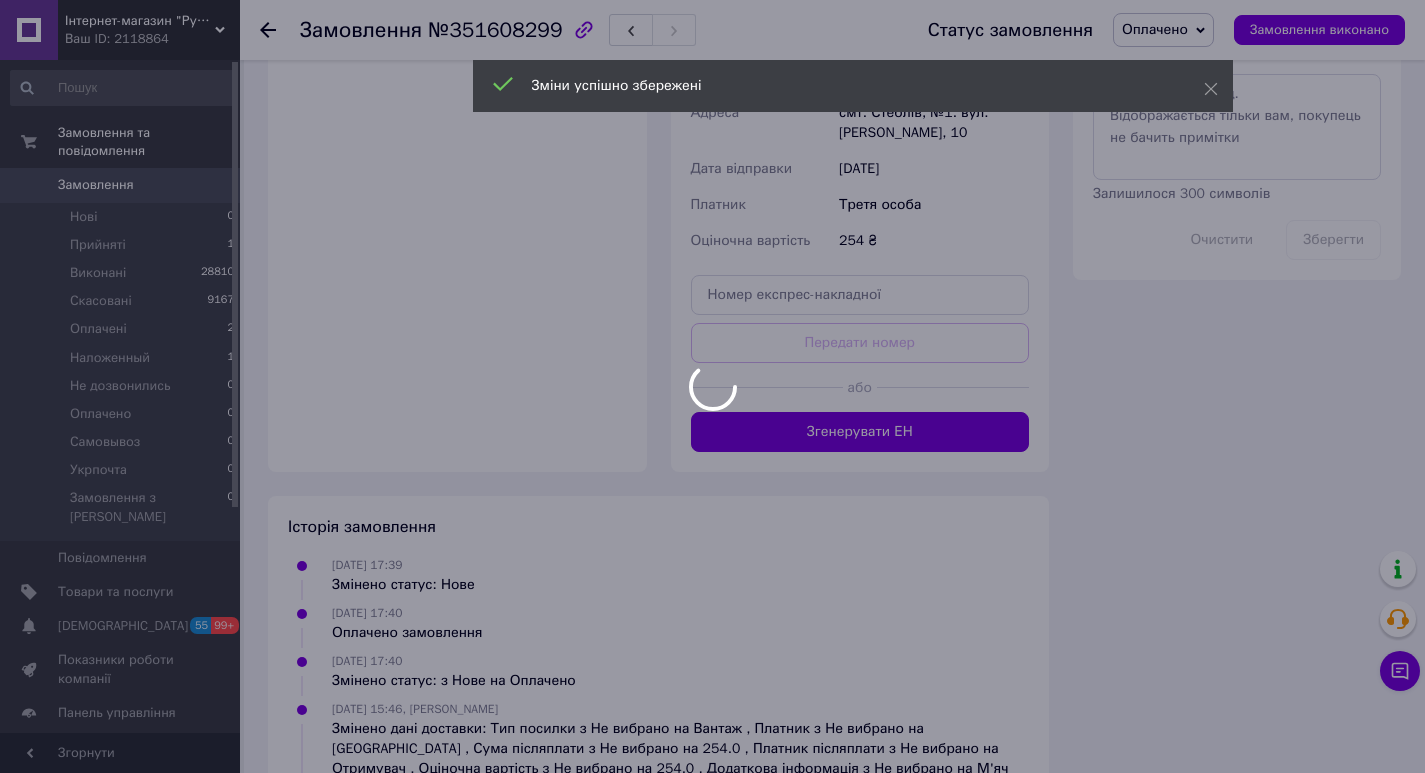 scroll, scrollTop: 1241, scrollLeft: 0, axis: vertical 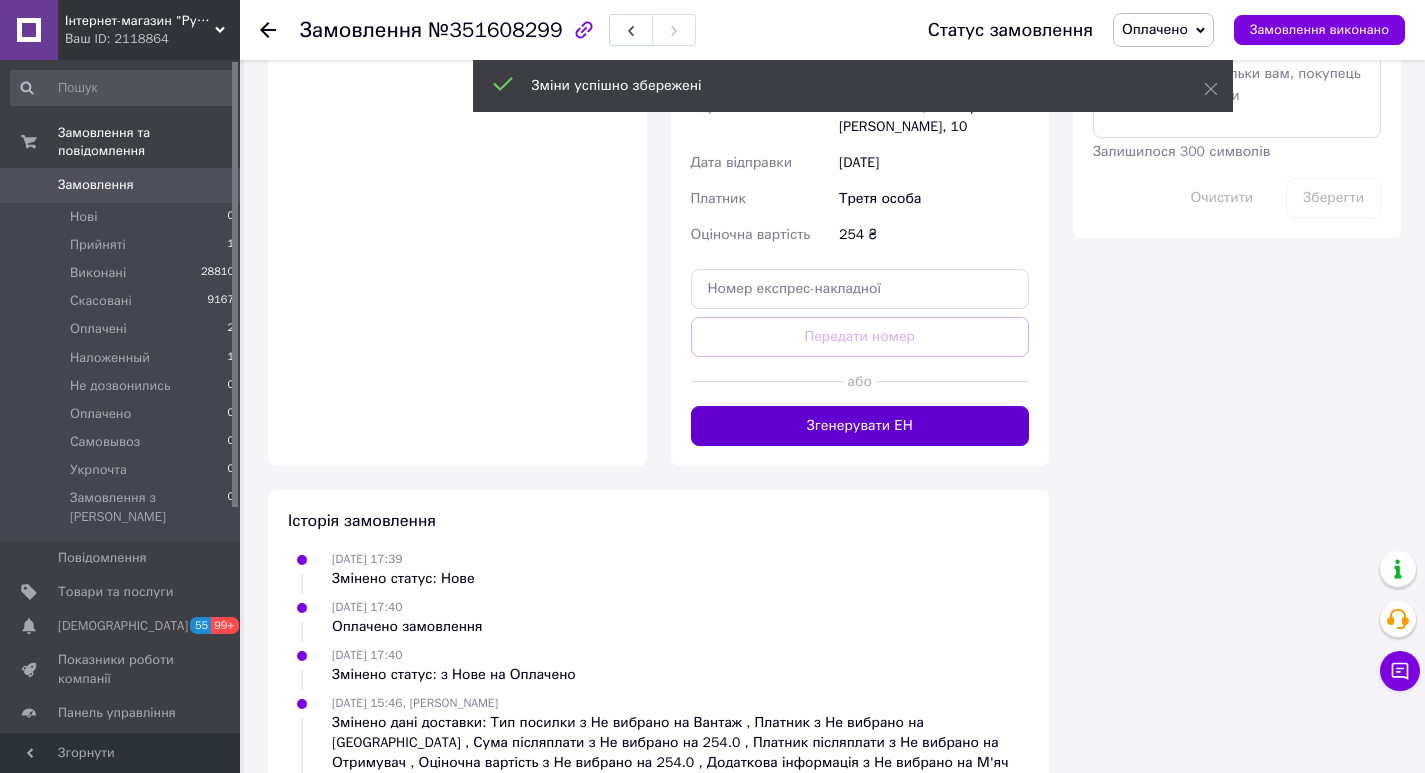 click on "Згенерувати ЕН" at bounding box center (860, 426) 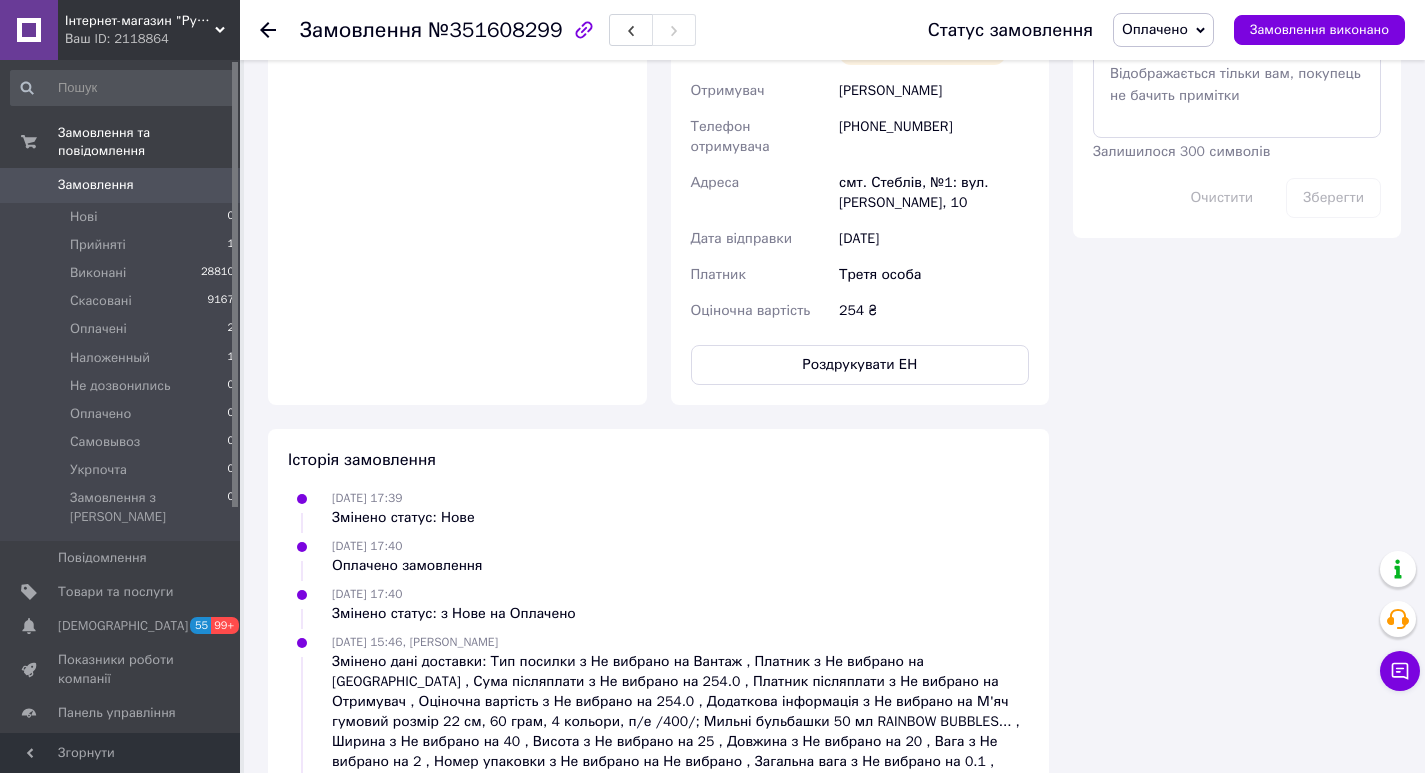 scroll, scrollTop: 68, scrollLeft: 0, axis: vertical 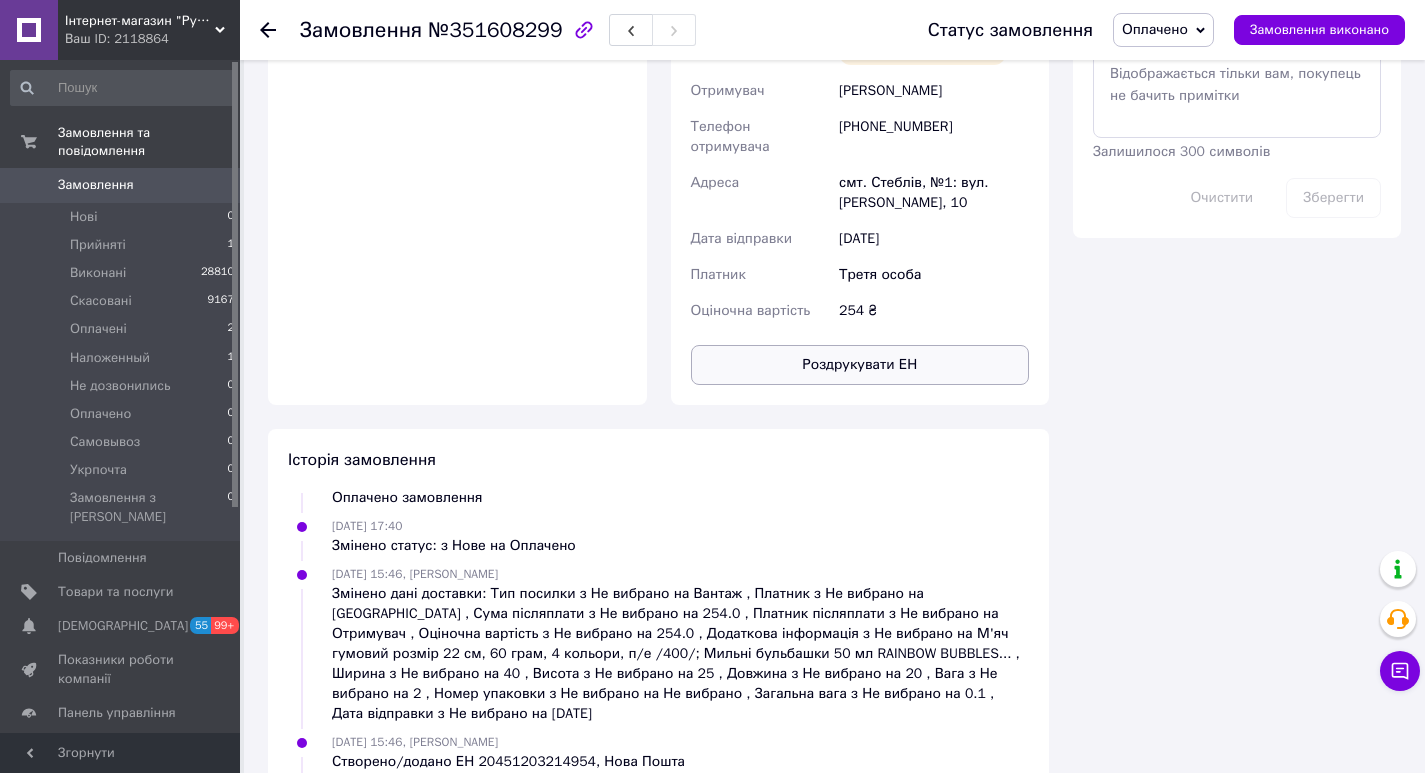 click on "Роздрукувати ЕН" at bounding box center (860, 365) 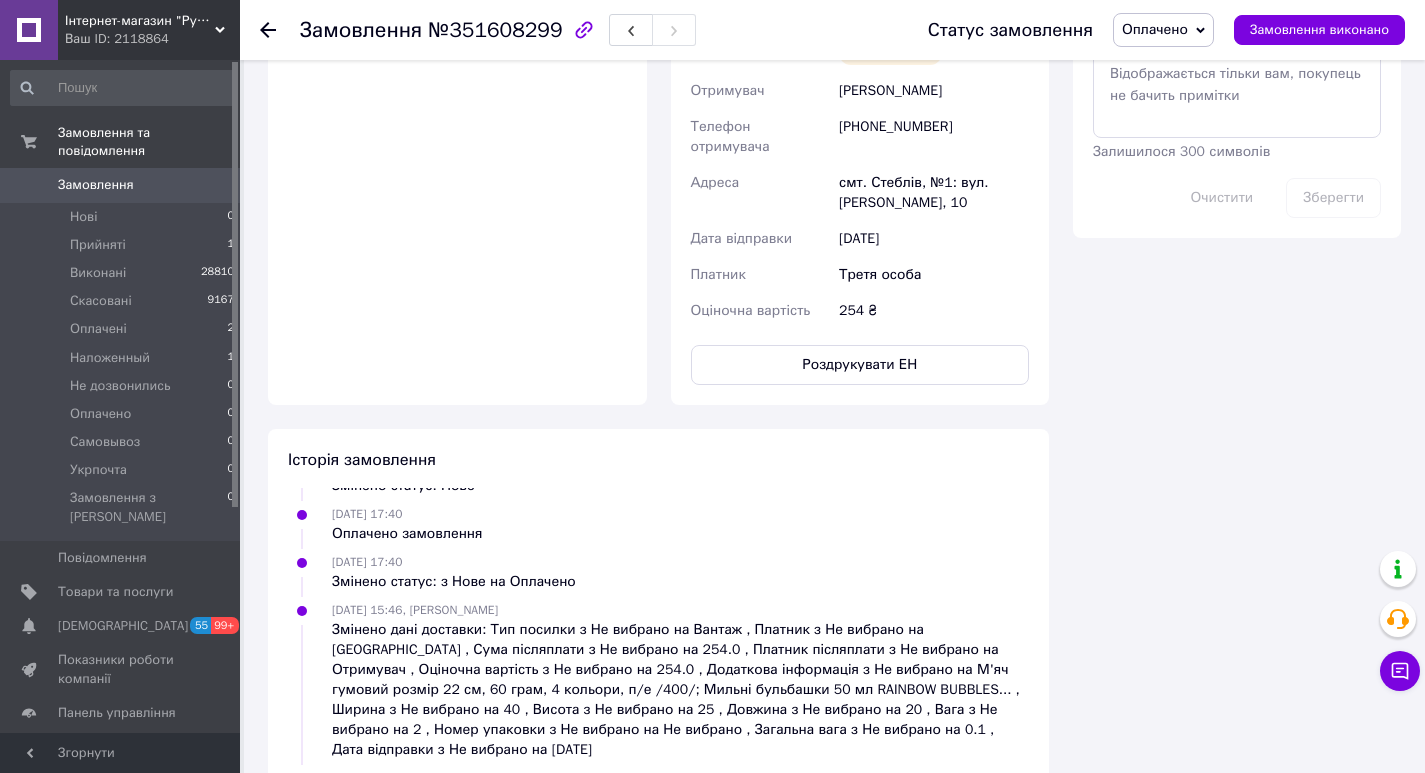 scroll, scrollTop: 0, scrollLeft: 0, axis: both 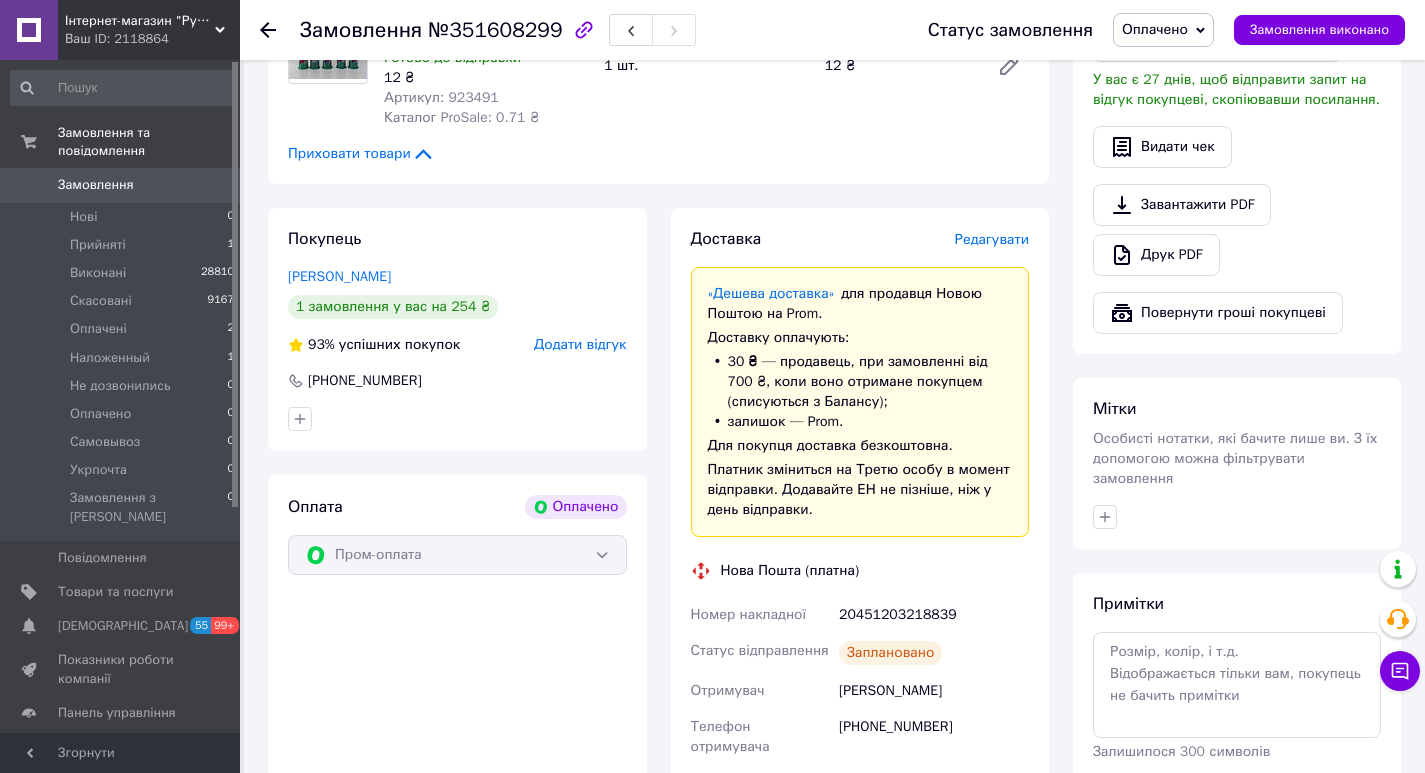 click on "20451203218839" at bounding box center (934, 615) 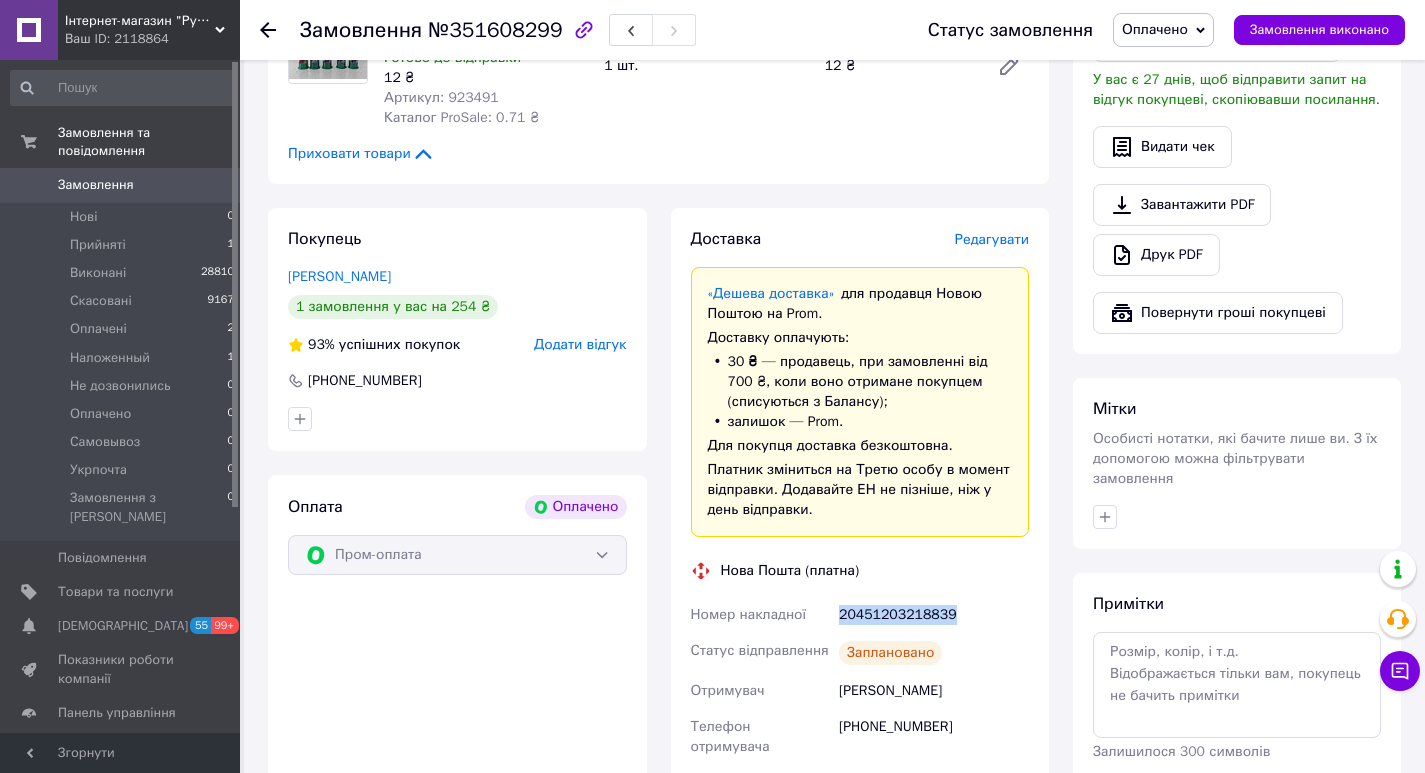 click on "20451203218839" at bounding box center (934, 615) 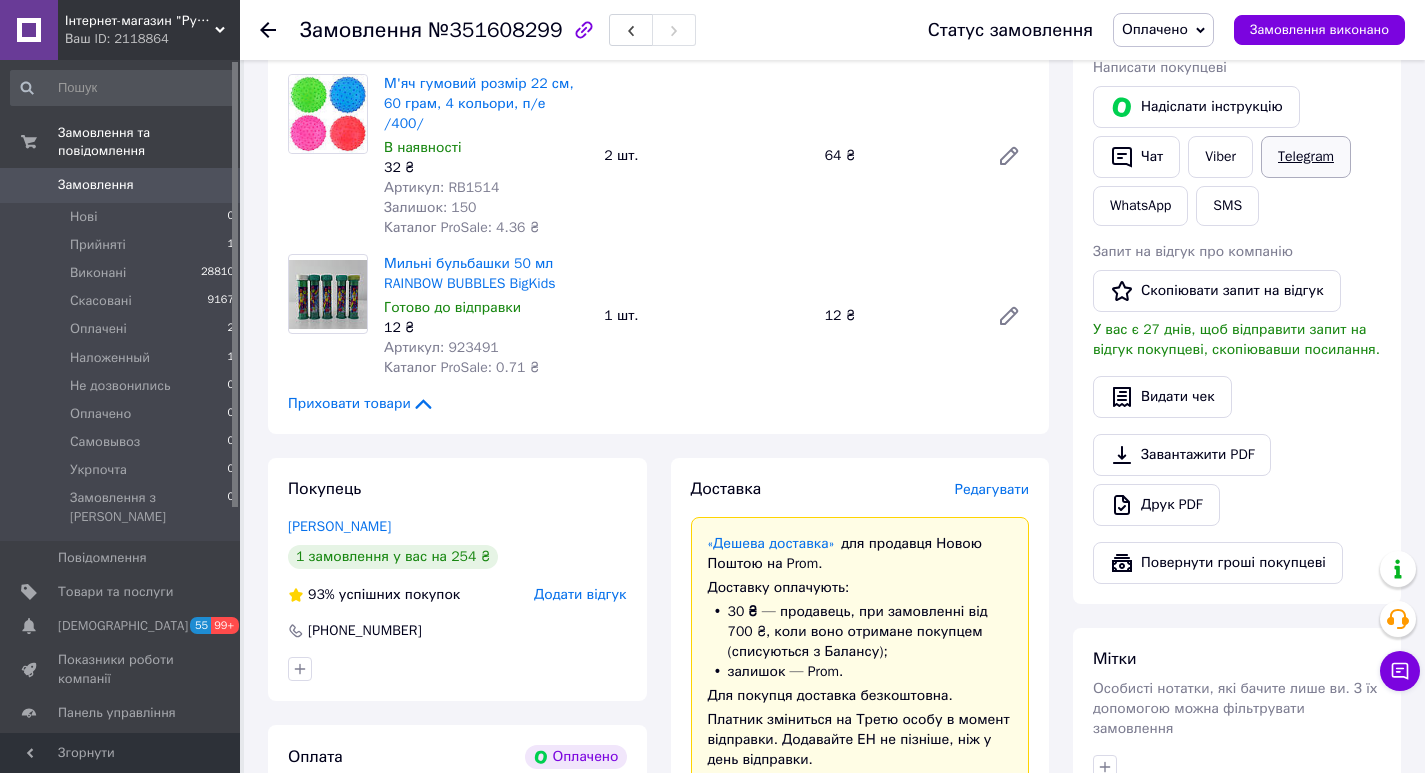 scroll, scrollTop: 241, scrollLeft: 0, axis: vertical 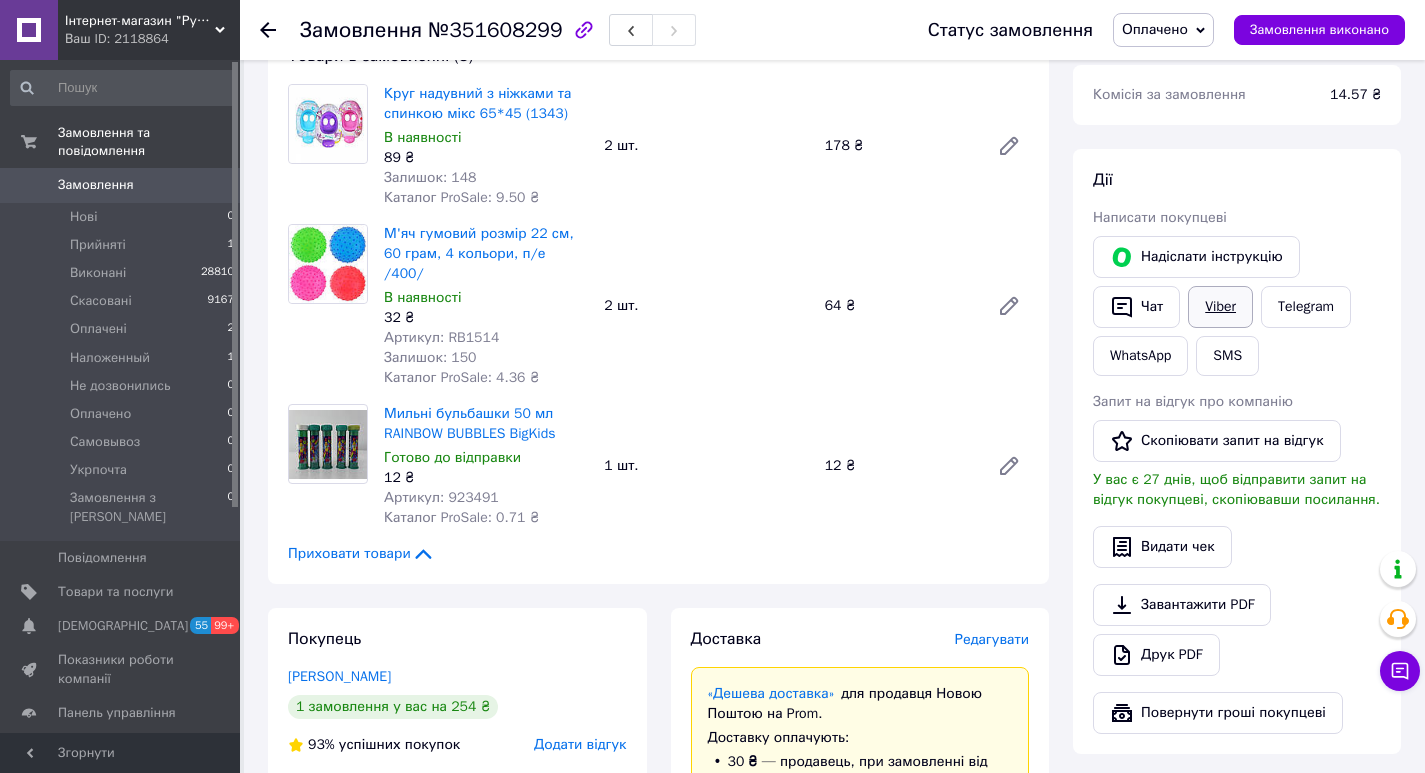 click on "Viber" at bounding box center [1220, 307] 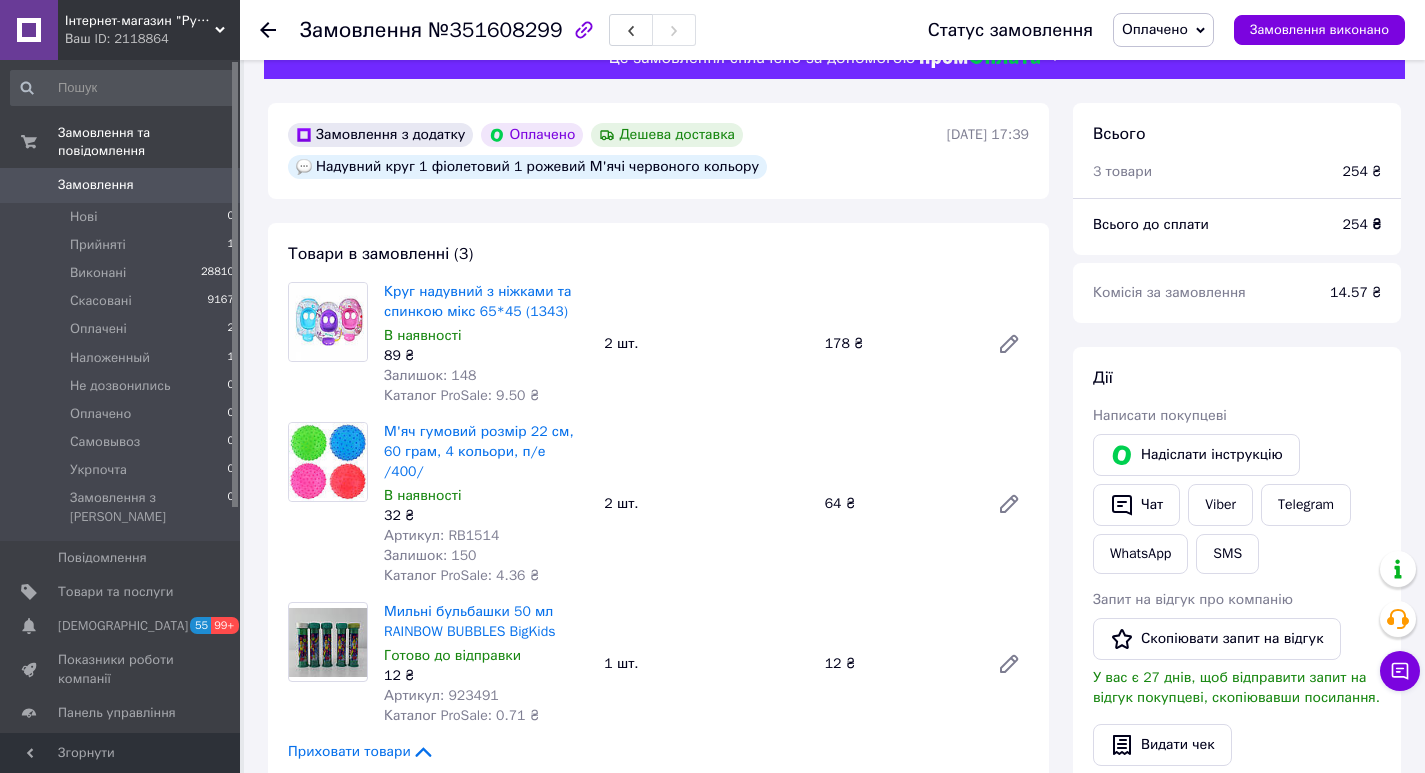 scroll, scrollTop: 41, scrollLeft: 0, axis: vertical 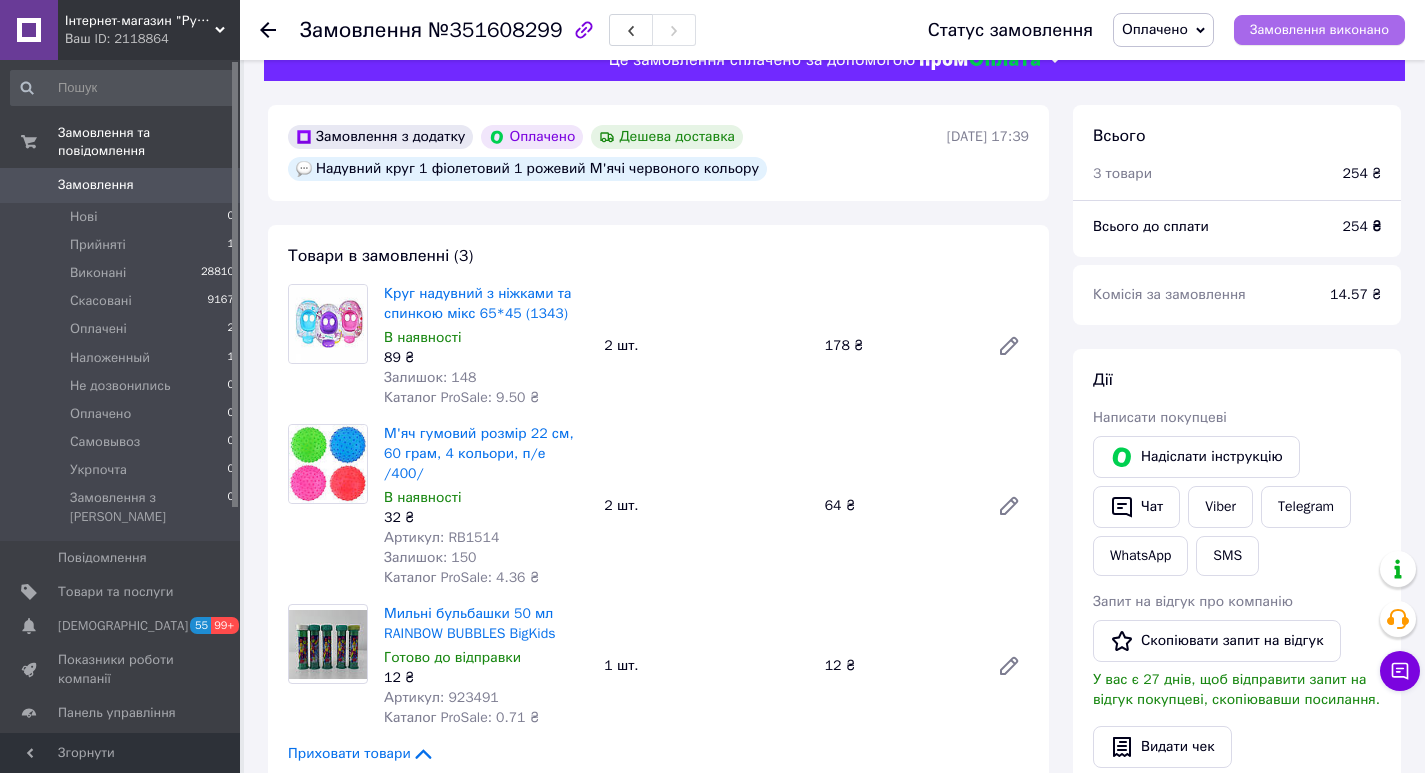 click on "Замовлення виконано" at bounding box center (1319, 30) 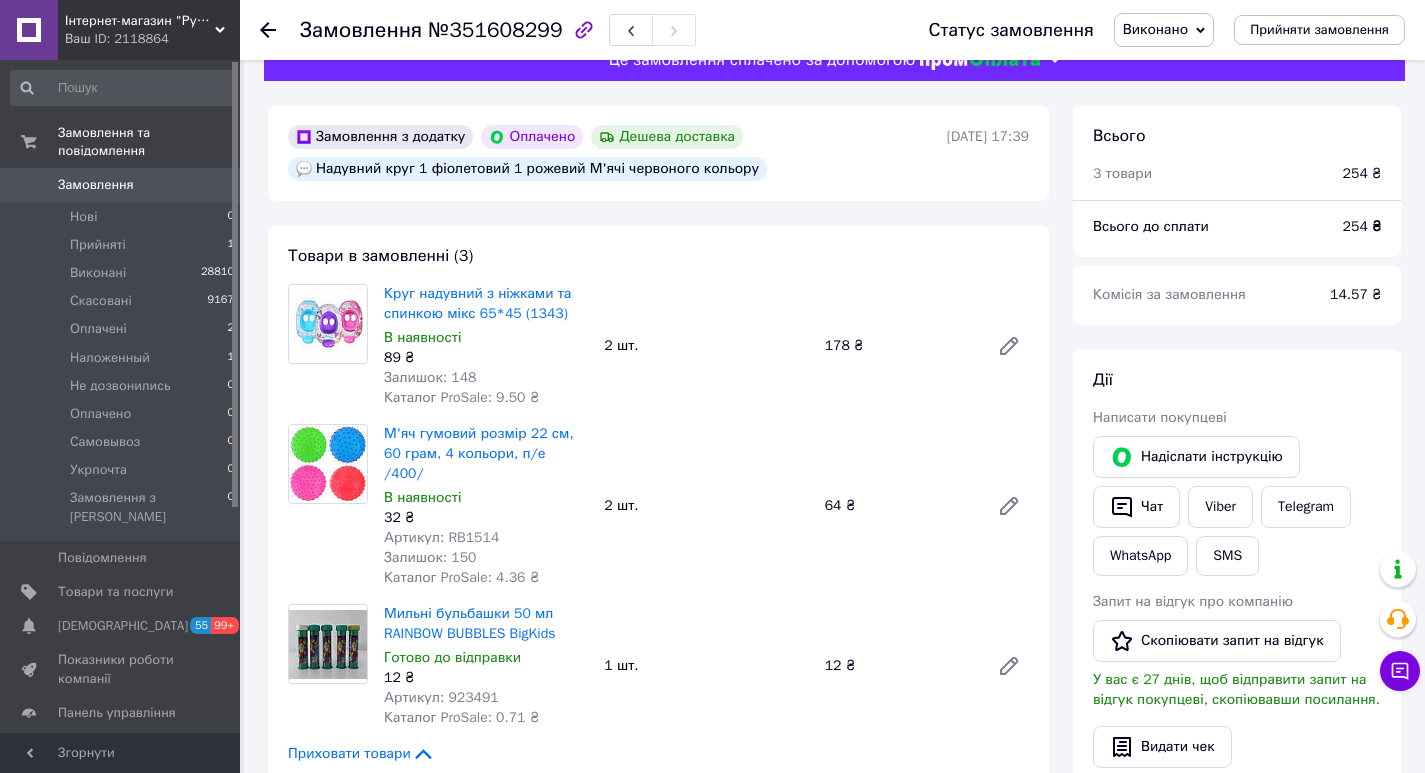 scroll, scrollTop: 116, scrollLeft: 0, axis: vertical 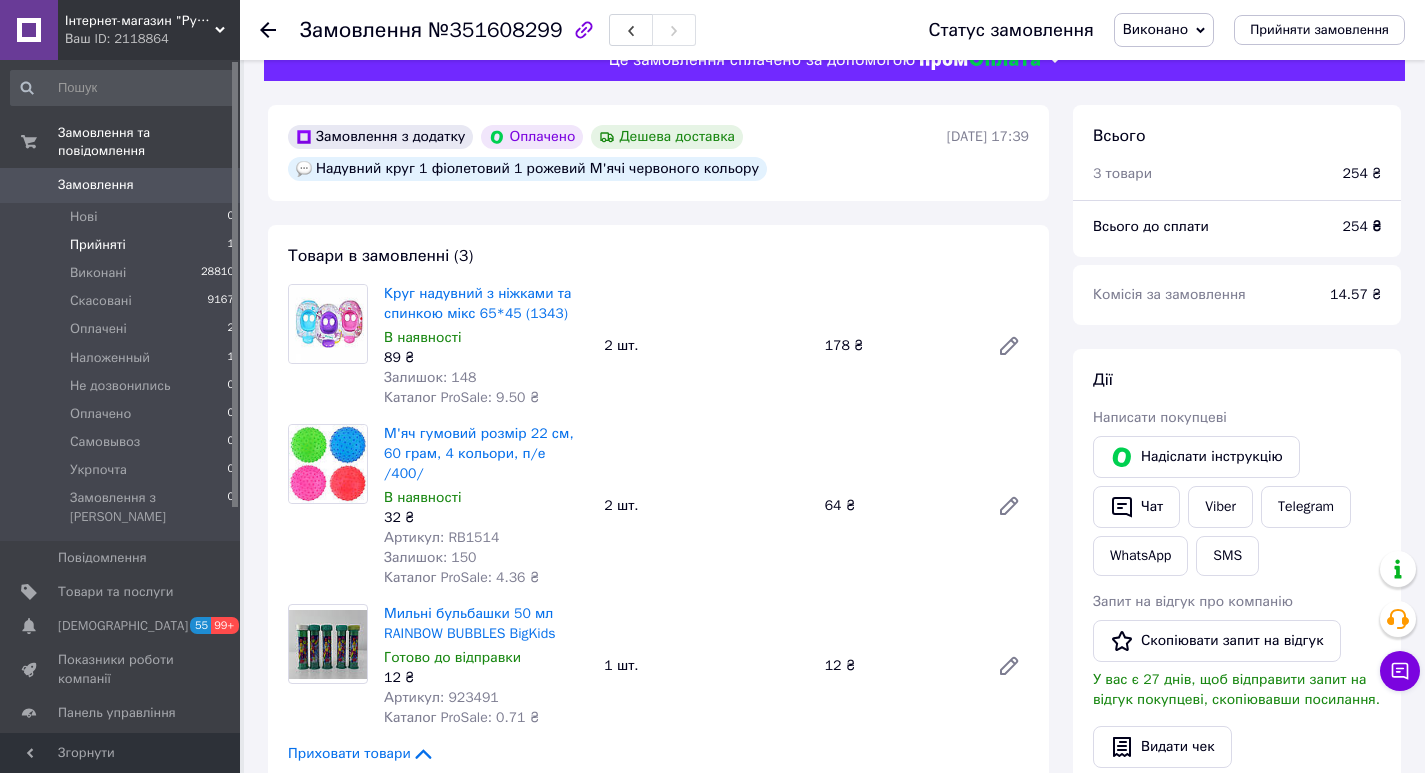 click on "Прийняті 1" at bounding box center (123, 245) 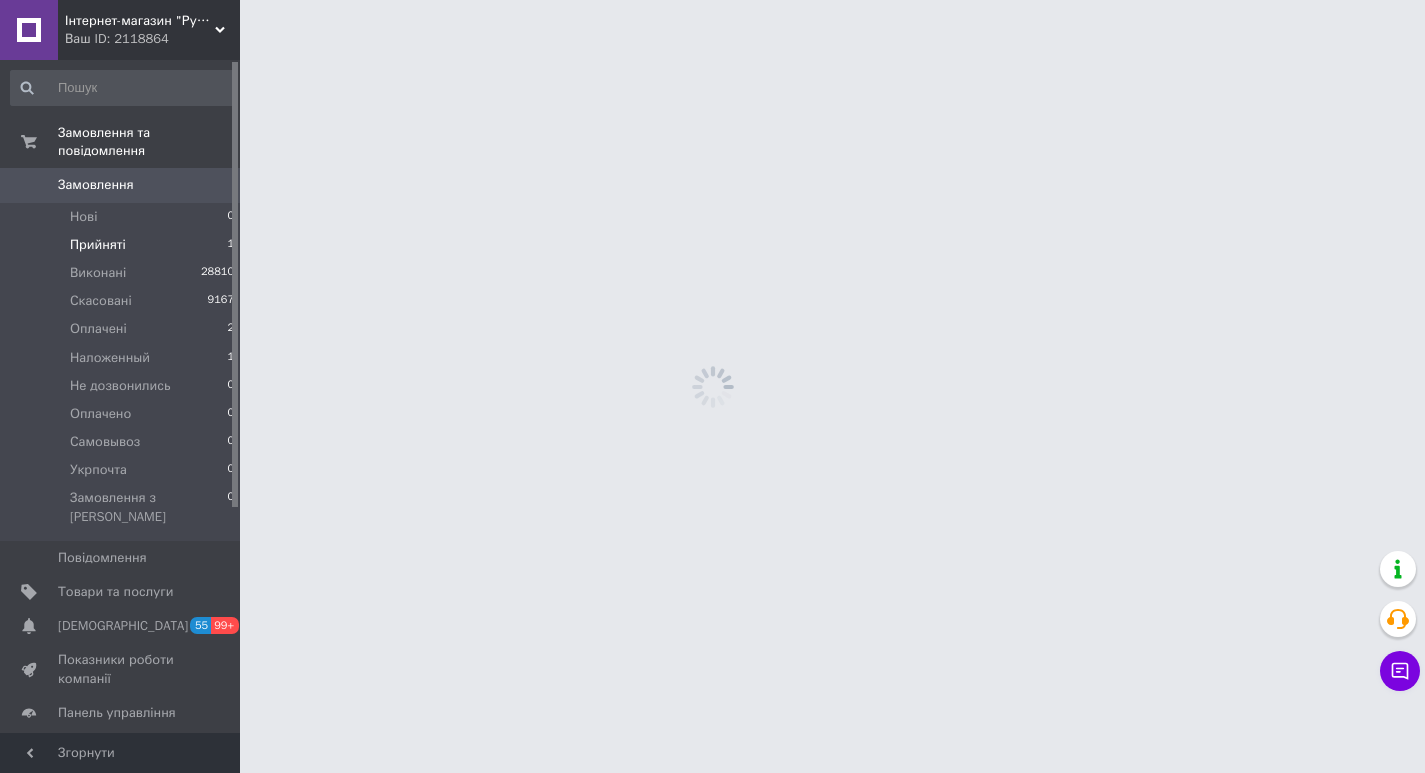 scroll, scrollTop: 0, scrollLeft: 0, axis: both 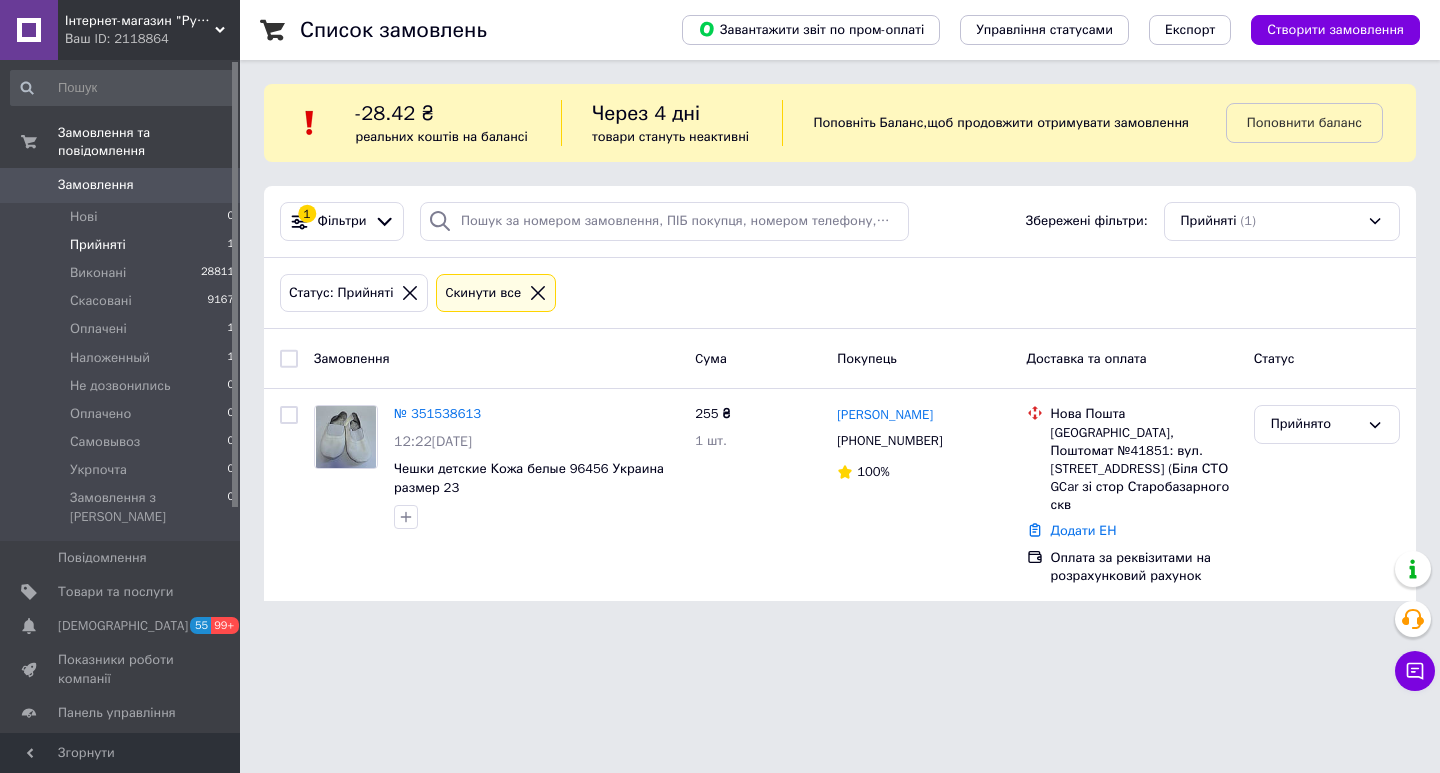 click on "Cкинути все" at bounding box center (496, 293) 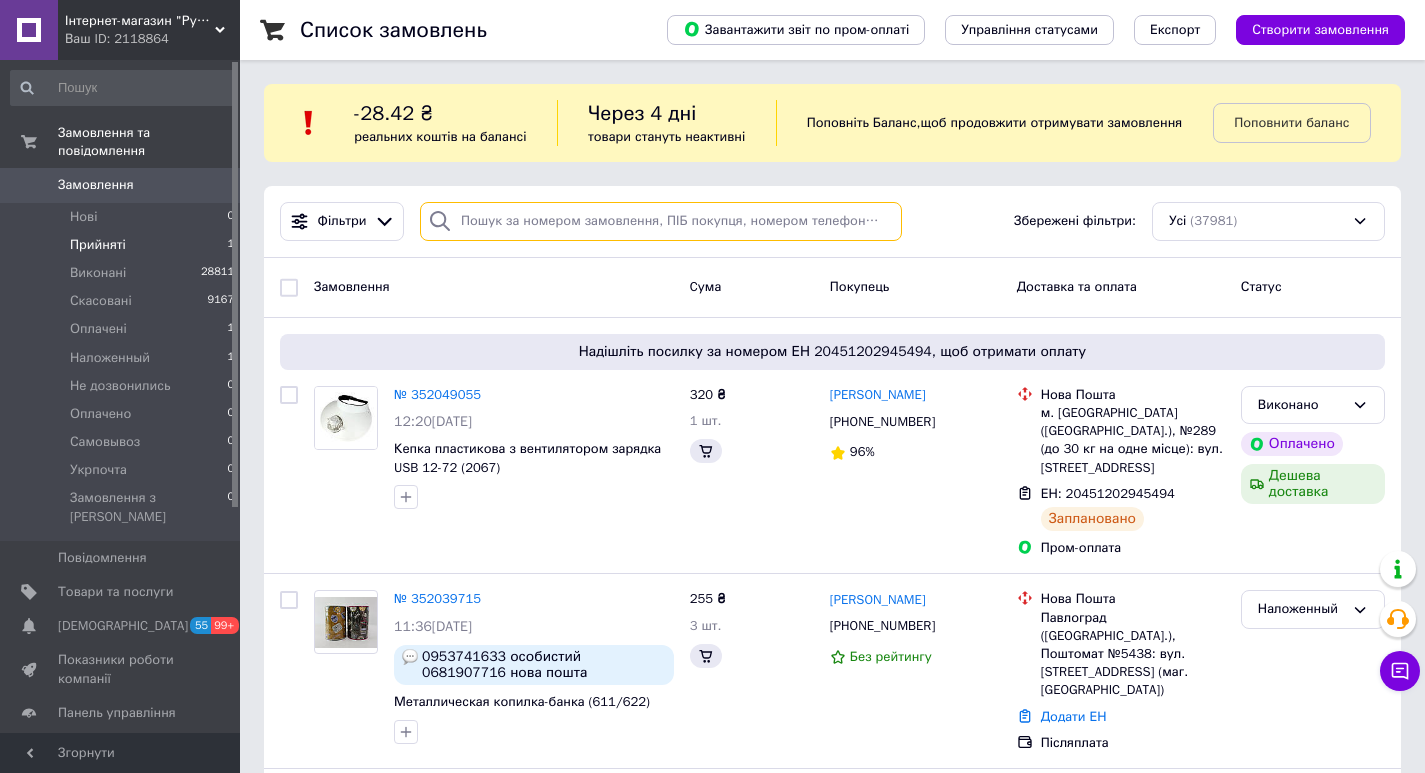 click at bounding box center [661, 221] 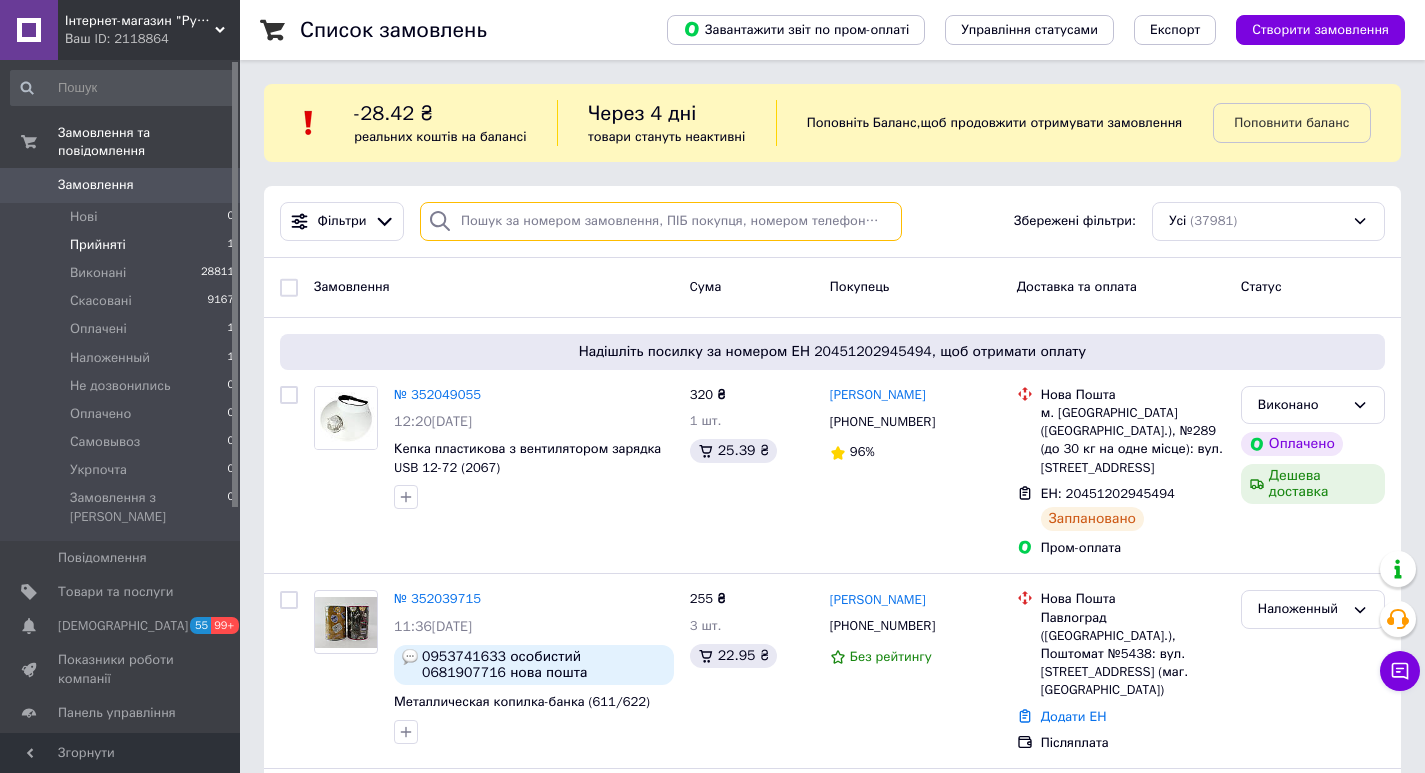 paste on "[PERSON_NAME]" 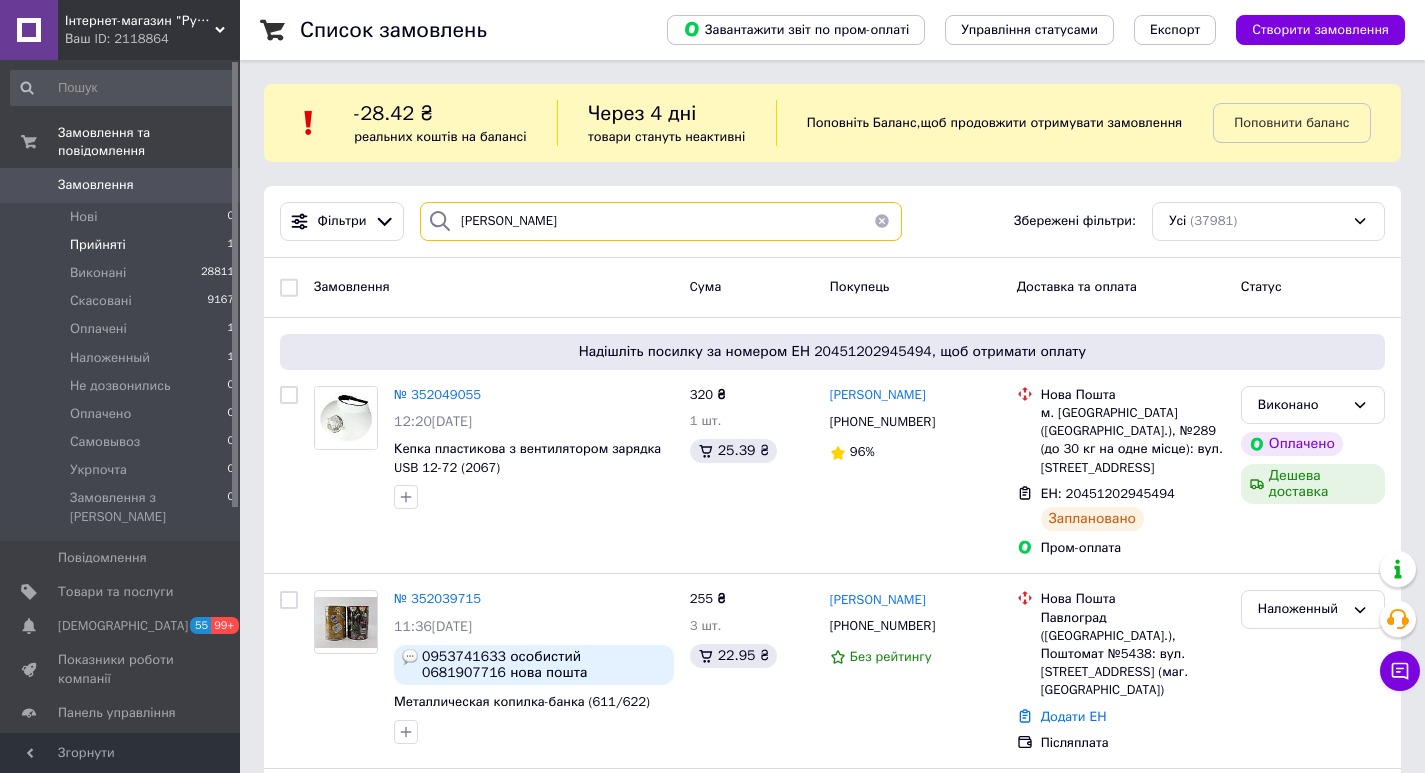 type on "[PERSON_NAME]" 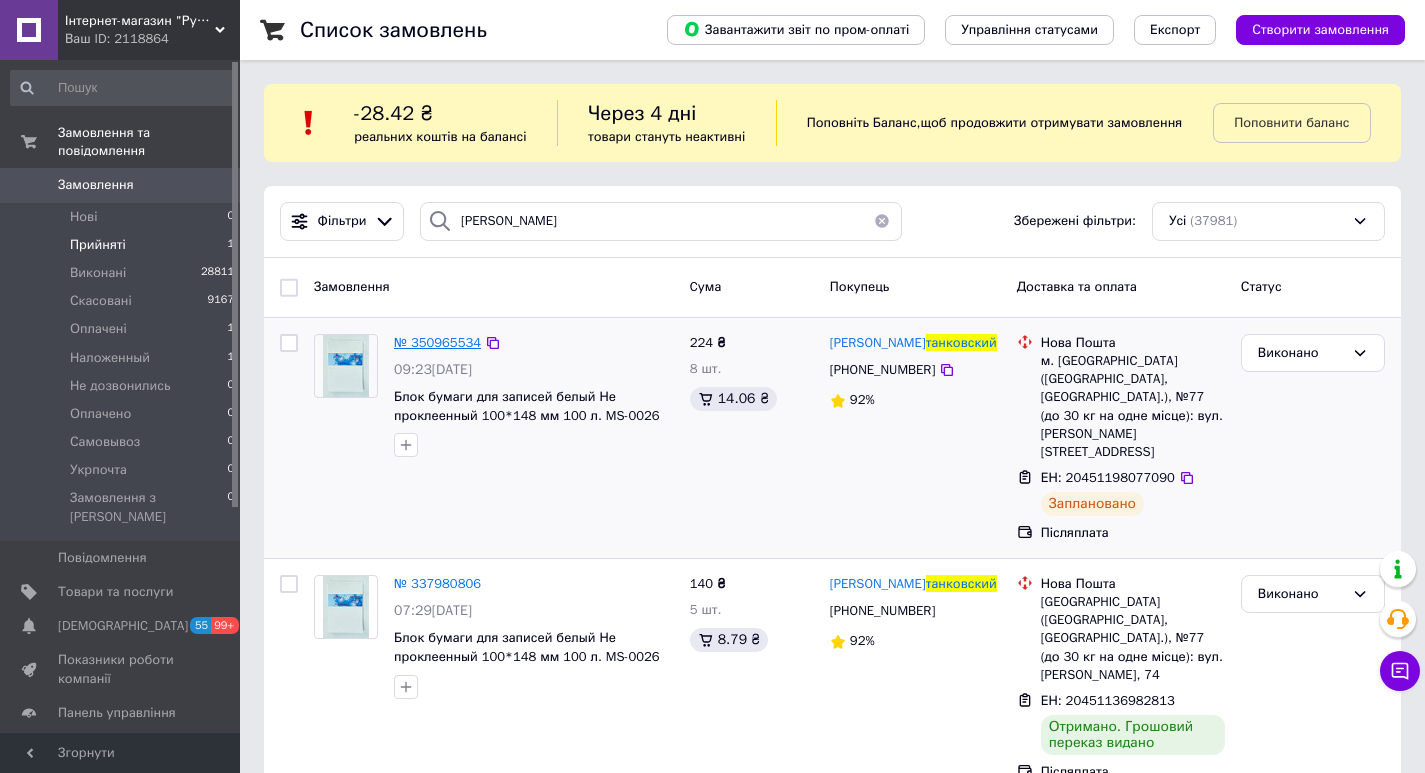 click on "№ 350965534" at bounding box center (437, 342) 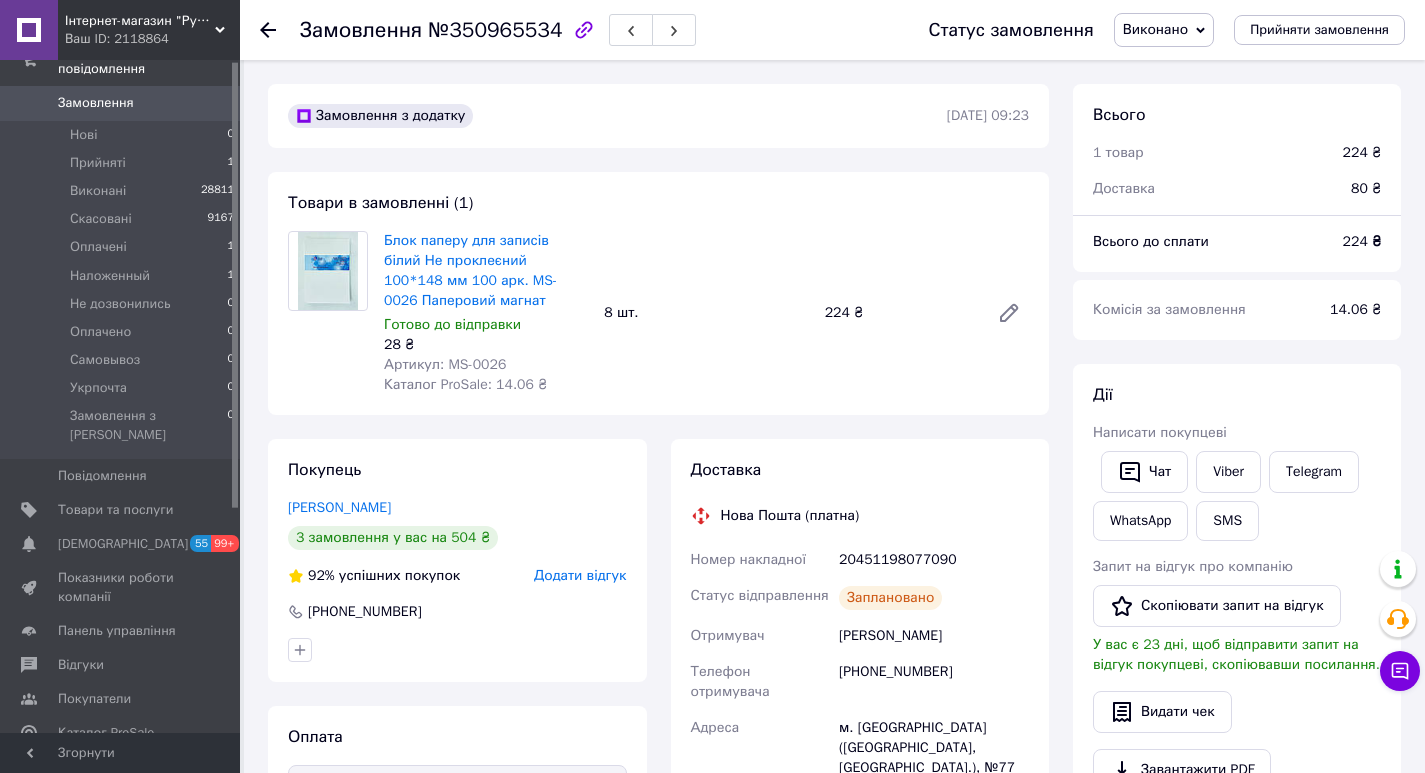 scroll, scrollTop: 200, scrollLeft: 0, axis: vertical 